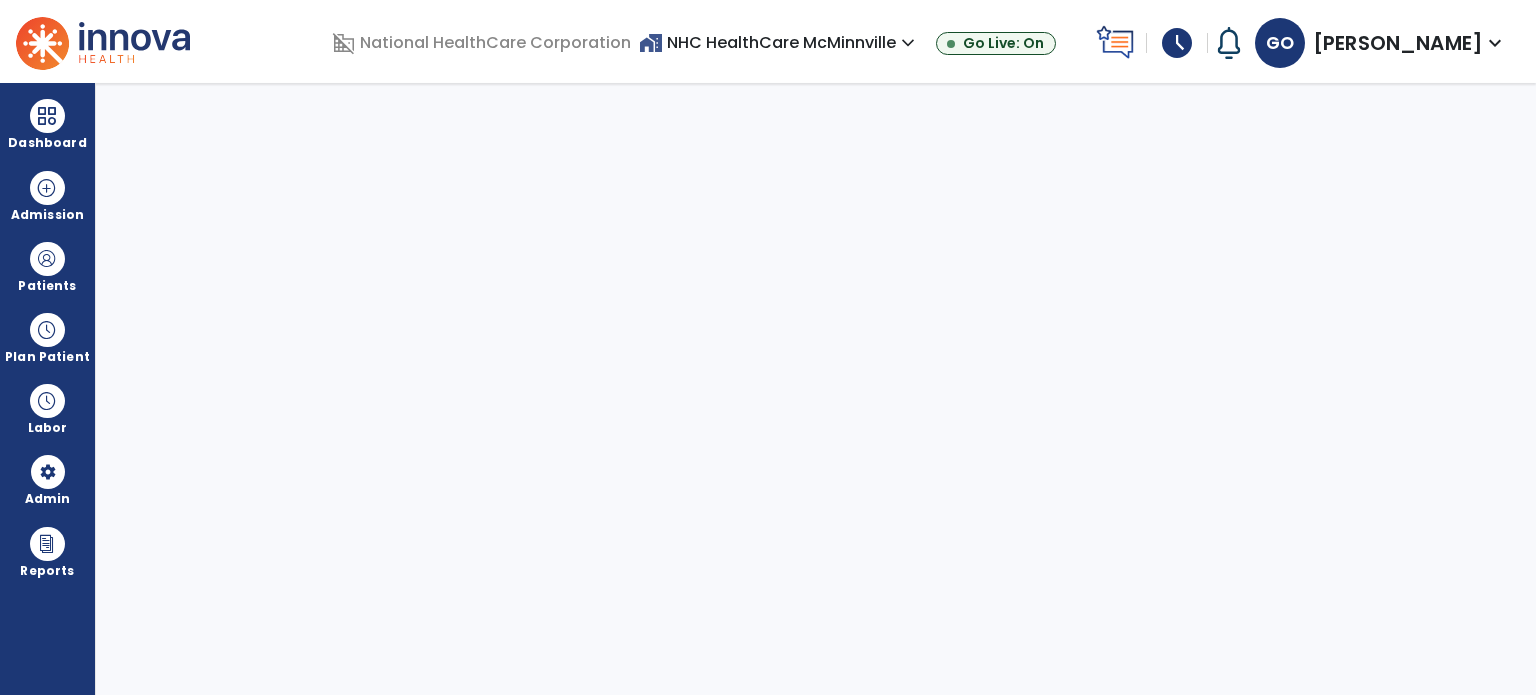 scroll, scrollTop: 0, scrollLeft: 0, axis: both 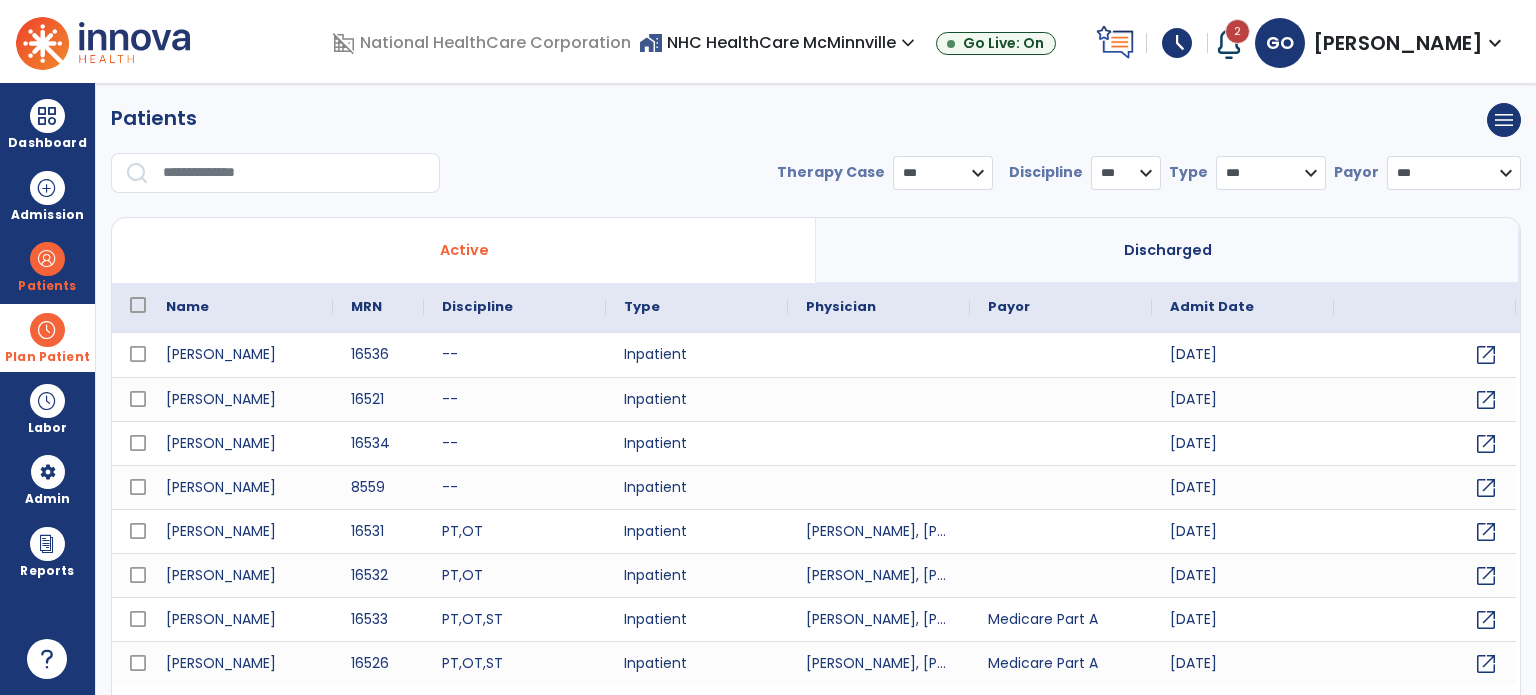 click on "Plan Patient  event_note  Planner  content_paste_go  Scheduler  content_paste_go  Whiteboard" at bounding box center (47, 337) 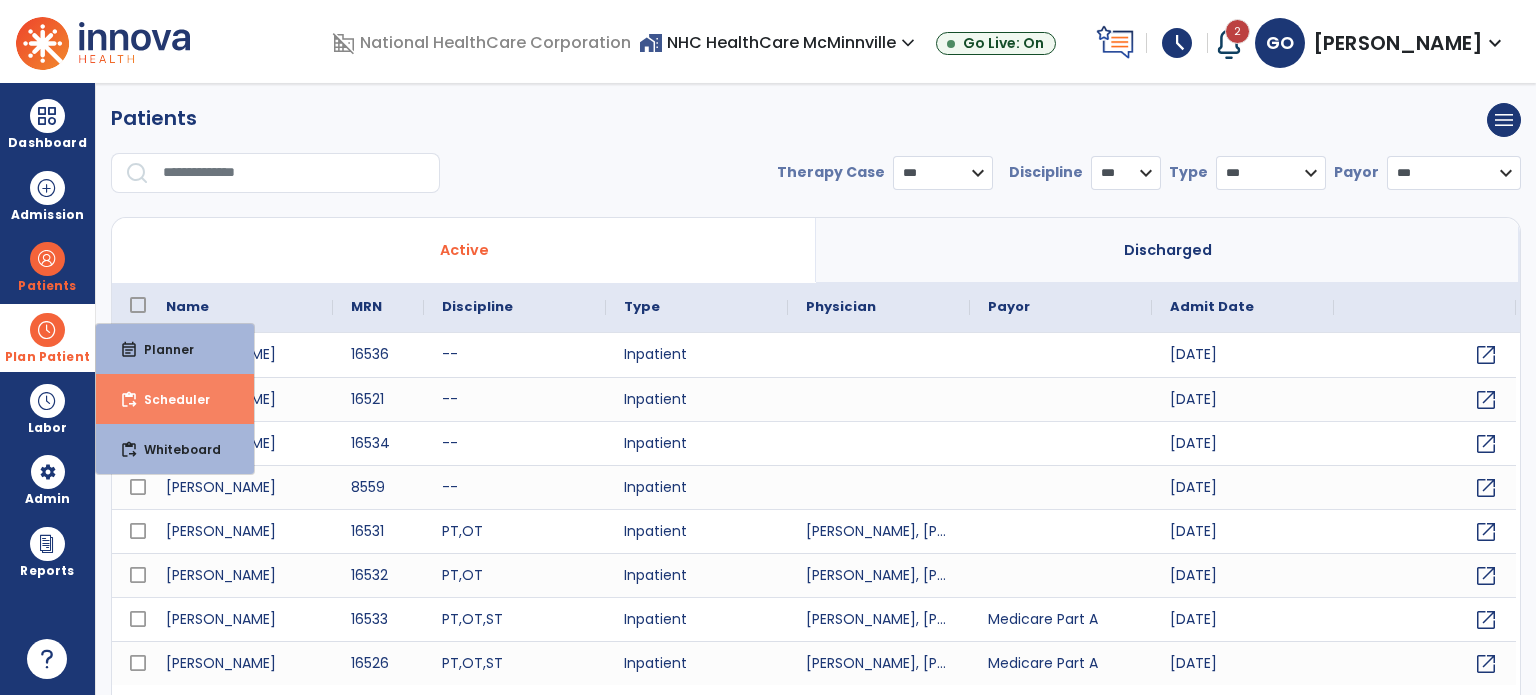 click on "content_paste_go  Scheduler" at bounding box center (175, 399) 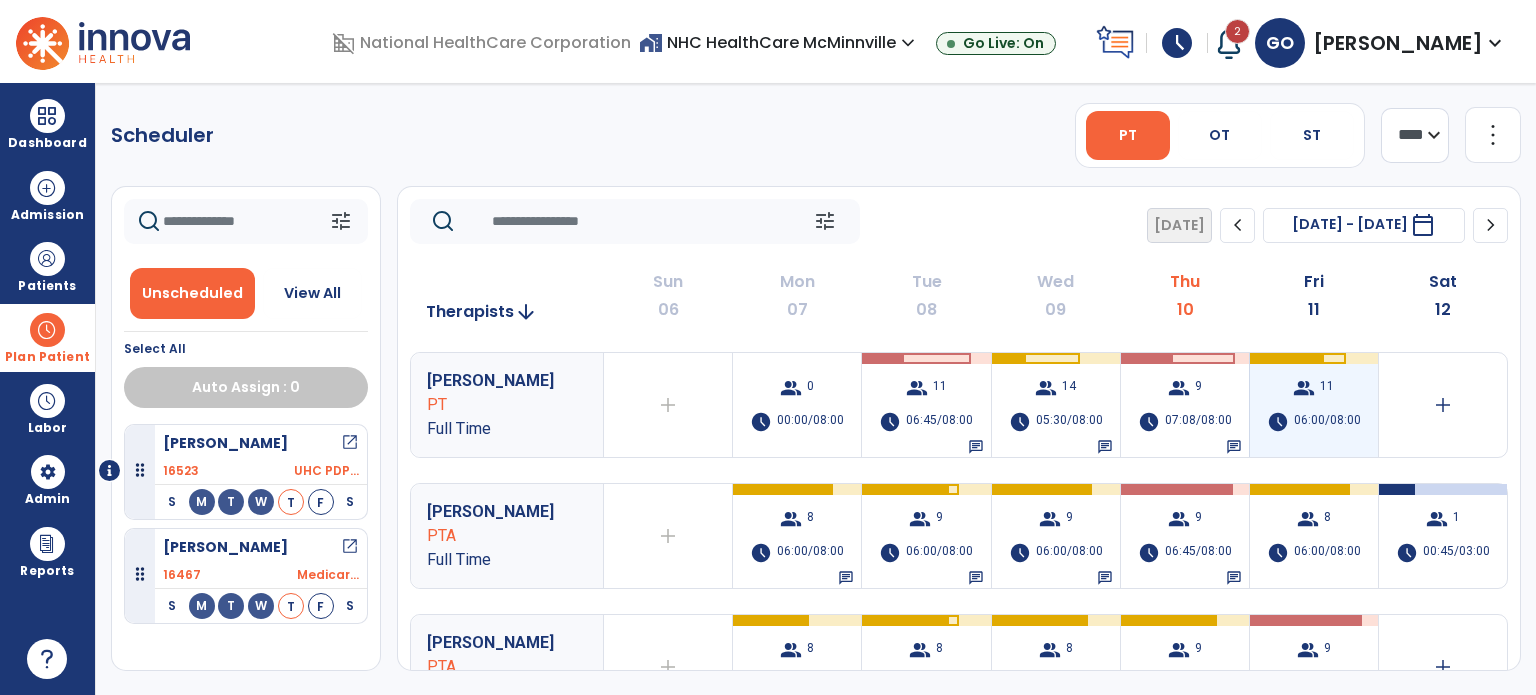 click on "group  11  schedule  06:00/08:00" at bounding box center [1314, 405] 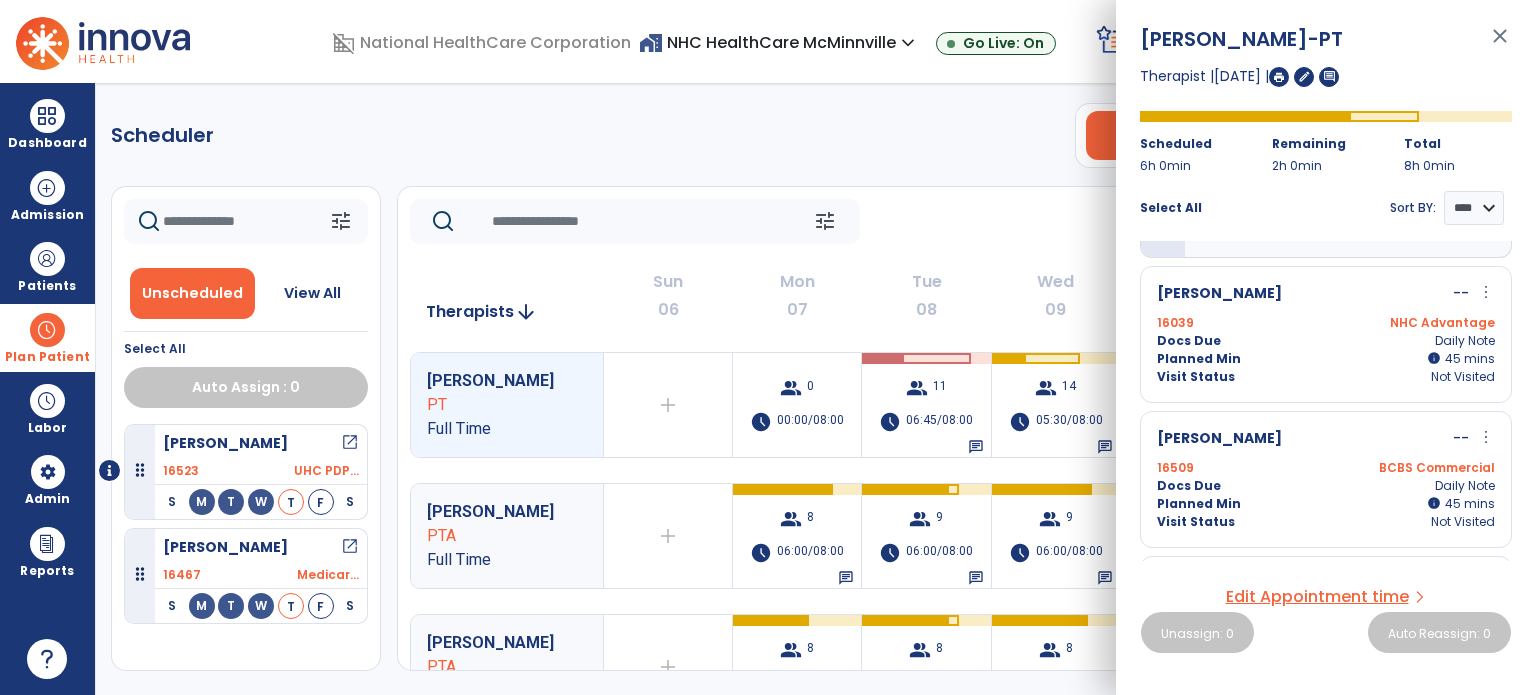 scroll, scrollTop: 0, scrollLeft: 0, axis: both 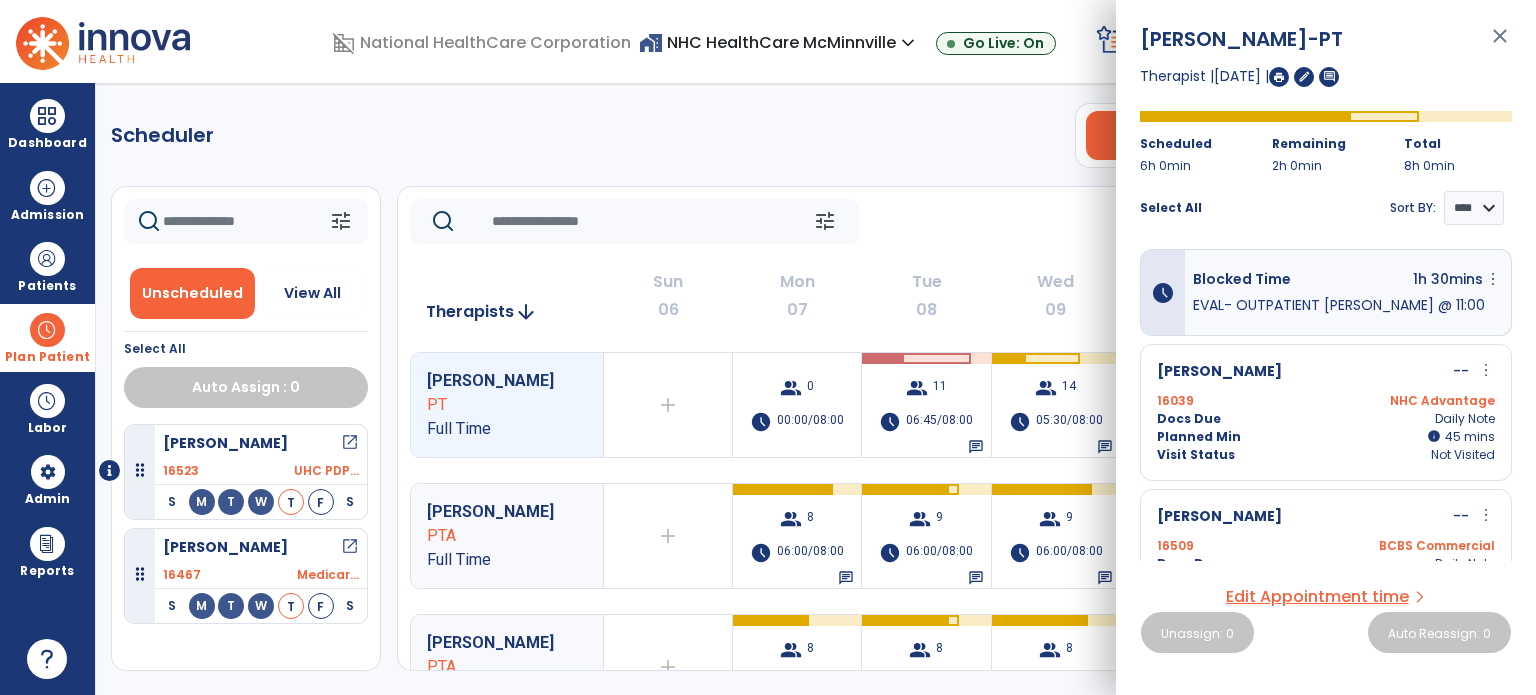 click on "Scheduler   PT   OT   ST  **** *** more_vert  Manage Labor   View All Therapists   Print   tune   Unscheduled   View All  Select All  Auto Assign : 0   [PERSON_NAME]   open_in_new  16523 UHC PDP...  S M T W T F S  [PERSON_NAME]   open_in_new  16467 Medicar...  S M T W T F S  tune   [DATE]  chevron_left [DATE] - [DATE]  *********  calendar_today  chevron_right   Therapists  arrow_downward Sun  06  Mon  07  Tue  08  Wed  09  Thu  10  Fri  11  Sat  12  Clay, [PERSON_NAME]  PT Full Time  add  Therapist not available for the day  group  0  schedule  00:00/08:00   group  11  schedule  06:45/08:00   chat   group  14  schedule  05:30/08:00   chat   group  9  schedule  07:08/08:00   chat   group  11  schedule  06:00/08:00   add  [PERSON_NAME]  PTA Full Time  add  Therapist not available for the day  group  8  schedule  06:00/08:00   chat   group  9  schedule  06:00/08:00   chat   group  9  schedule  06:00/08:00   chat   group  9  schedule  06:45/08:00   chat   group  8  schedule  06:00/08:00   group  1 PTA  add" at bounding box center (816, 389) 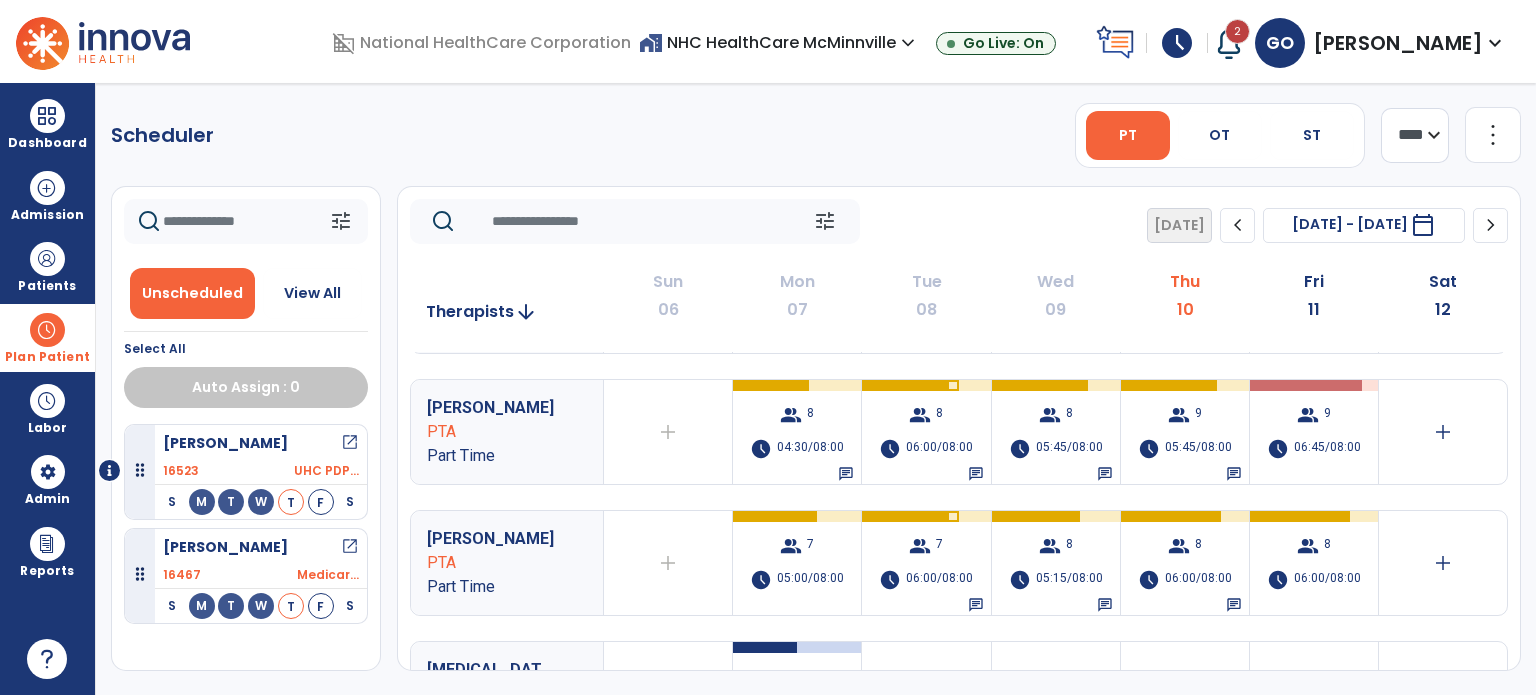 scroll, scrollTop: 200, scrollLeft: 0, axis: vertical 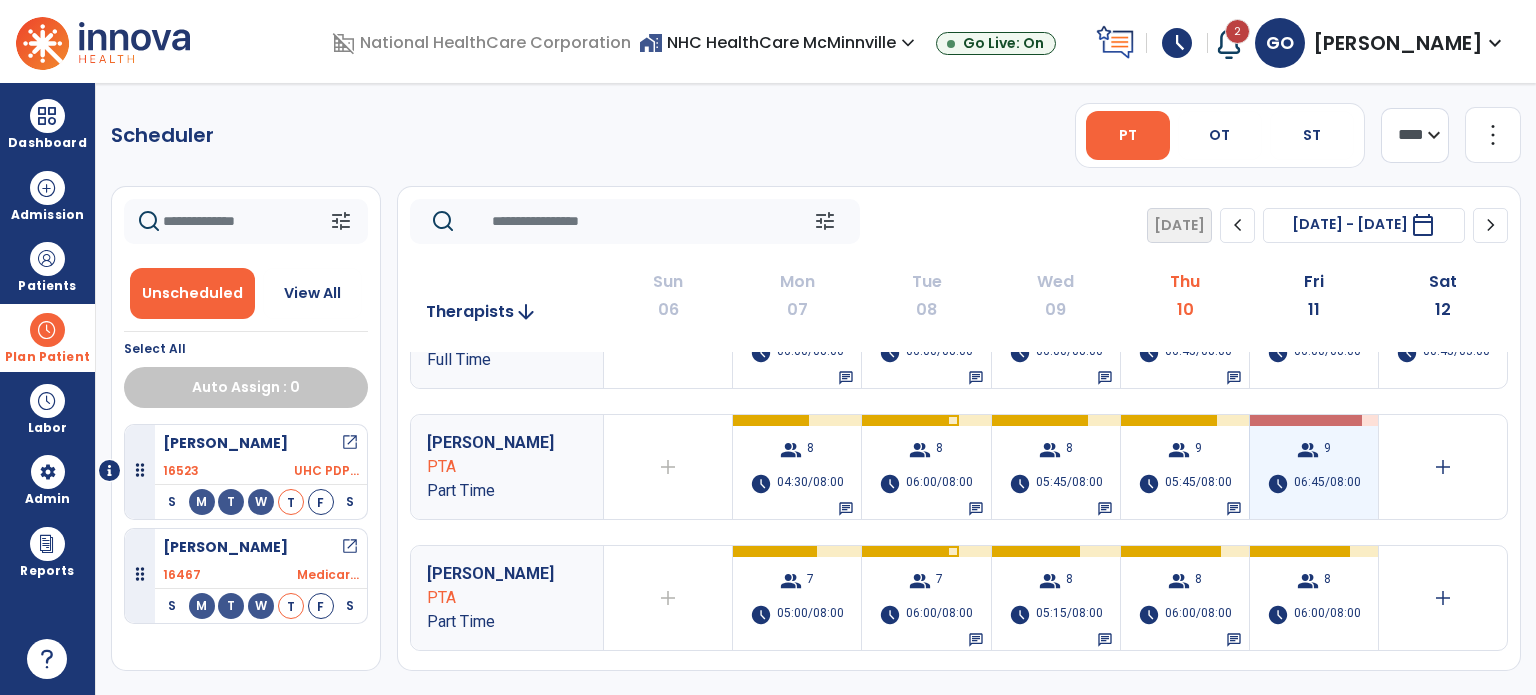 click on "06:45/08:00" at bounding box center (1327, 484) 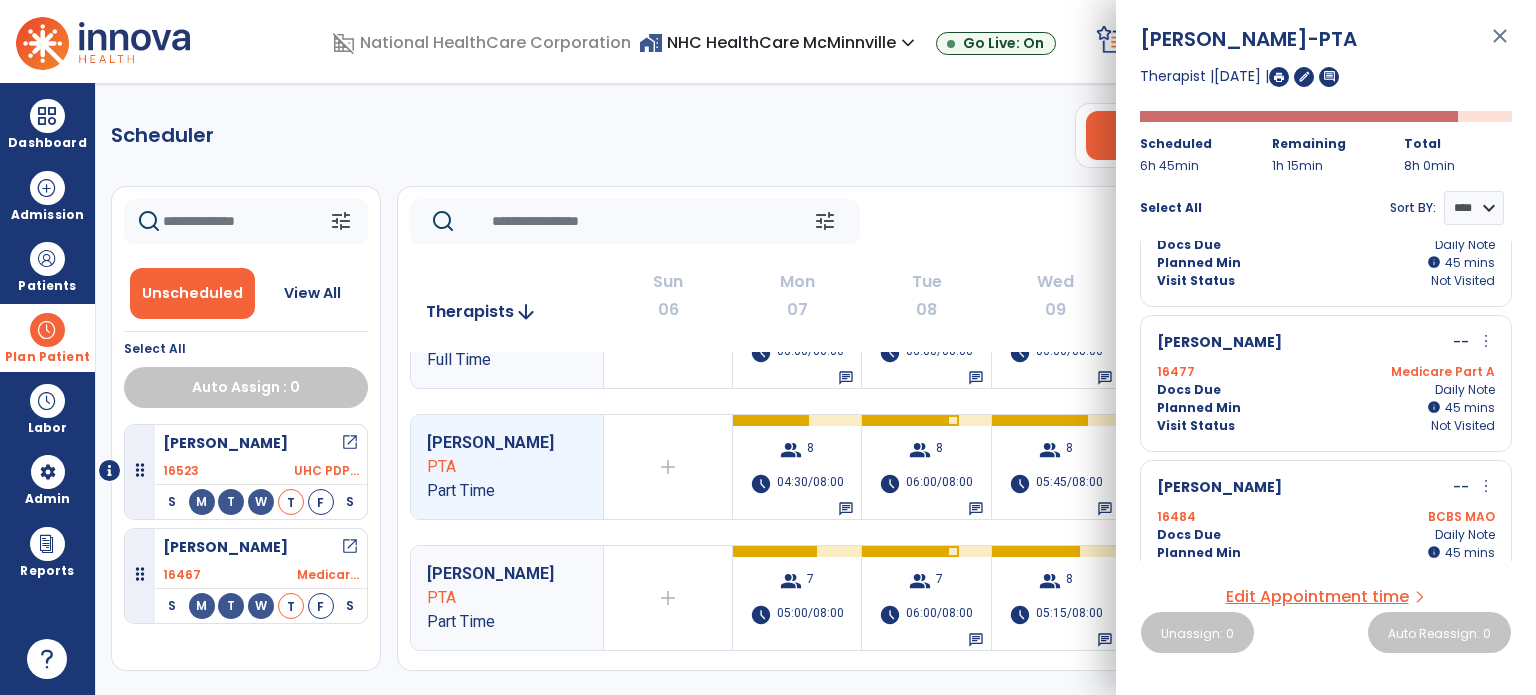 scroll, scrollTop: 0, scrollLeft: 0, axis: both 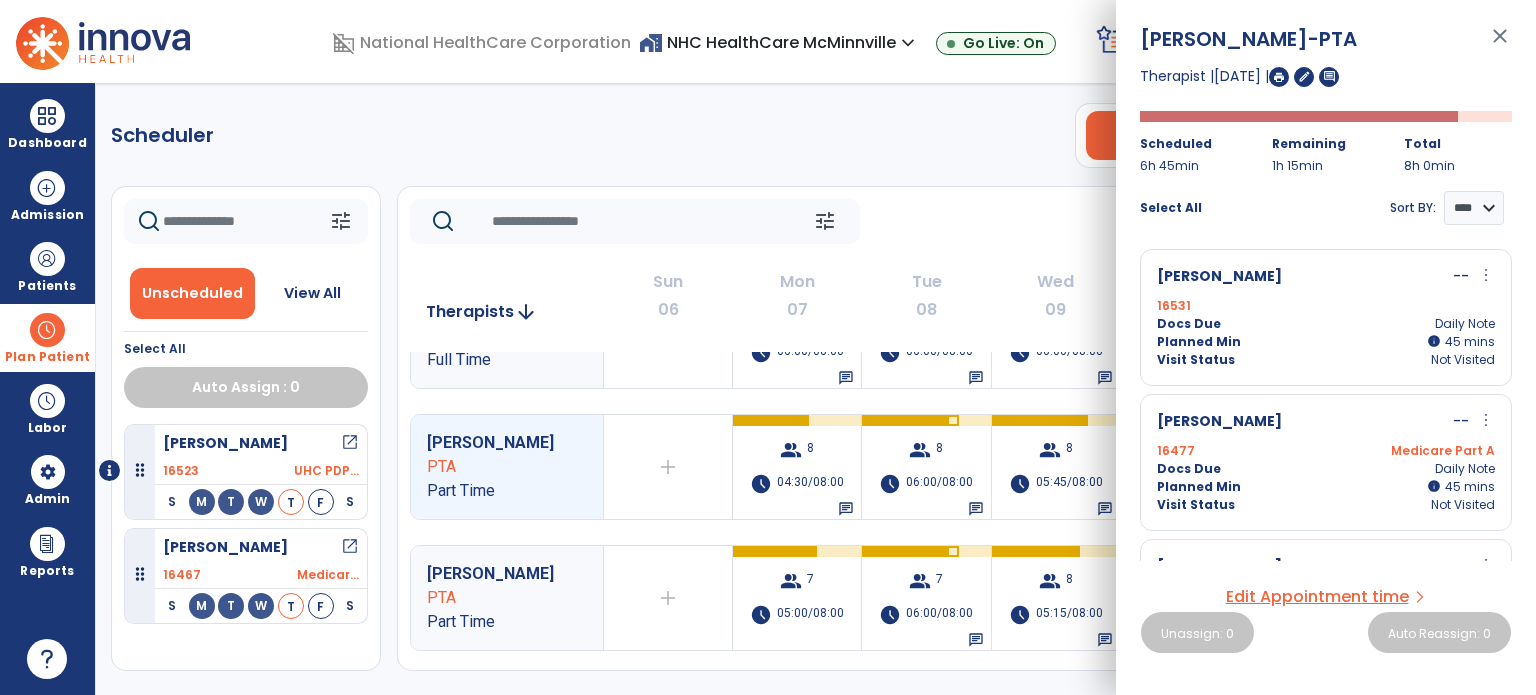 click on "Scheduler   PT   OT   ST  **** *** more_vert  Manage Labor   View All Therapists   Print" 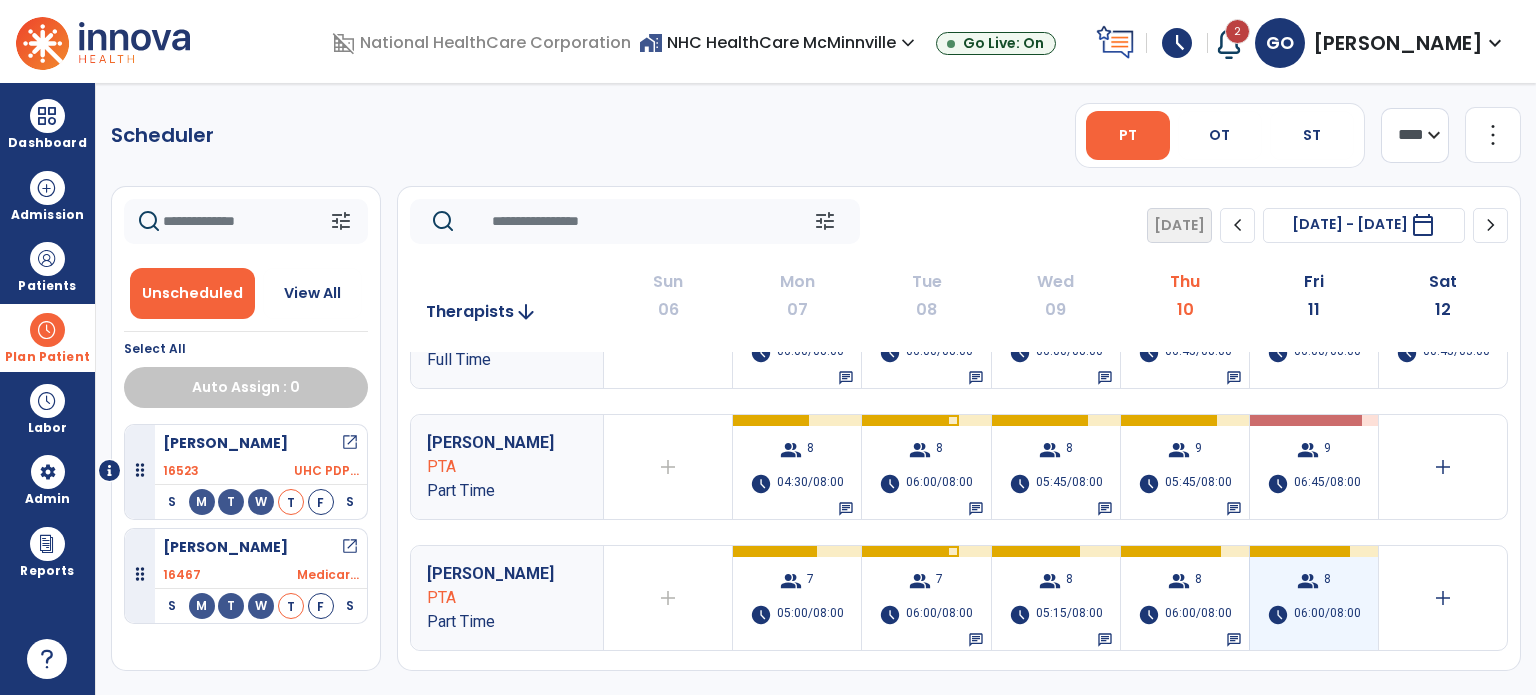 click on "group  8  schedule  06:00/08:00" at bounding box center (1314, 598) 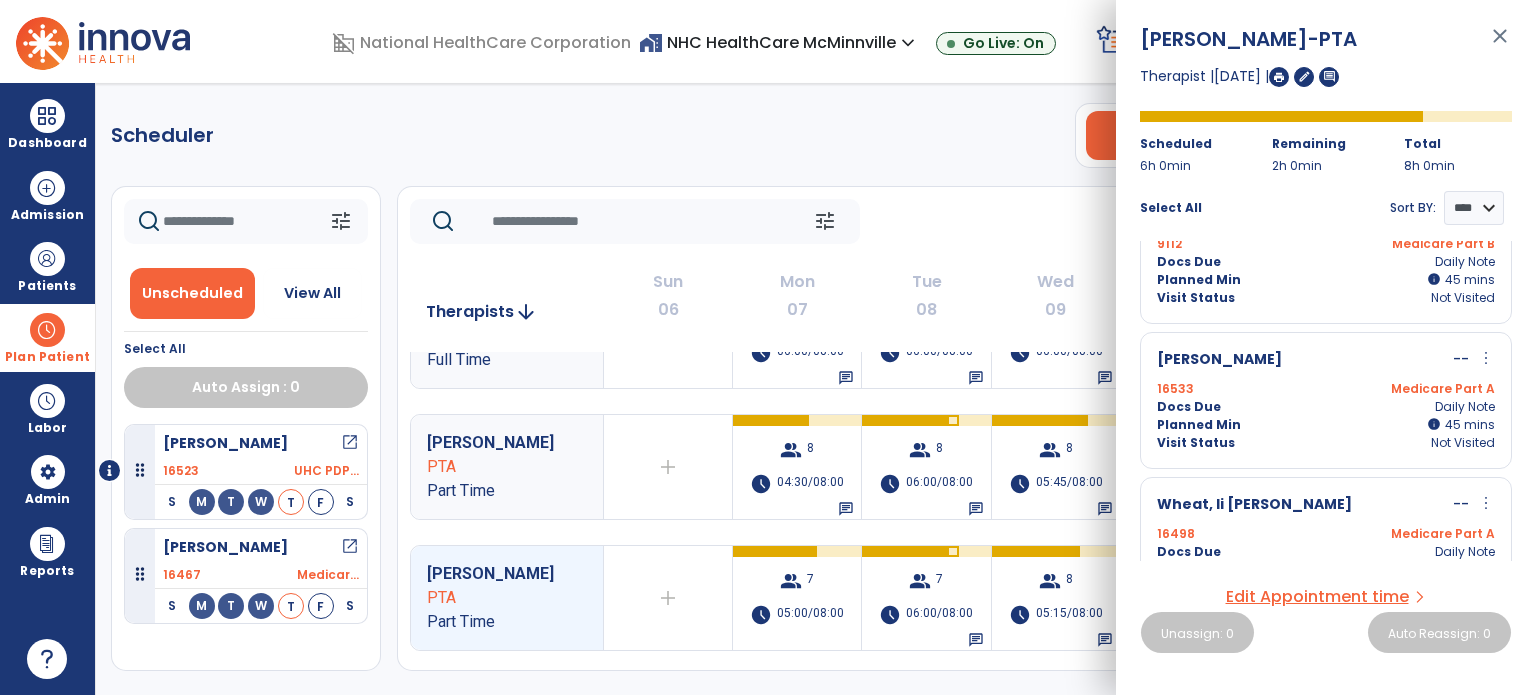scroll, scrollTop: 0, scrollLeft: 0, axis: both 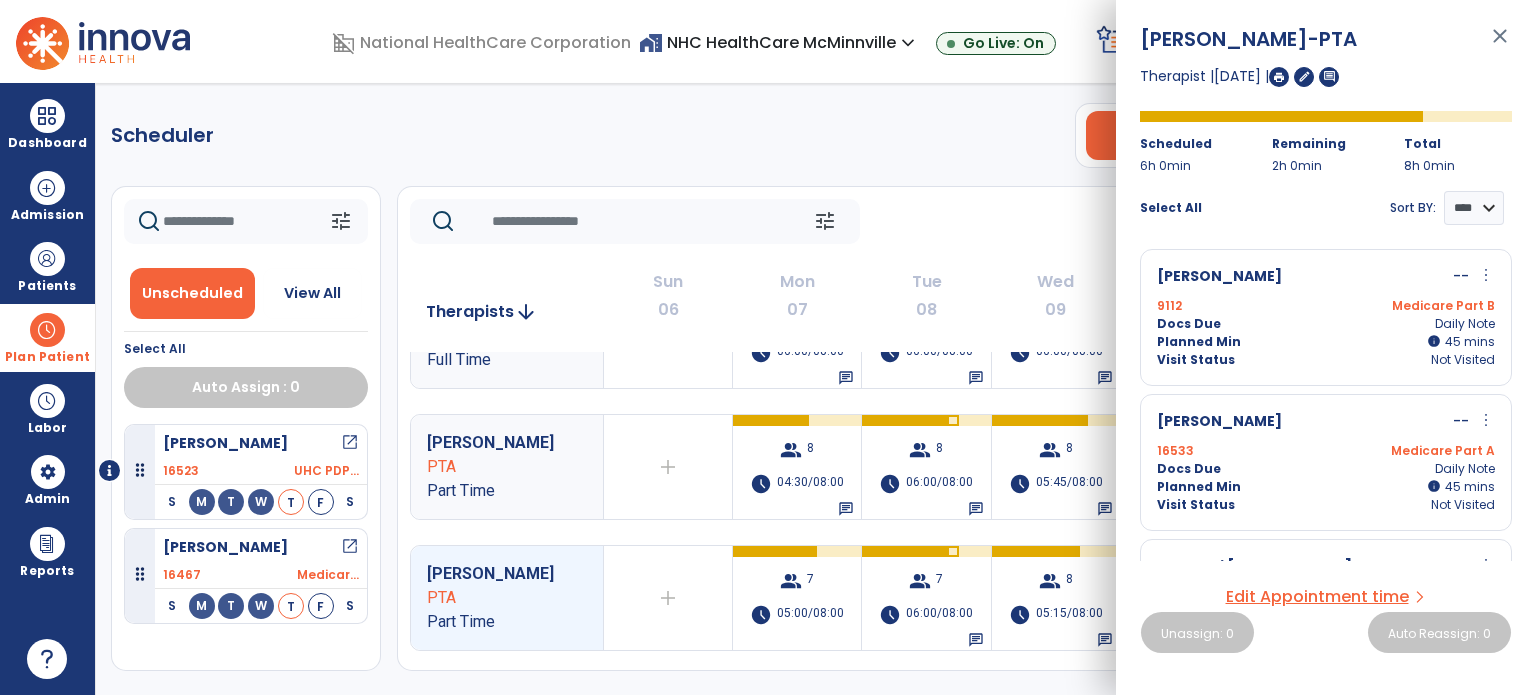 click on "Scheduler   PT   OT   ST  **** *** more_vert  Manage Labor   View All Therapists   Print" 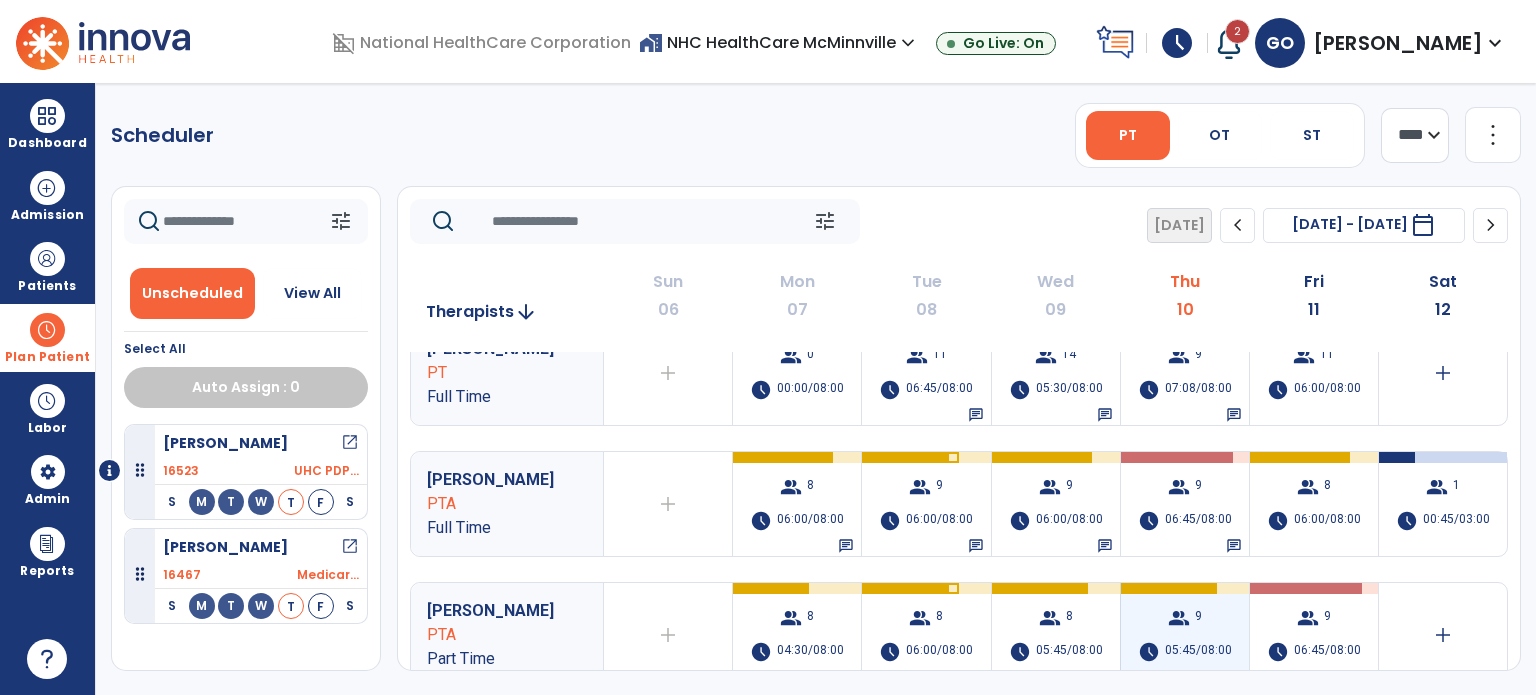 scroll, scrollTop: 0, scrollLeft: 0, axis: both 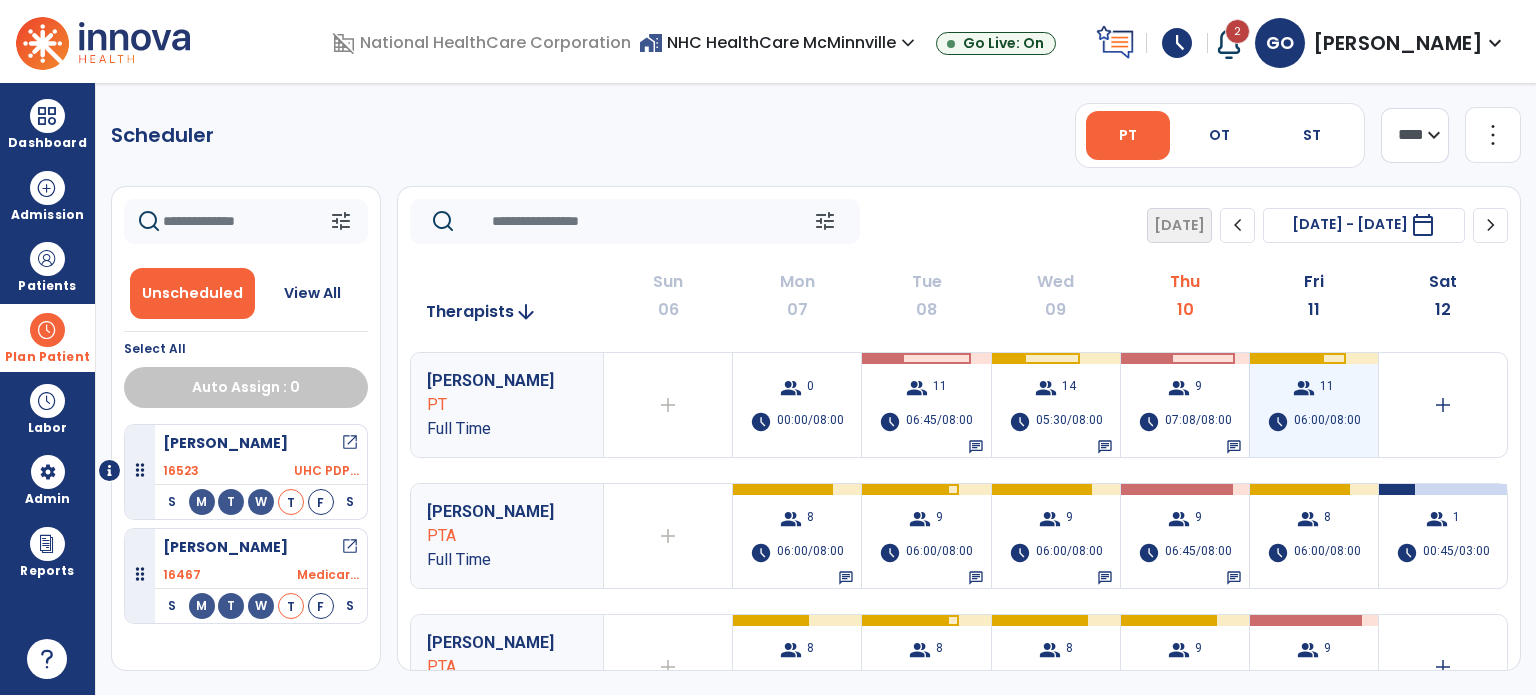 click on "06:00/08:00" at bounding box center (1327, 422) 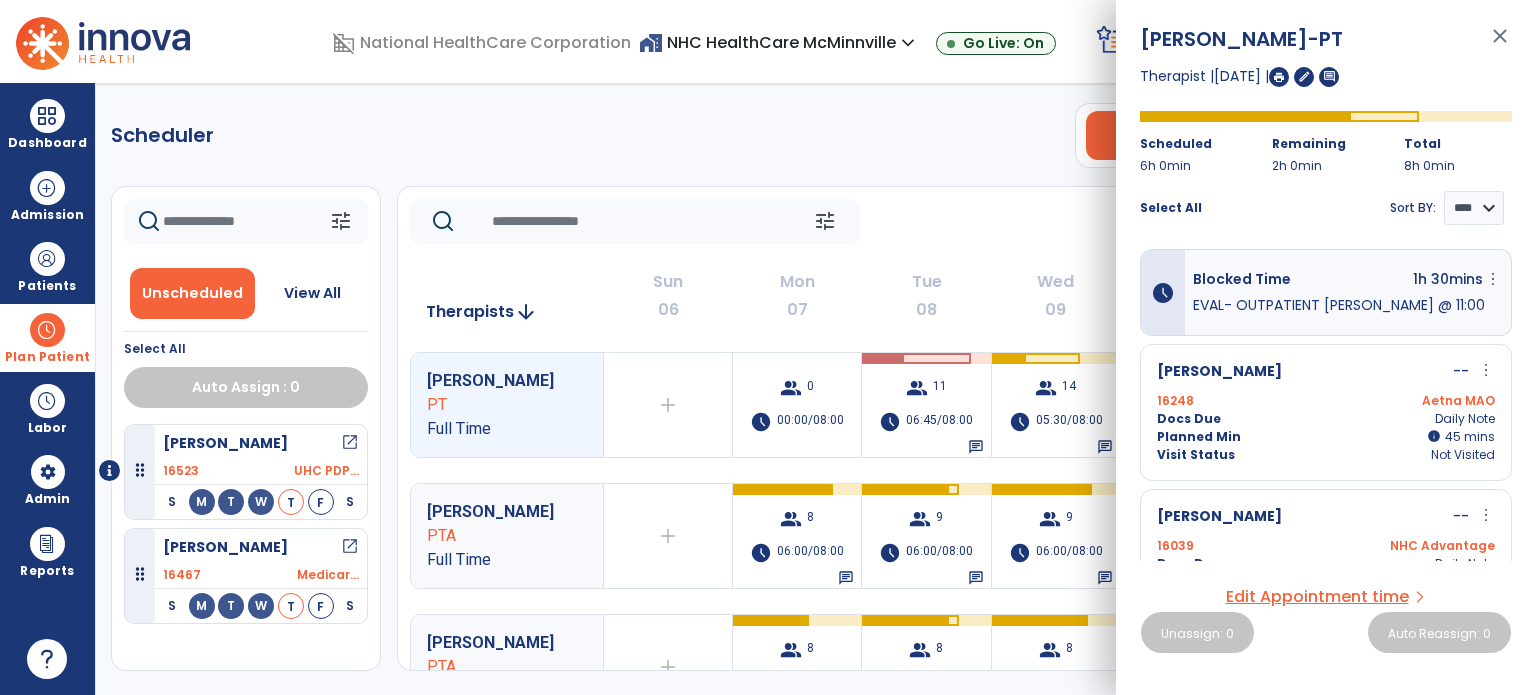 click on "[PERSON_NAME]   --  more_vert  edit   Edit Session   alt_route   Split Minutes  16248 Aetna MAO  Docs Due Daily Note   Planned Min  info   45 I 45 mins  Visit Status  Not Visited" at bounding box center [1326, 412] 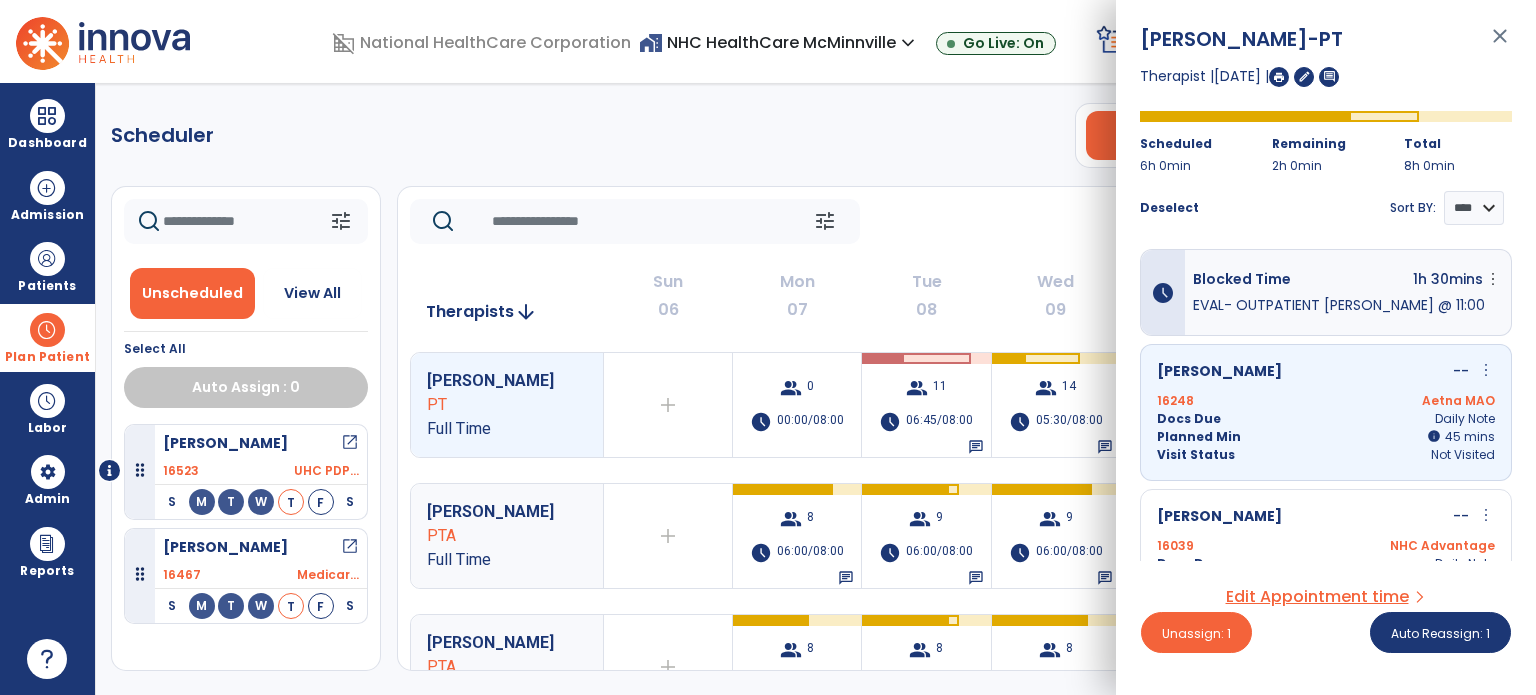 click on "Planned Min  info   45 I 45 mins" at bounding box center [1326, 437] 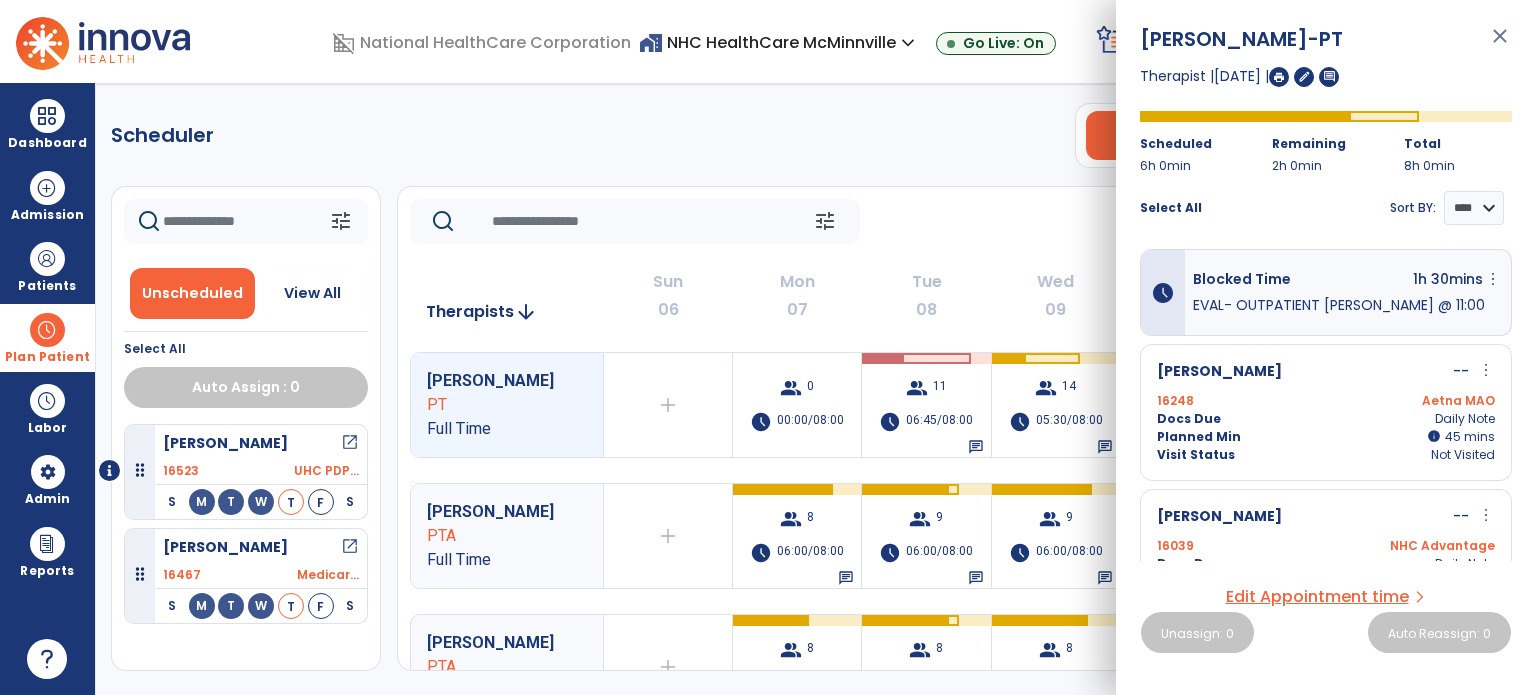 scroll, scrollTop: 100, scrollLeft: 0, axis: vertical 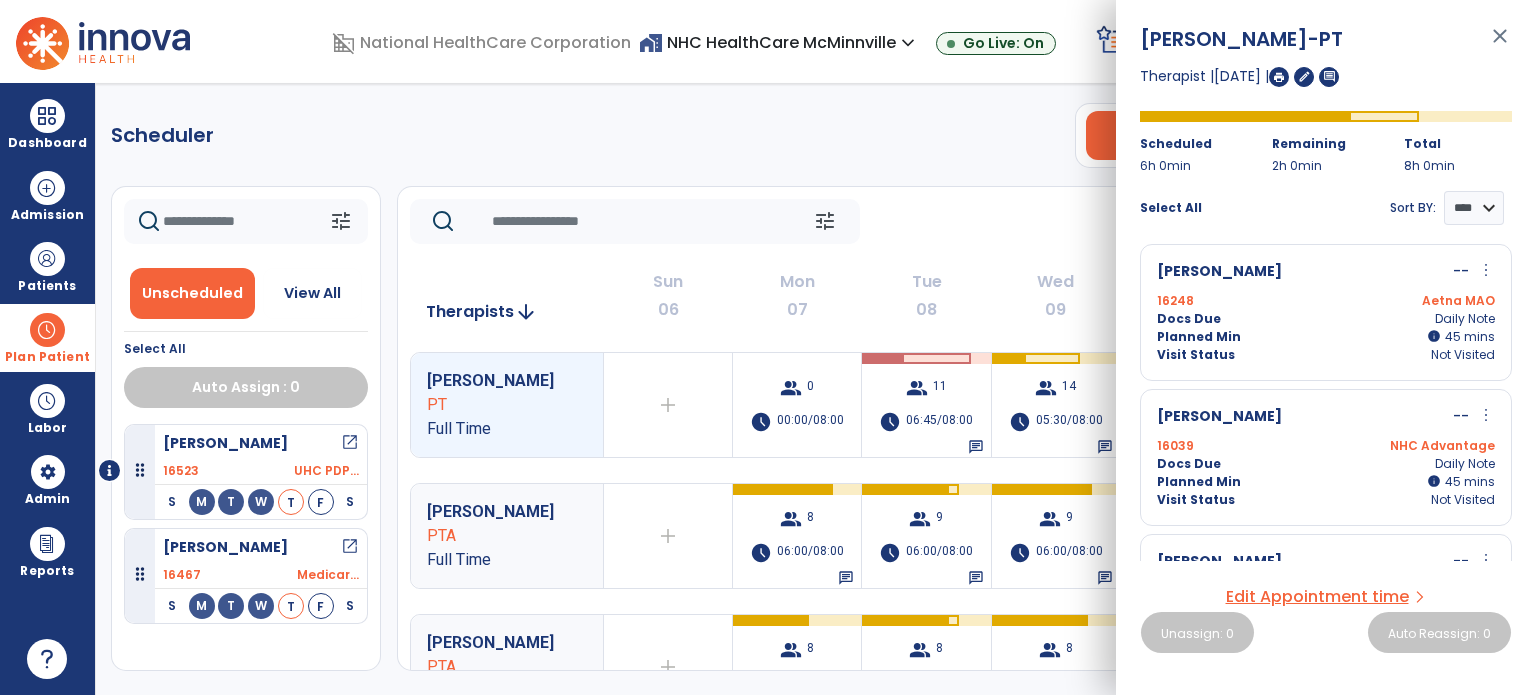 click on "Scheduler   PT   OT   ST  **** *** more_vert  Manage Labor   View All Therapists   Print" 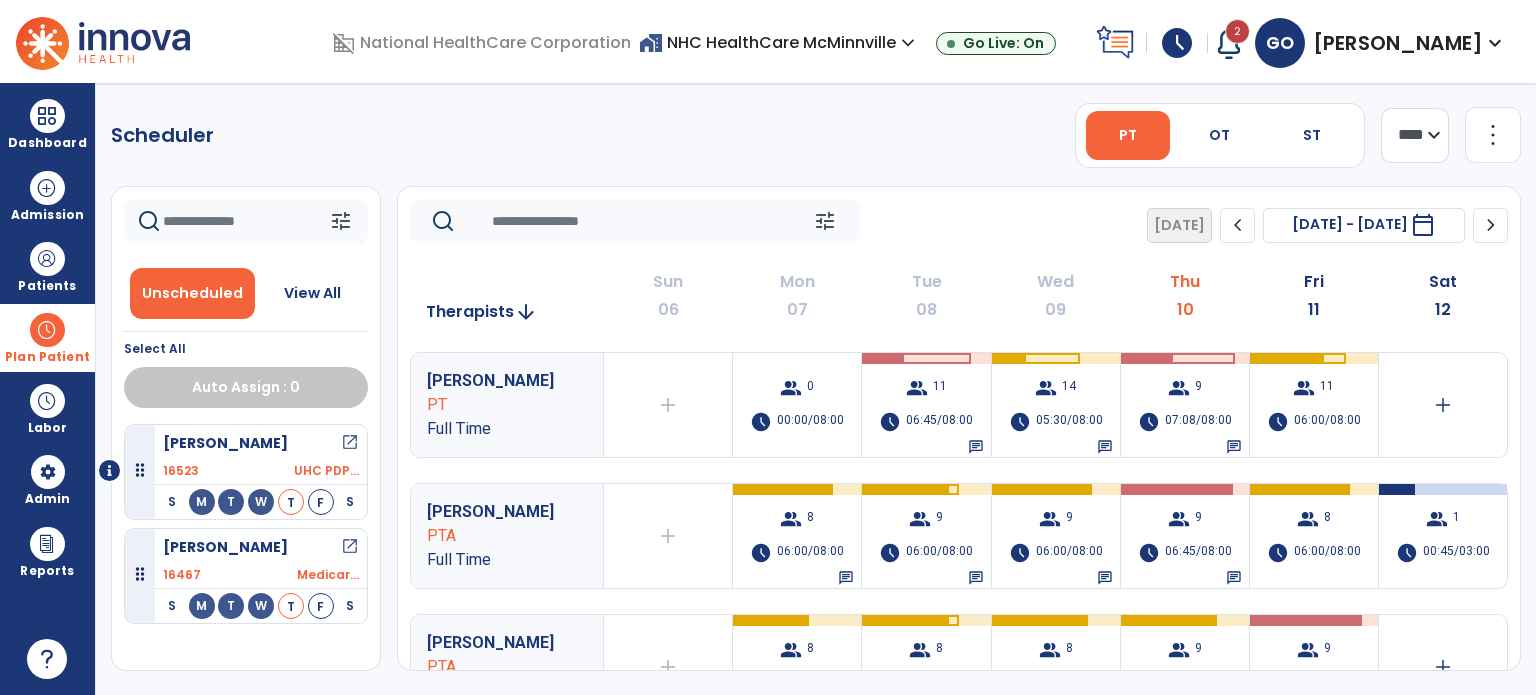 click at bounding box center [47, 330] 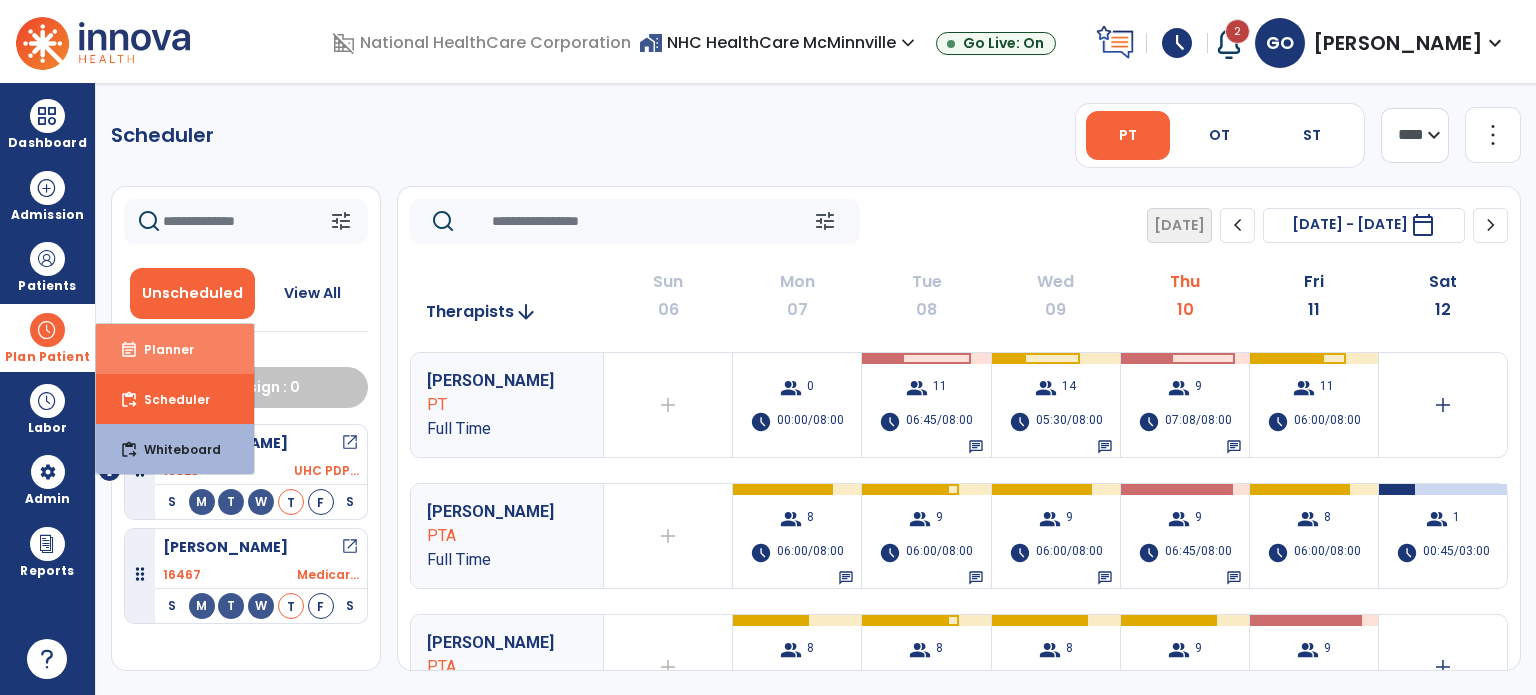 click on "event_note  Planner" at bounding box center (175, 349) 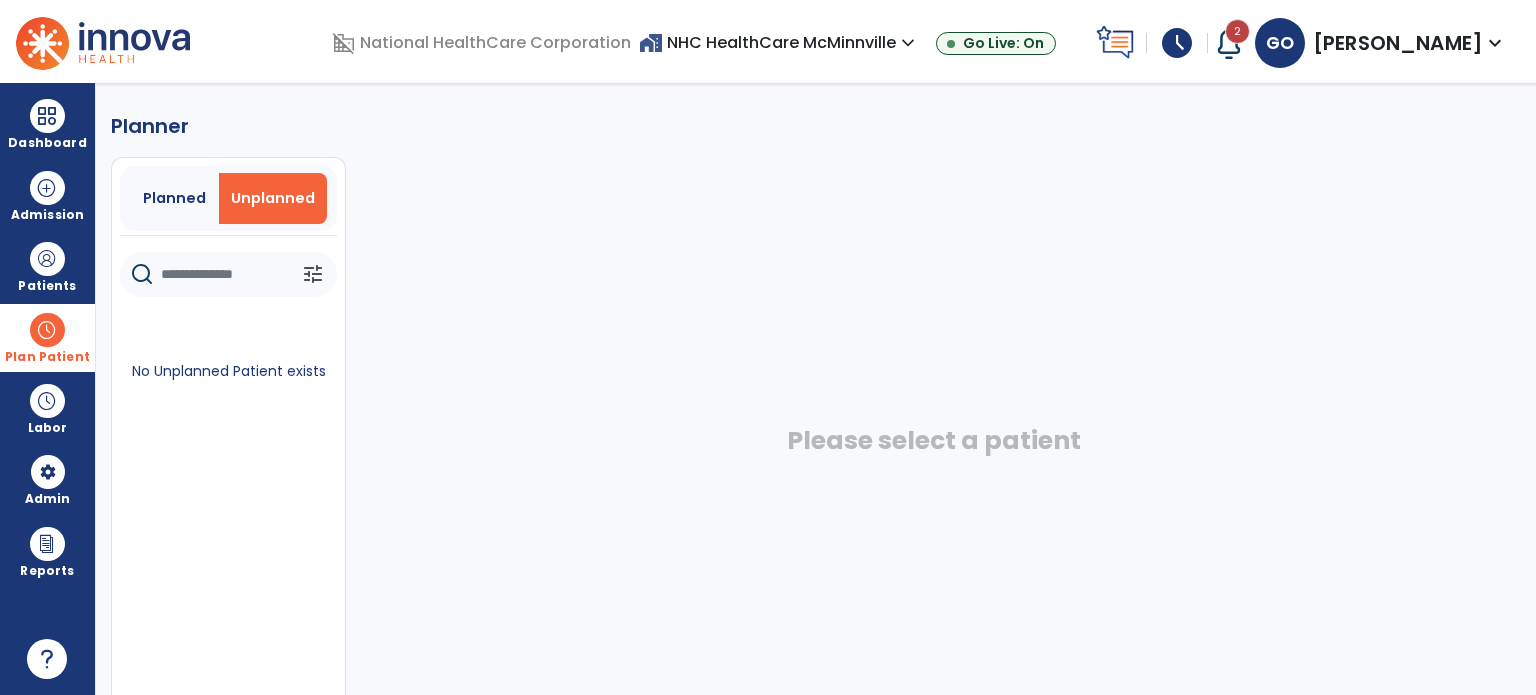 click at bounding box center (47, 330) 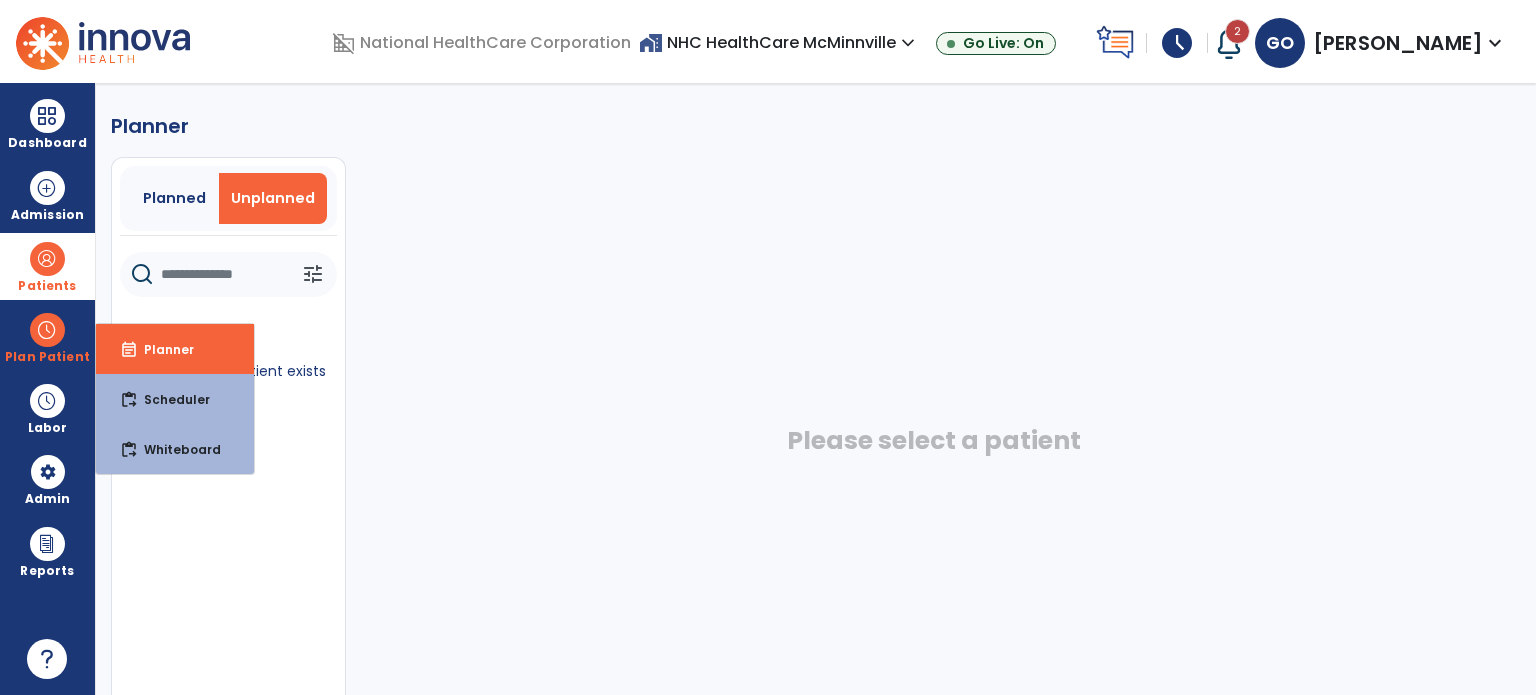 click at bounding box center (47, 259) 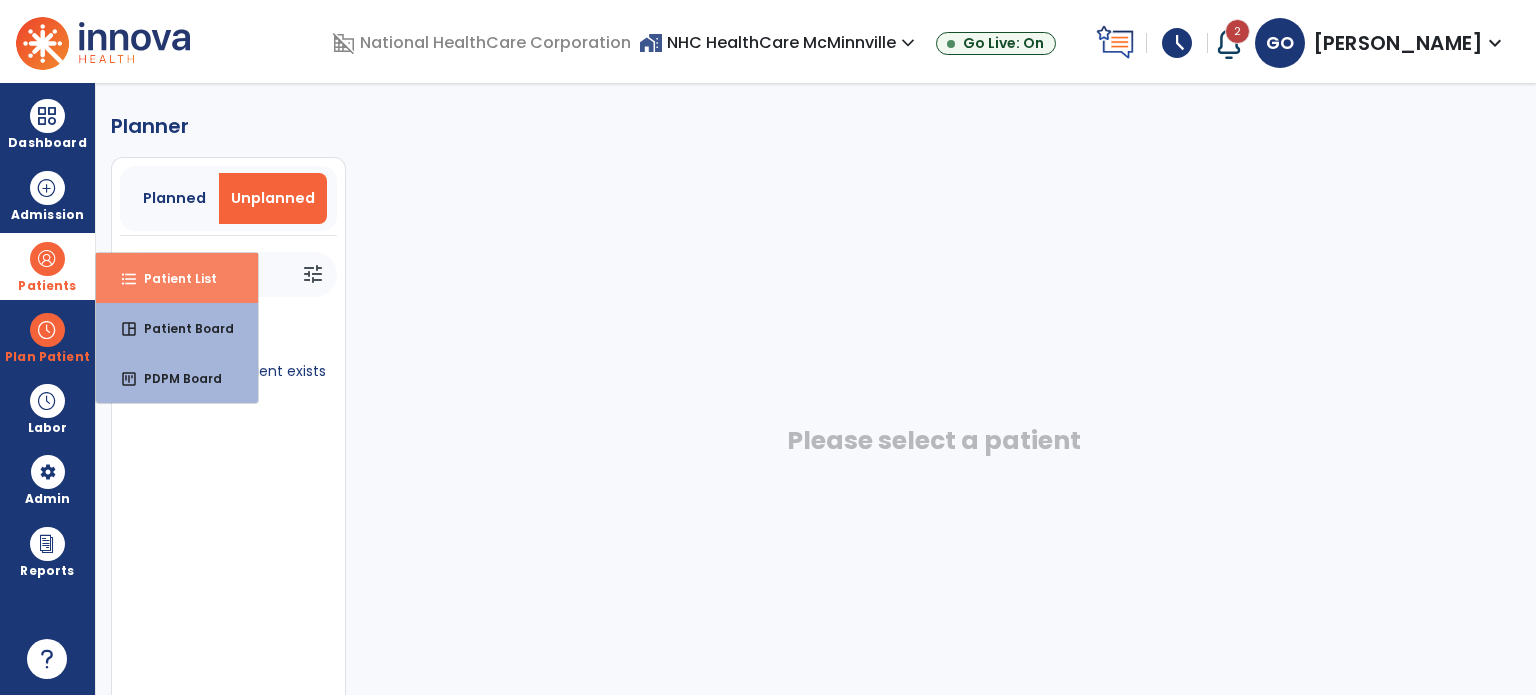 click on "Patient List" at bounding box center (172, 278) 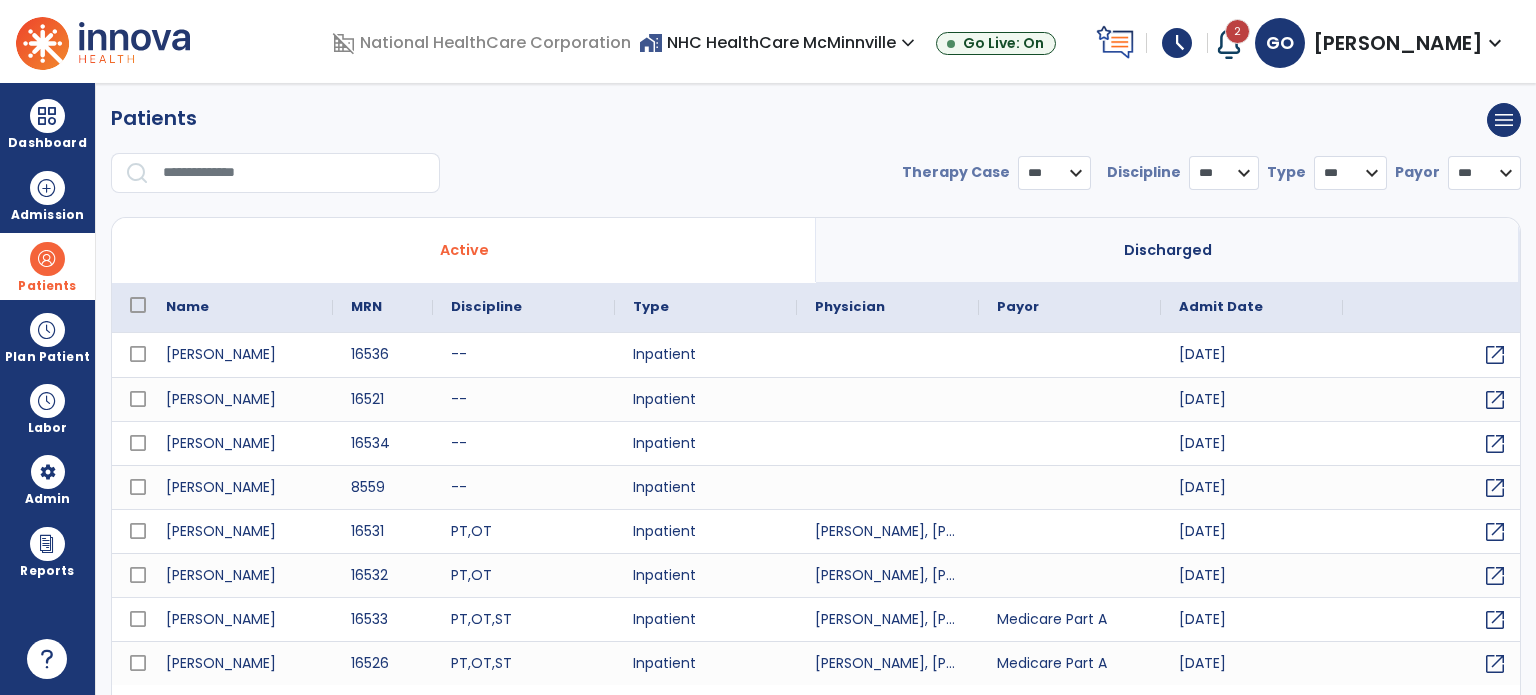 select on "***" 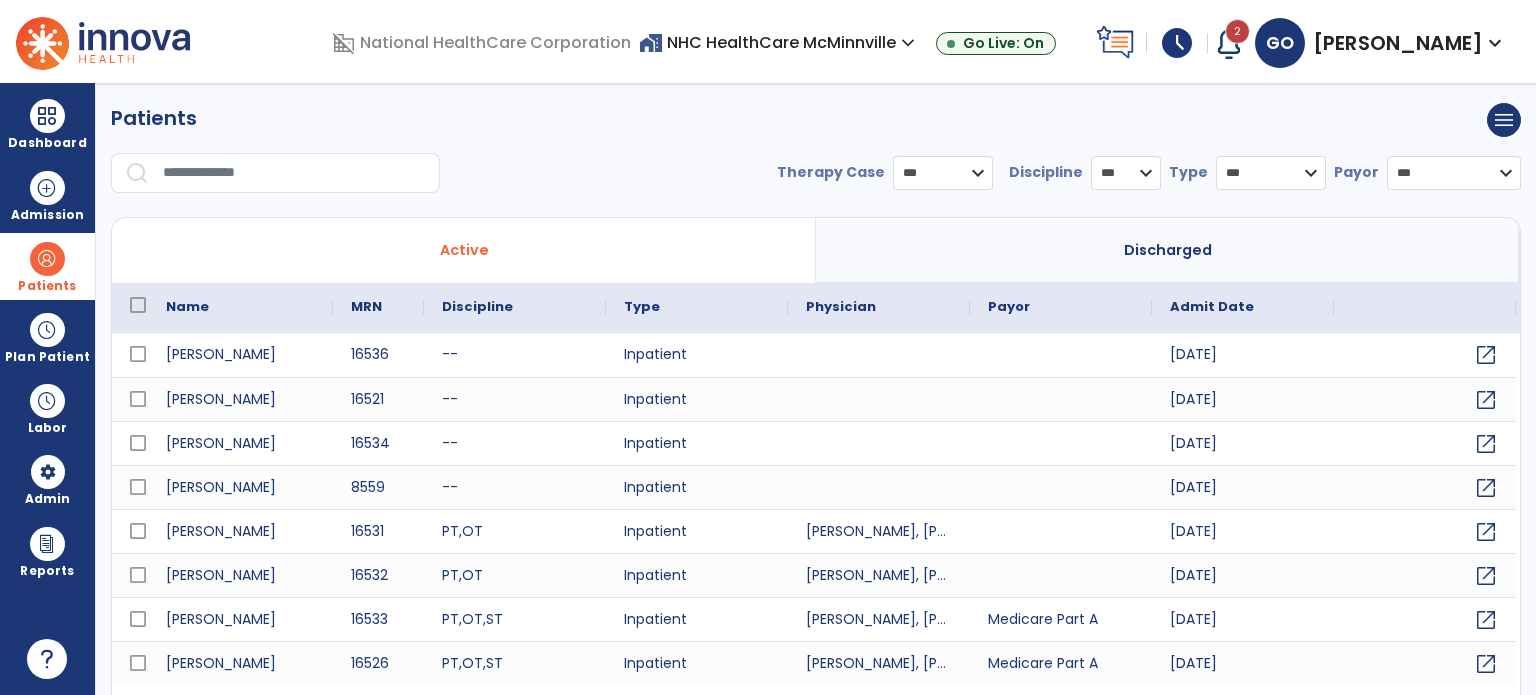 click at bounding box center [294, 173] 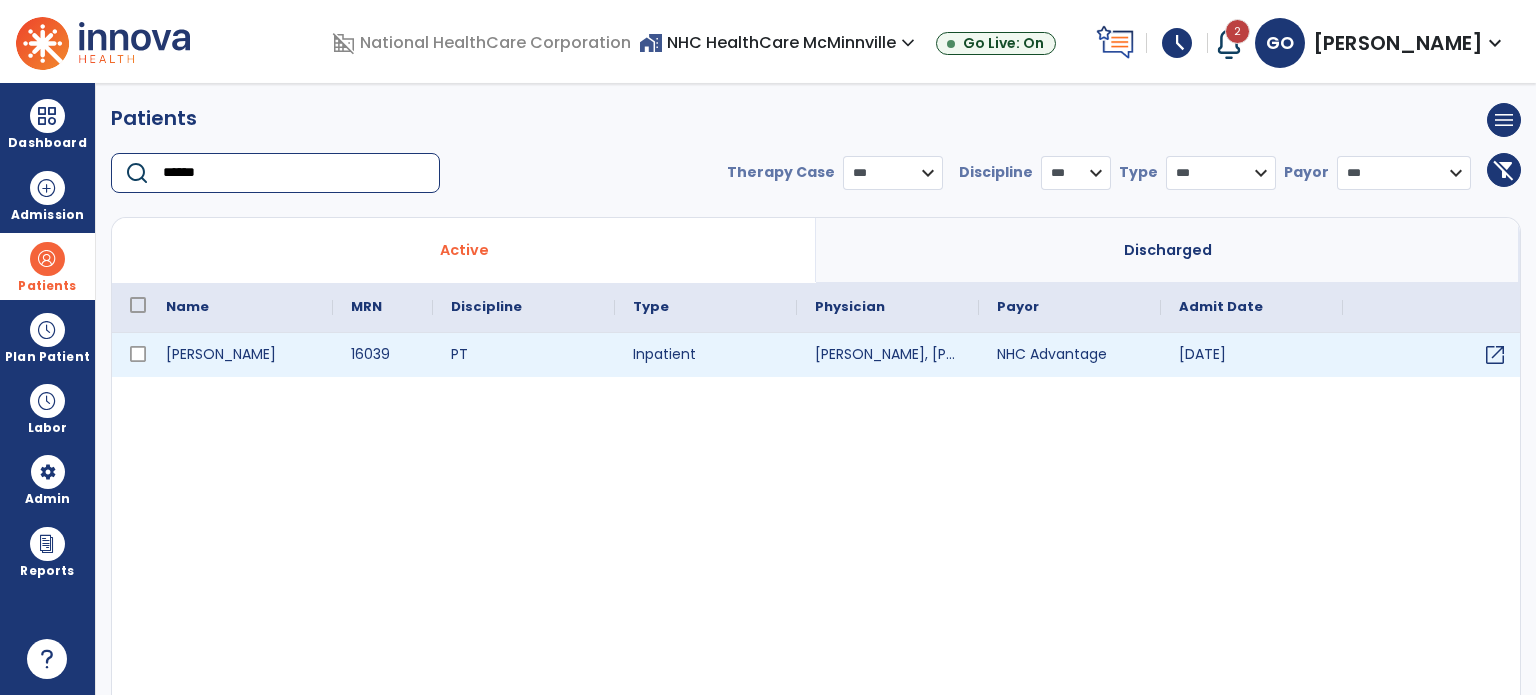 type on "******" 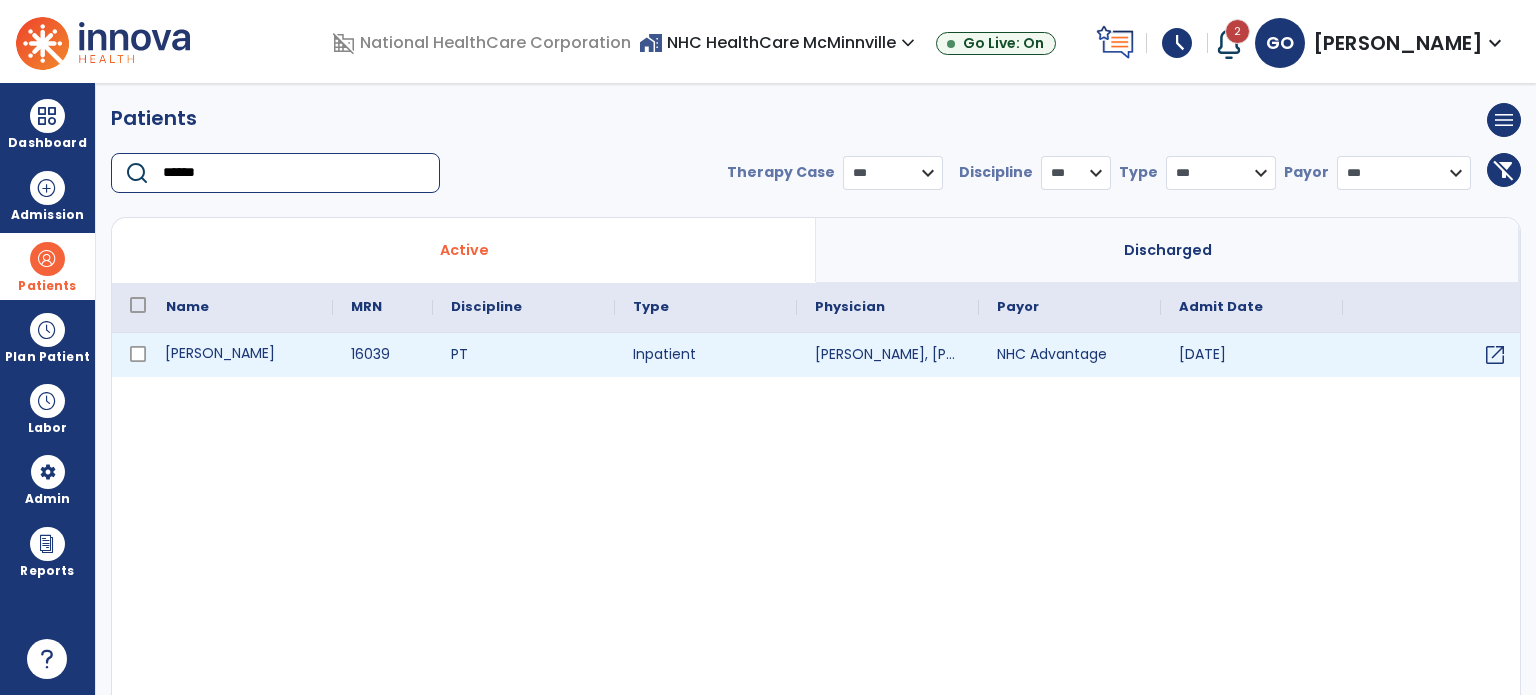 click on "[PERSON_NAME]" at bounding box center [240, 355] 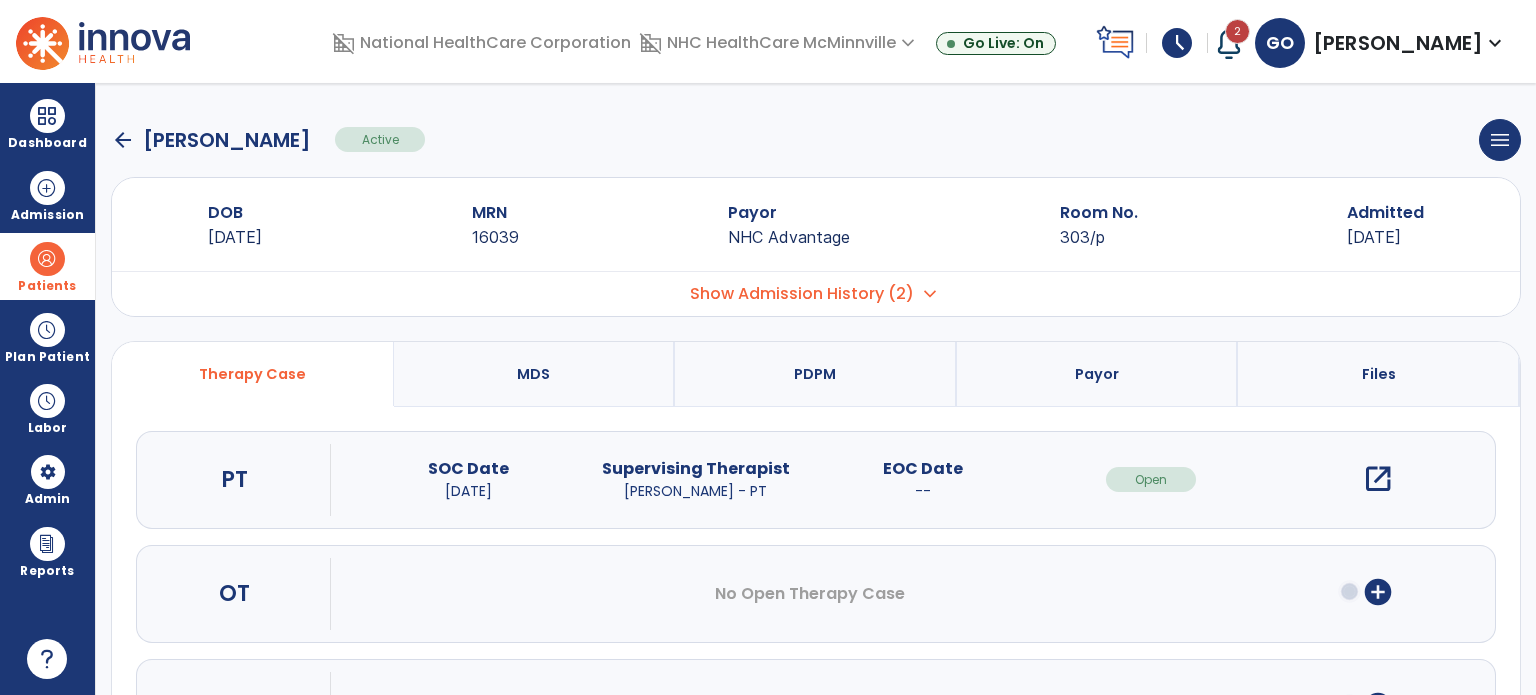click on "open_in_new" at bounding box center (1378, 479) 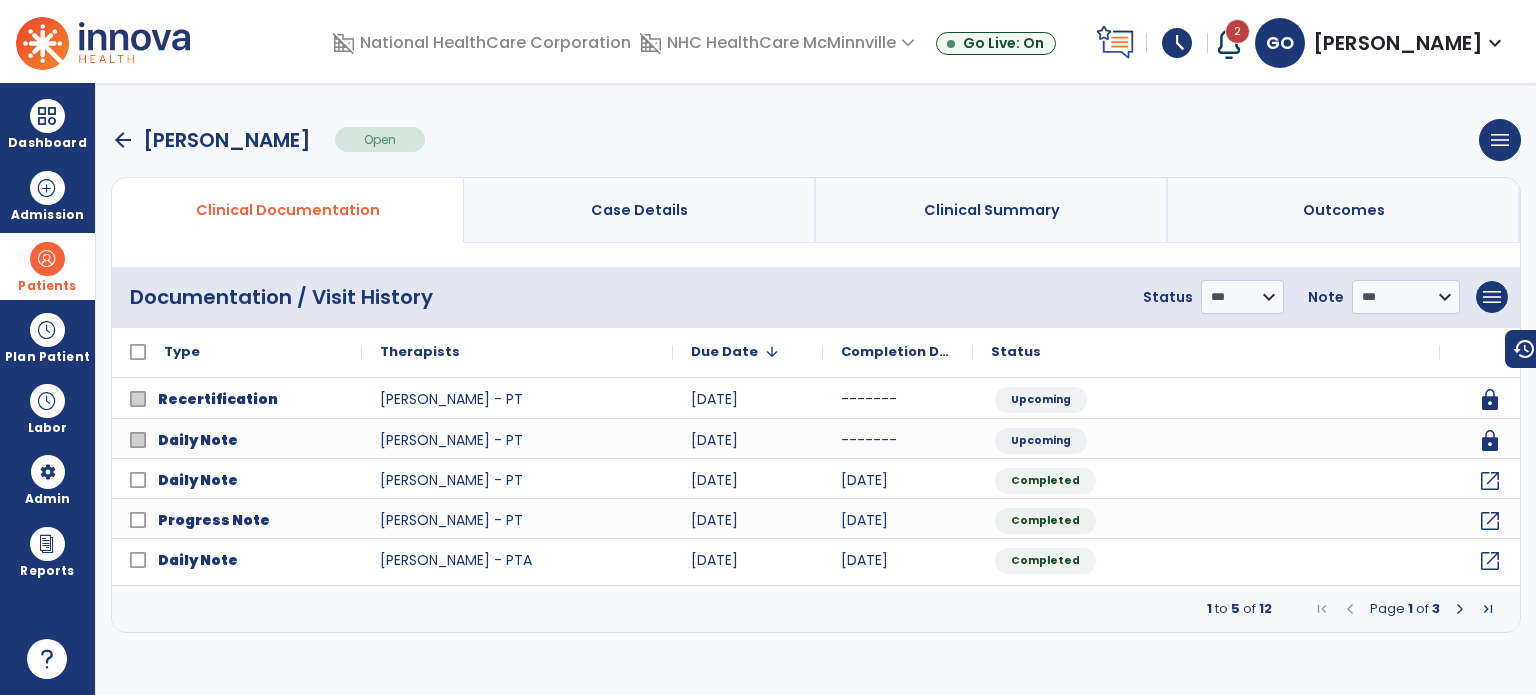 click on "arrow_back" at bounding box center [123, 140] 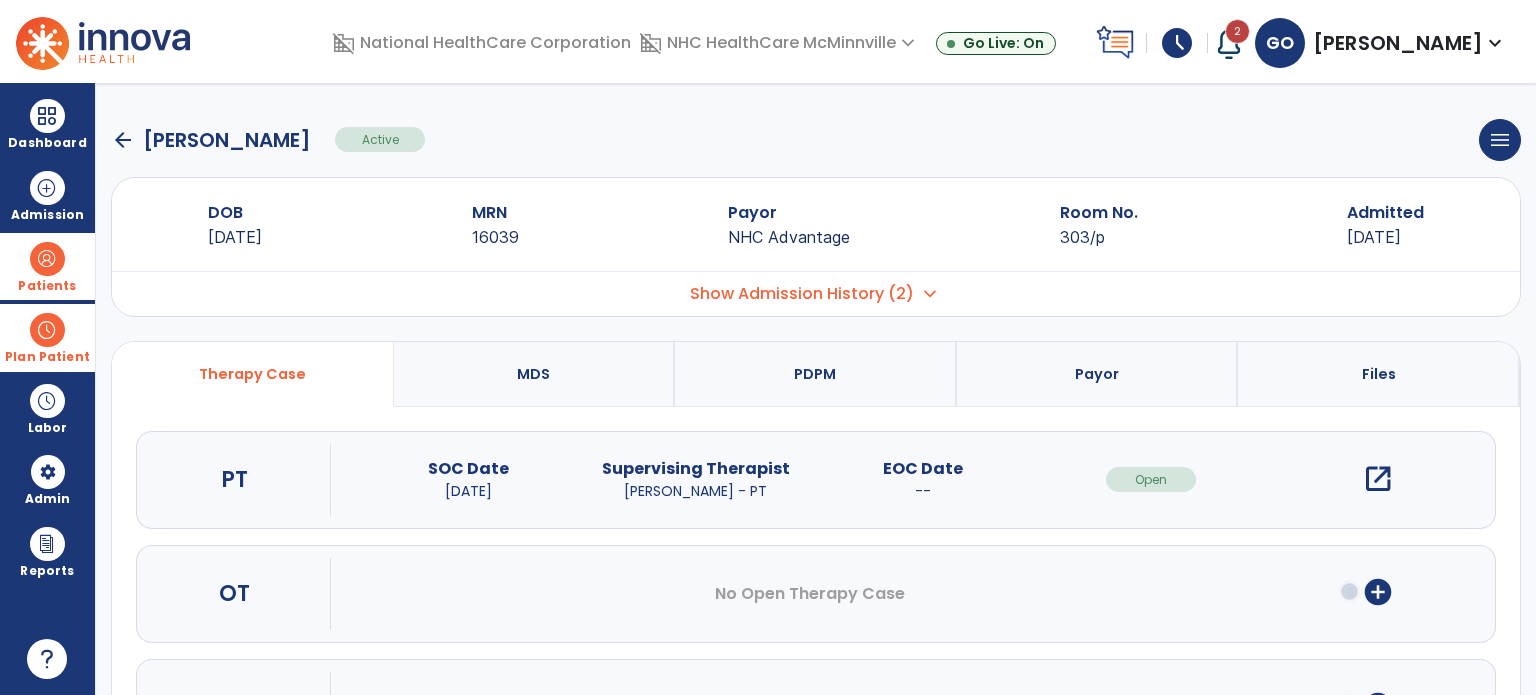 click at bounding box center [47, 330] 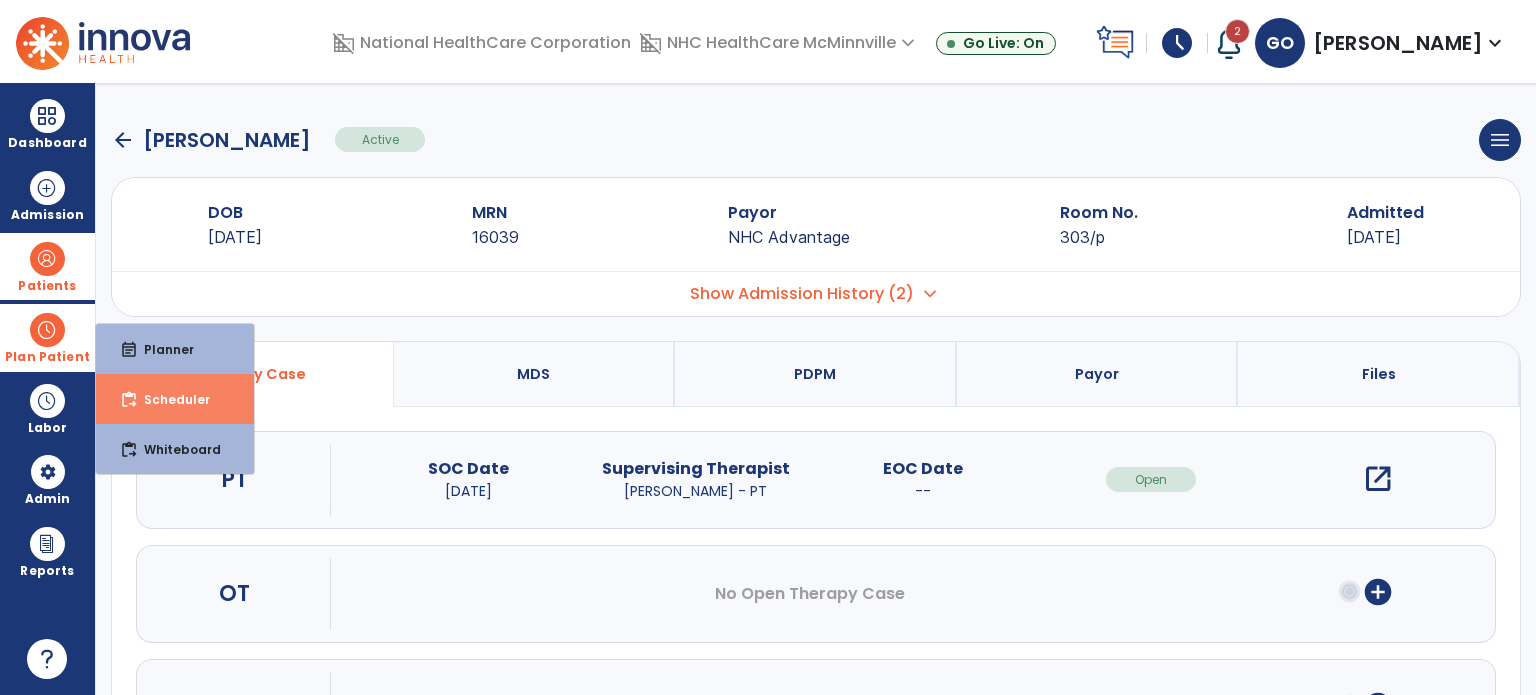 click on "Scheduler" at bounding box center [169, 399] 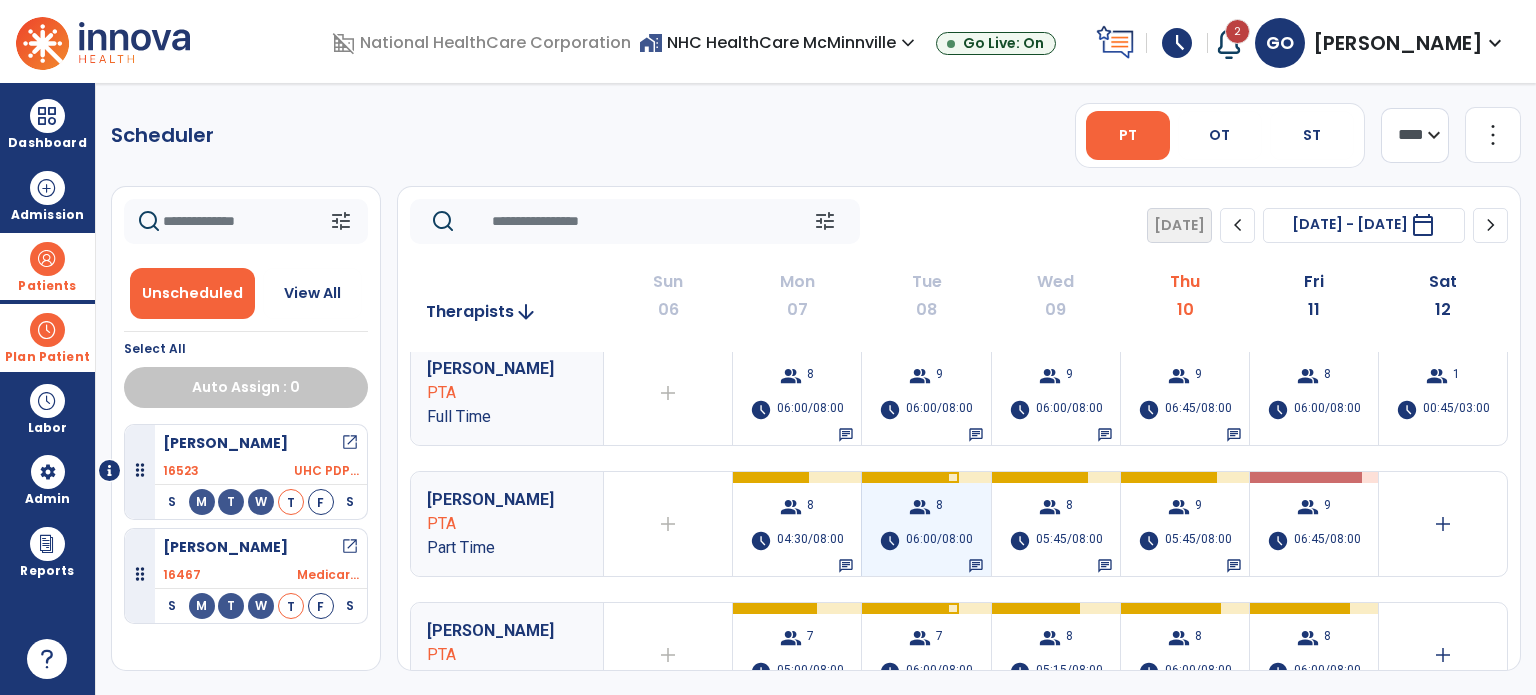 scroll, scrollTop: 100, scrollLeft: 0, axis: vertical 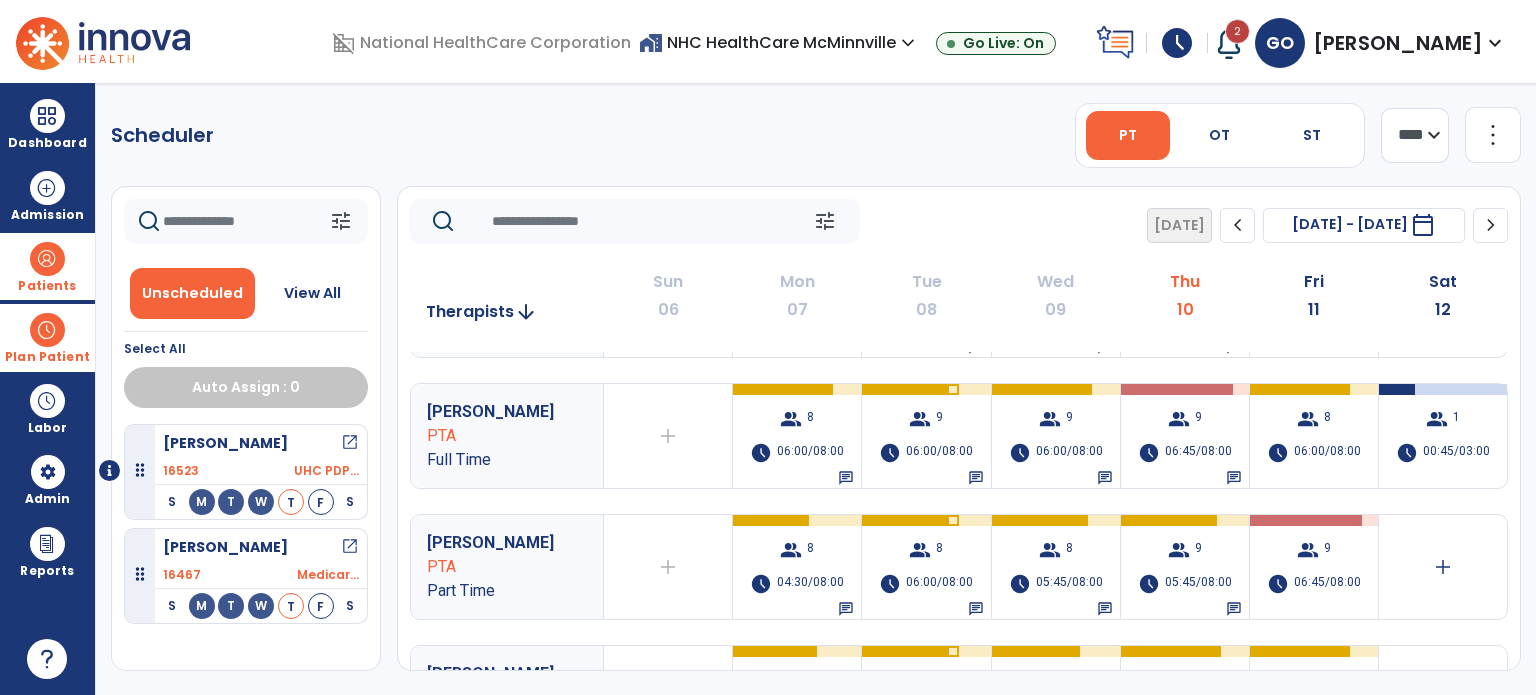 click on "Patients" at bounding box center (47, 286) 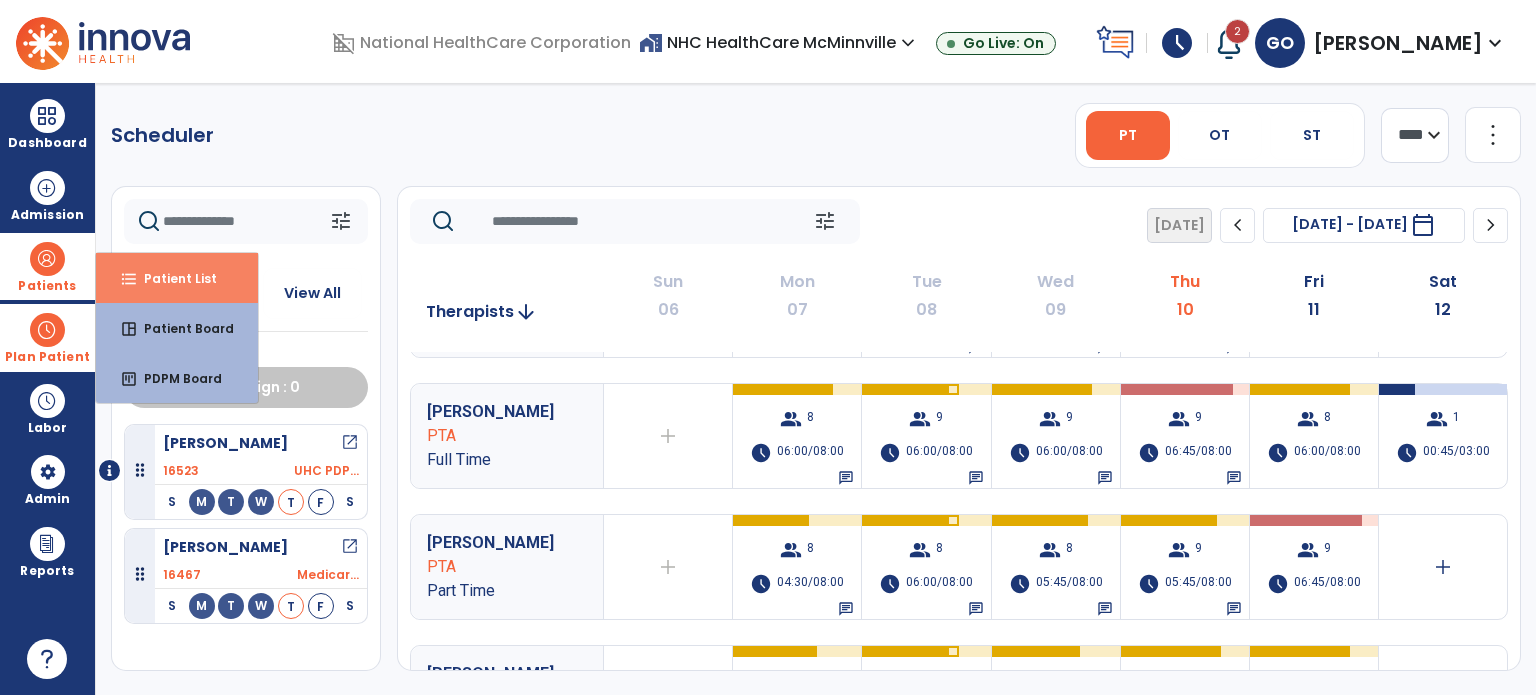 click on "format_list_bulleted" at bounding box center (129, 279) 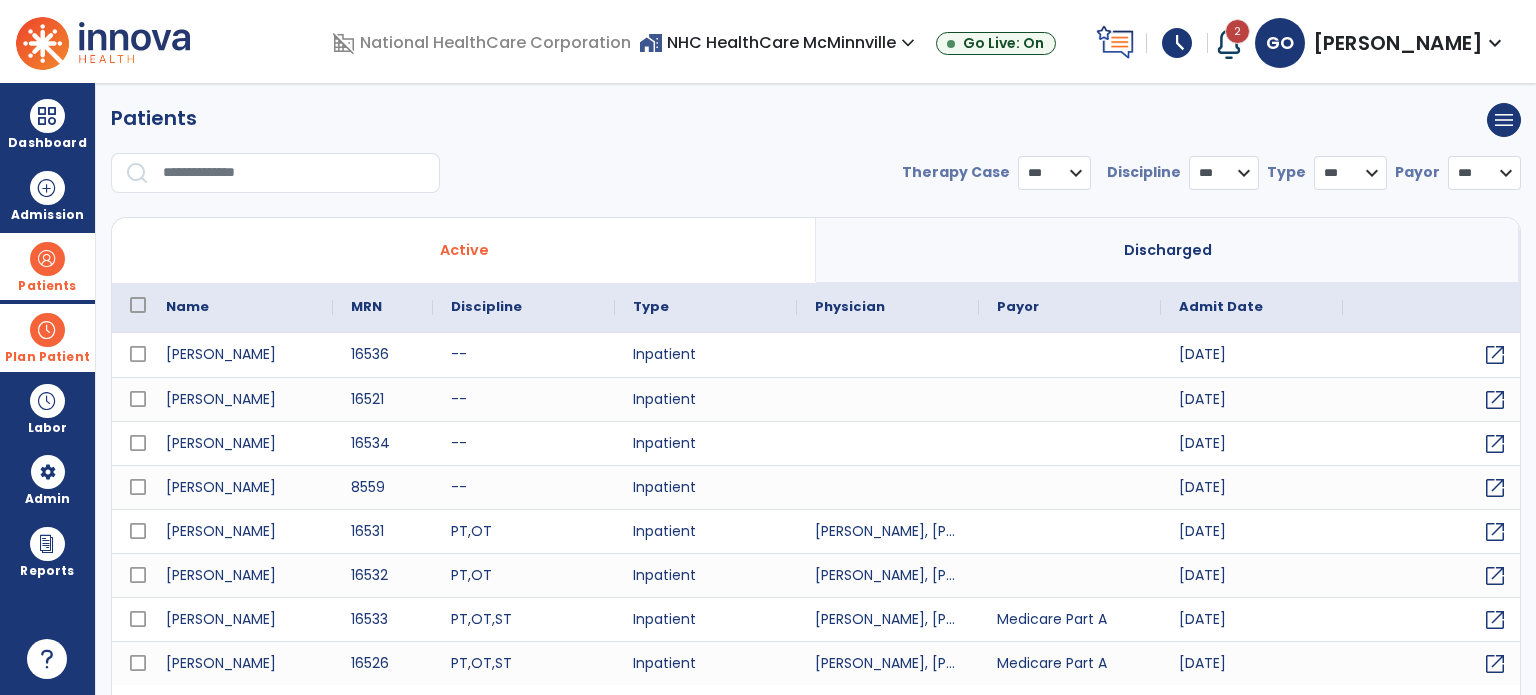select on "***" 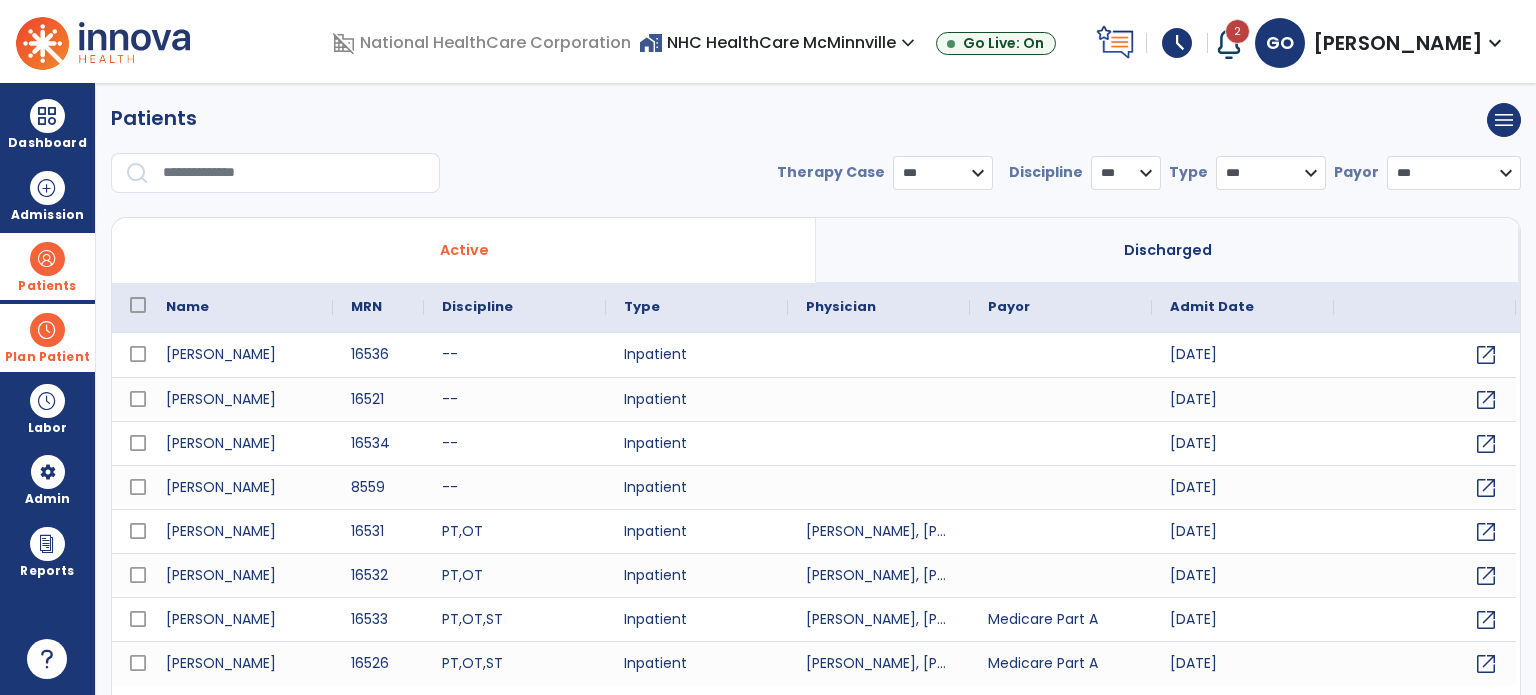 click at bounding box center (294, 173) 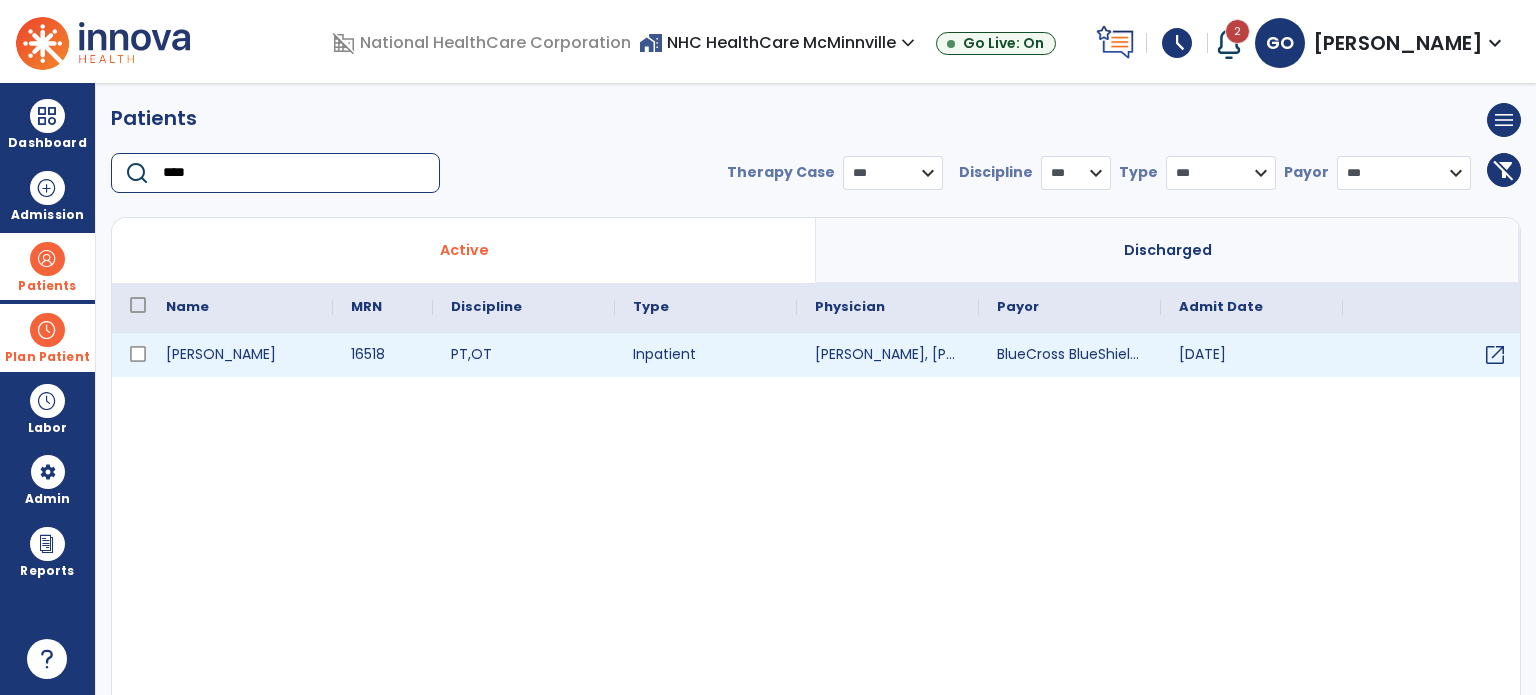 type on "****" 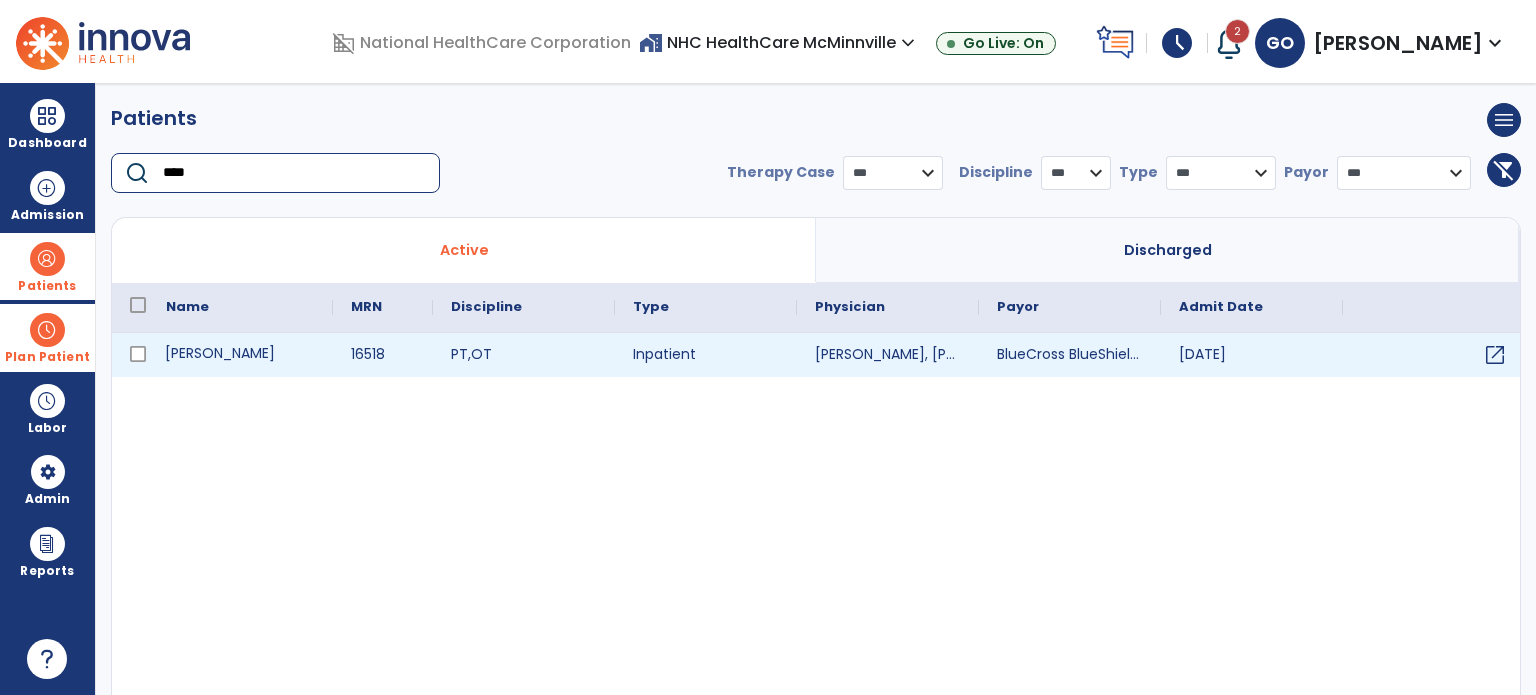 click on "[PERSON_NAME]" at bounding box center (240, 355) 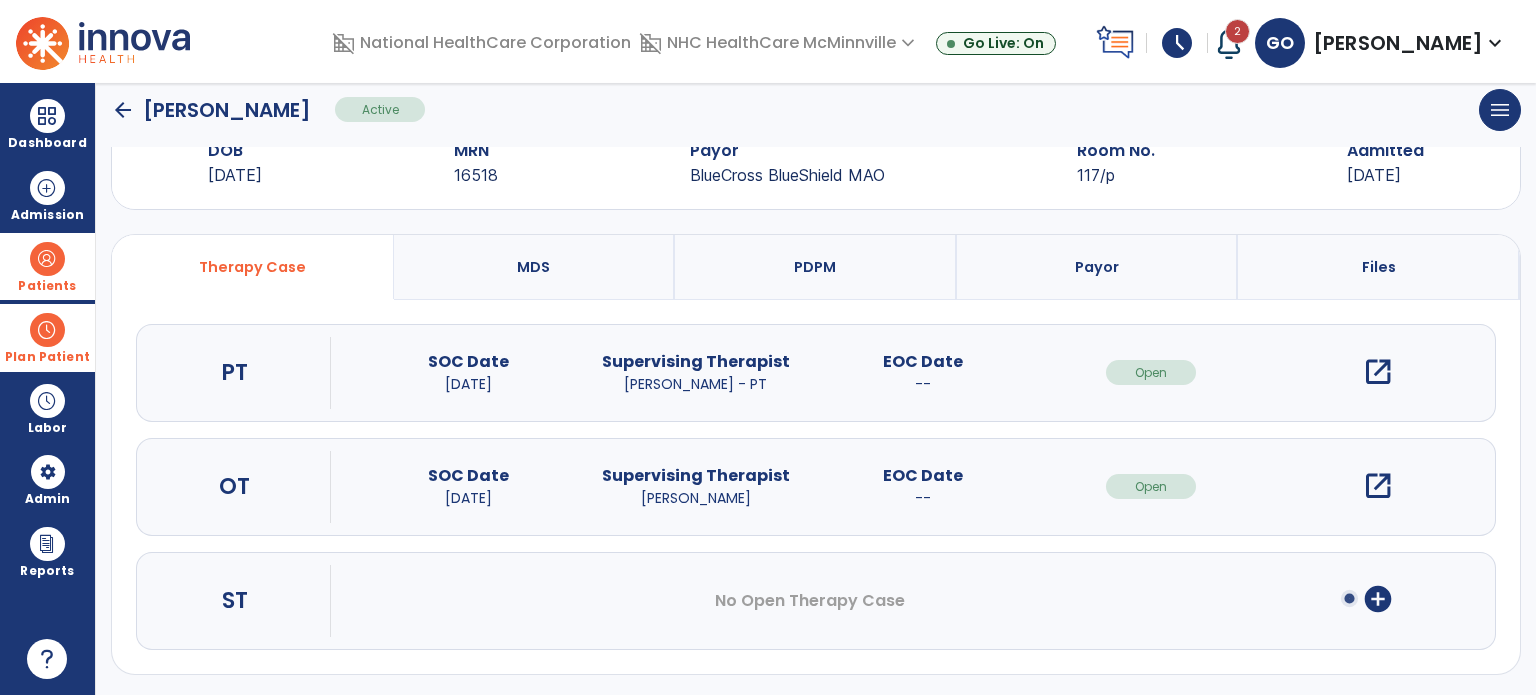 click on "PDPM" at bounding box center (816, 267) 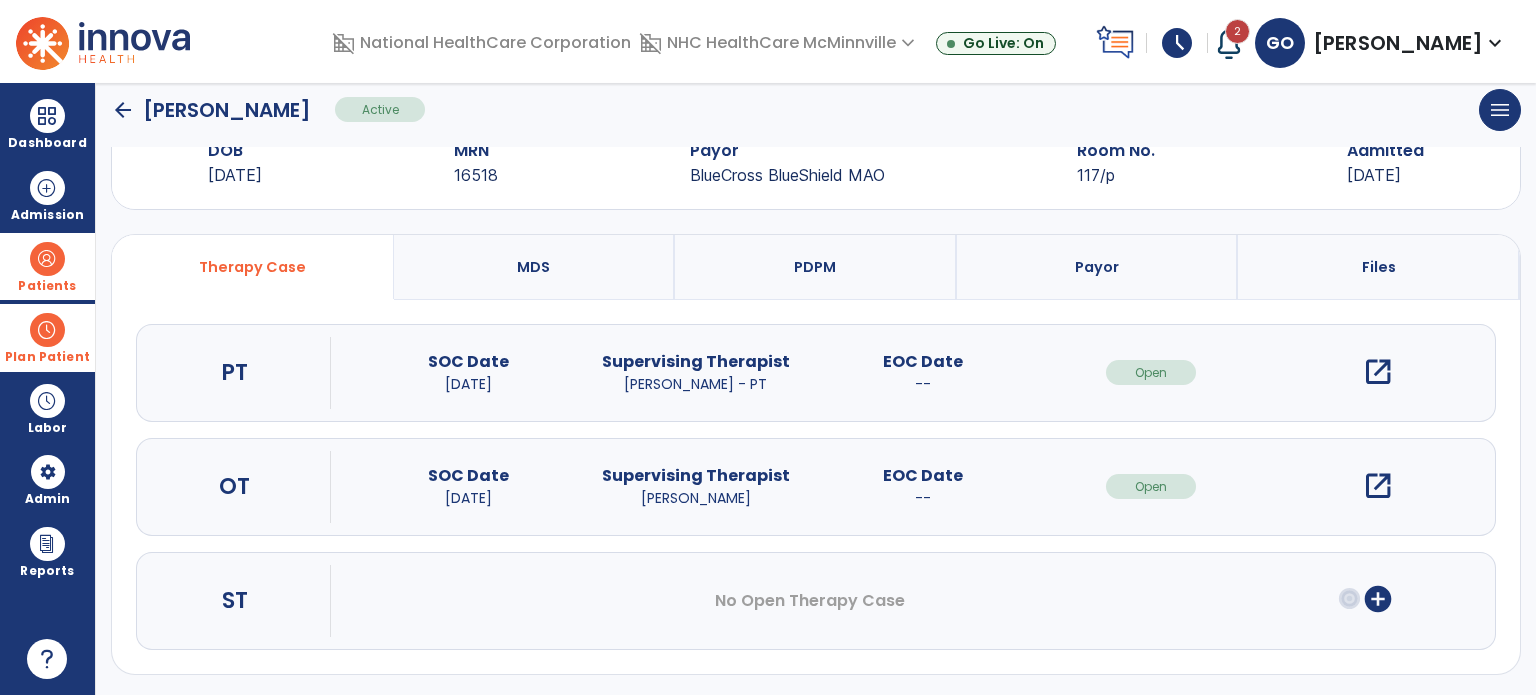 select on "***" 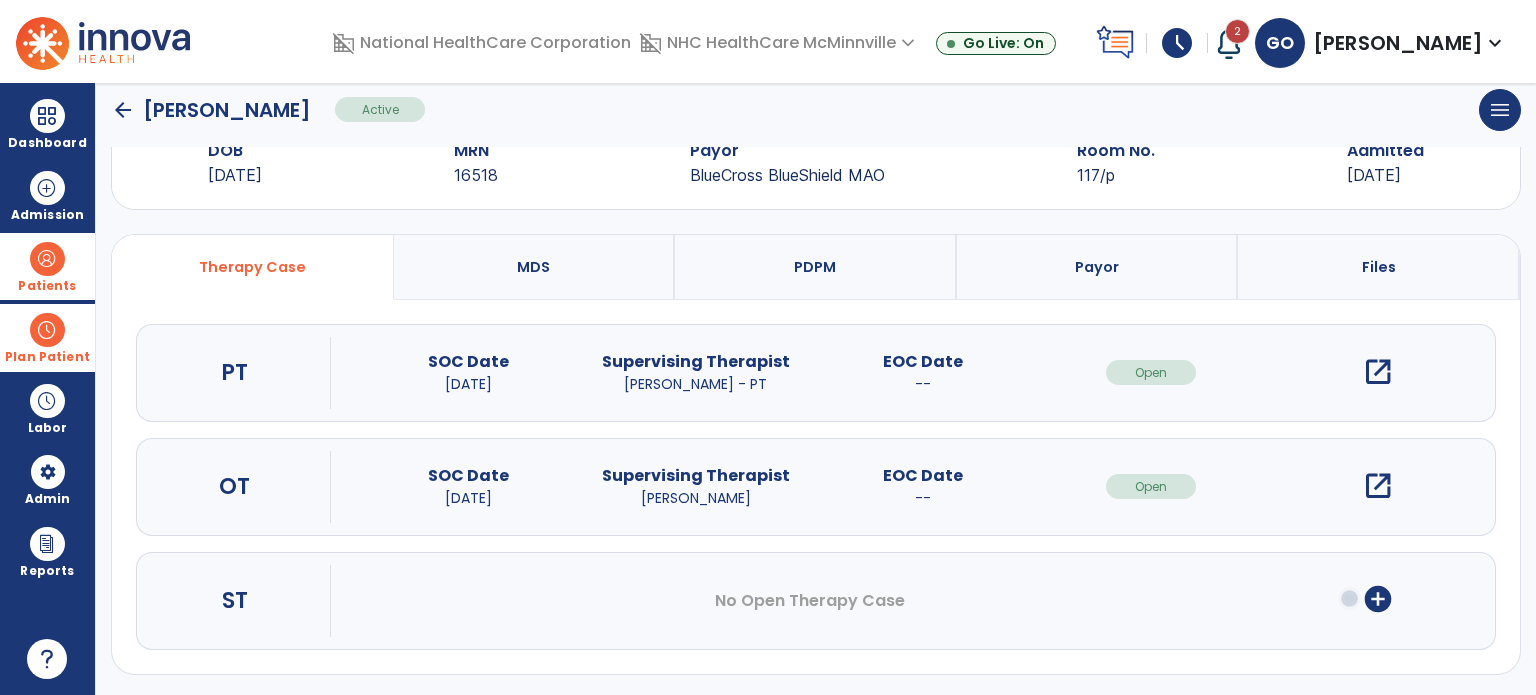 select on "**********" 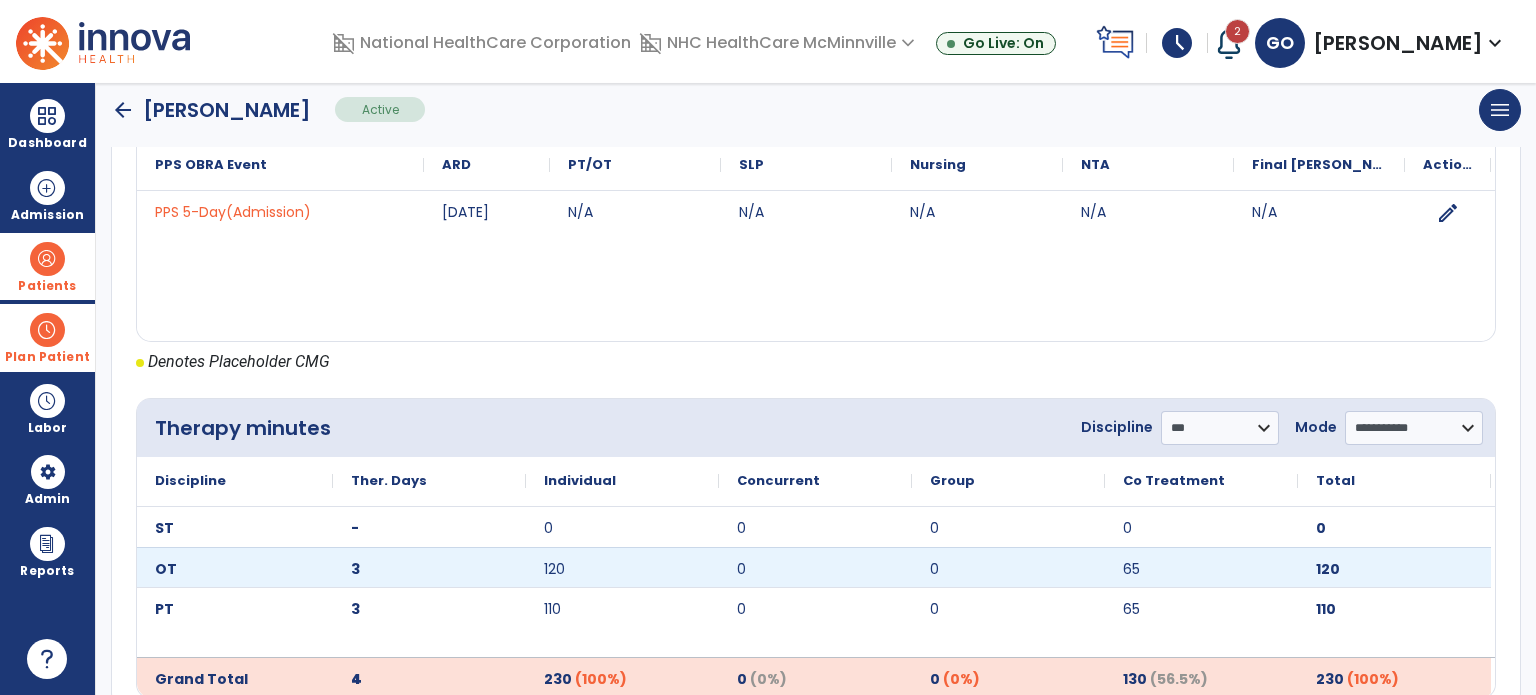 scroll, scrollTop: 903, scrollLeft: 0, axis: vertical 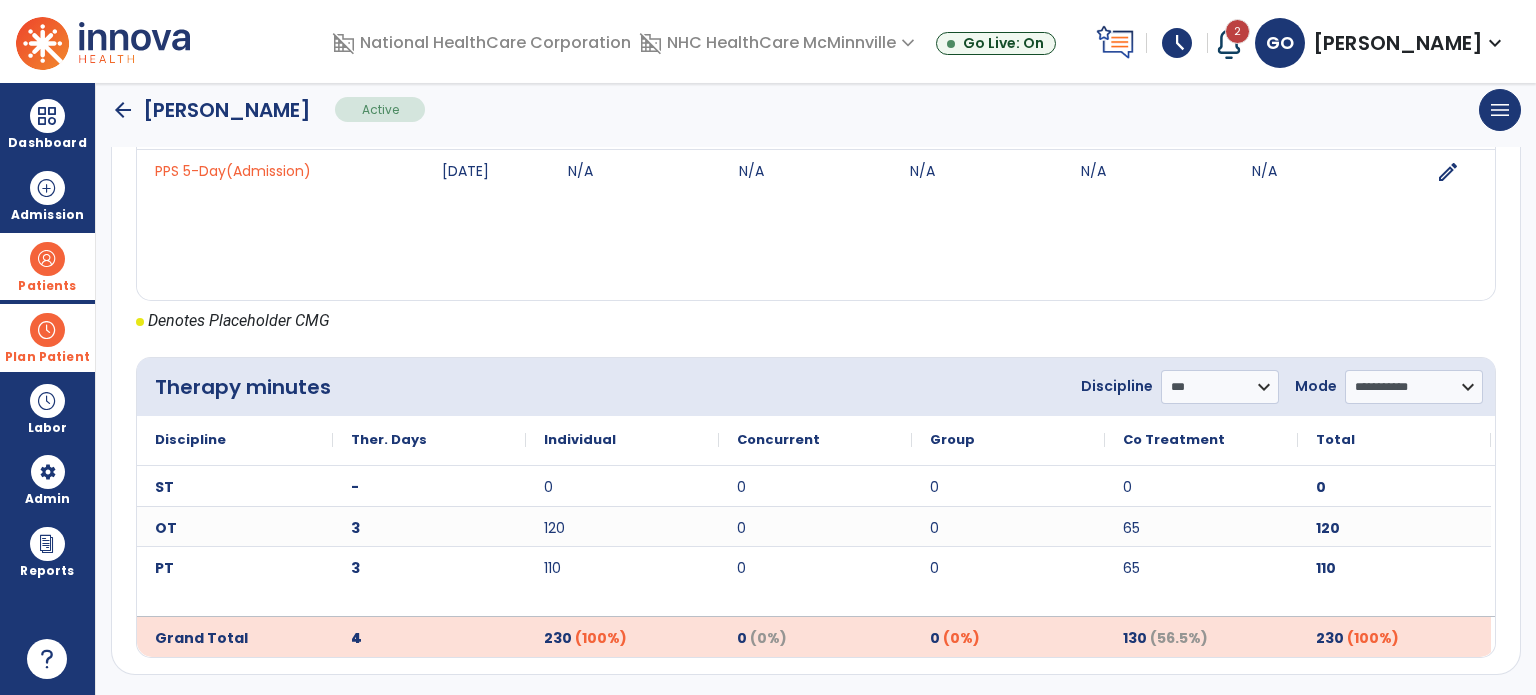 click at bounding box center (47, 330) 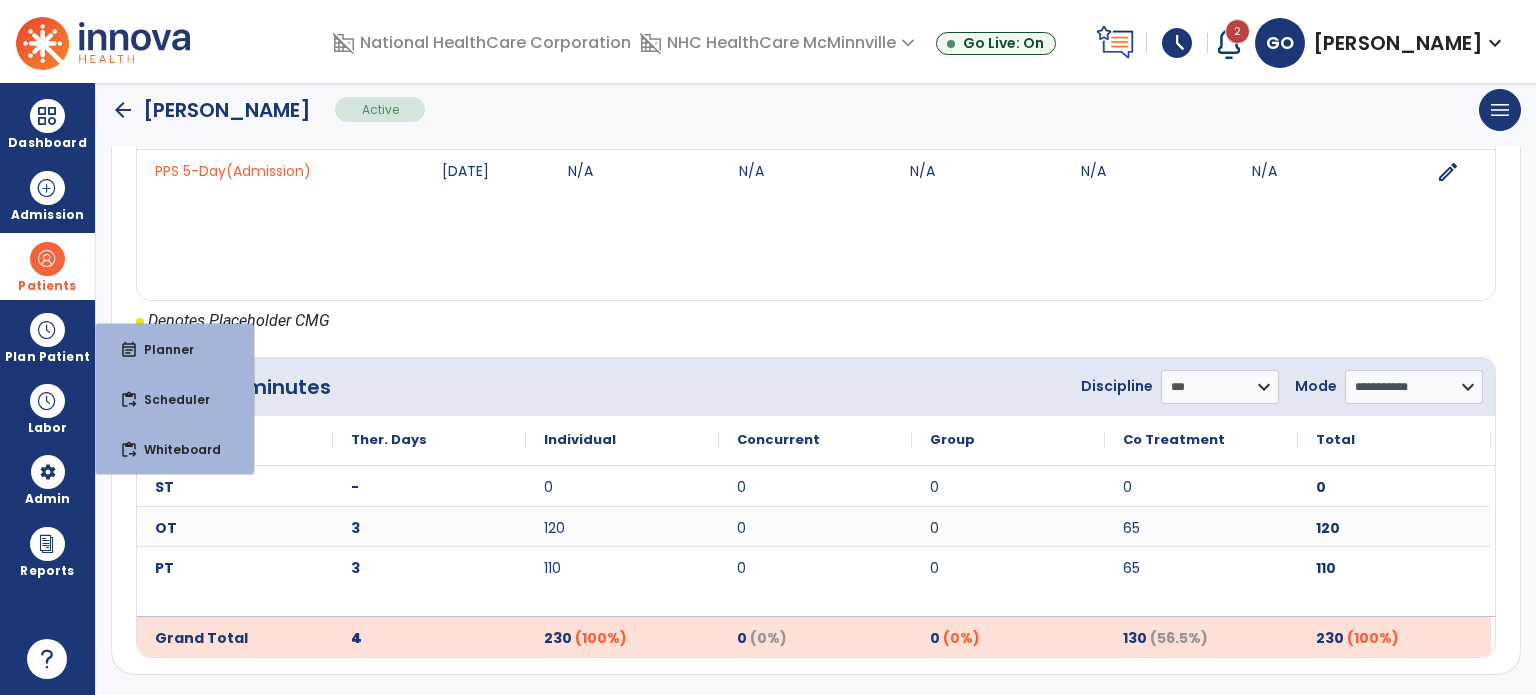 click on "Dashboard  dashboard  Therapist Dashboard  view_quilt  Operations Dashboard Admission Patients  format_list_bulleted  Patient List  space_dashboard  Patient Board  insert_chart  PDPM Board Plan Patient  event_note  Planner  content_paste_go  Scheduler  content_paste_go  Whiteboard Labor  content_paste_go  Timecards  content_paste_go  Labor Management Admin  attach_money  Payors  manage_accounts  Users  group  Roles Reports  export_notes  Billing Exports  note_alt  EOM Report  event_note  Minutes By Payor  sticky_note_2  PBJ Report  inbox_customize  Service Log  playlist_add_check  Triple Check Report" at bounding box center (48, 389) 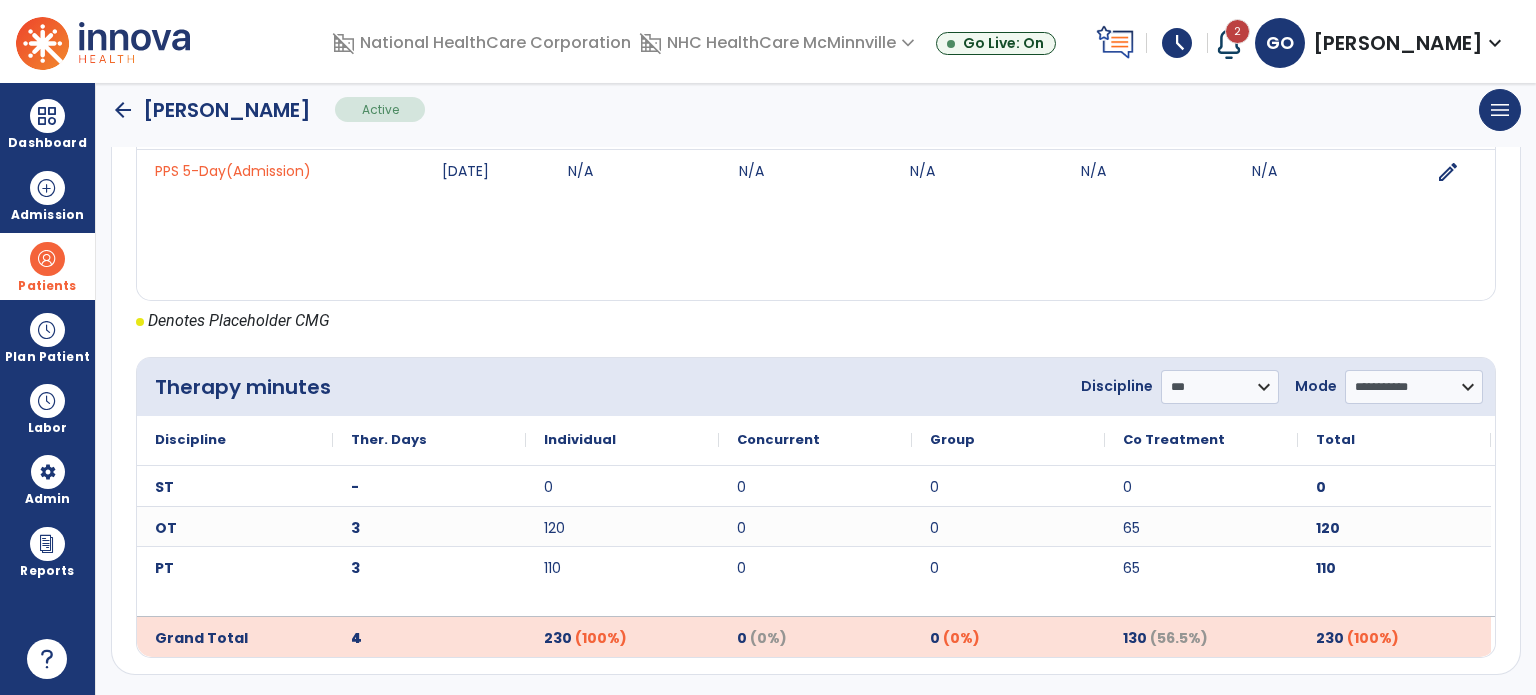 click on "Patients" at bounding box center [47, 266] 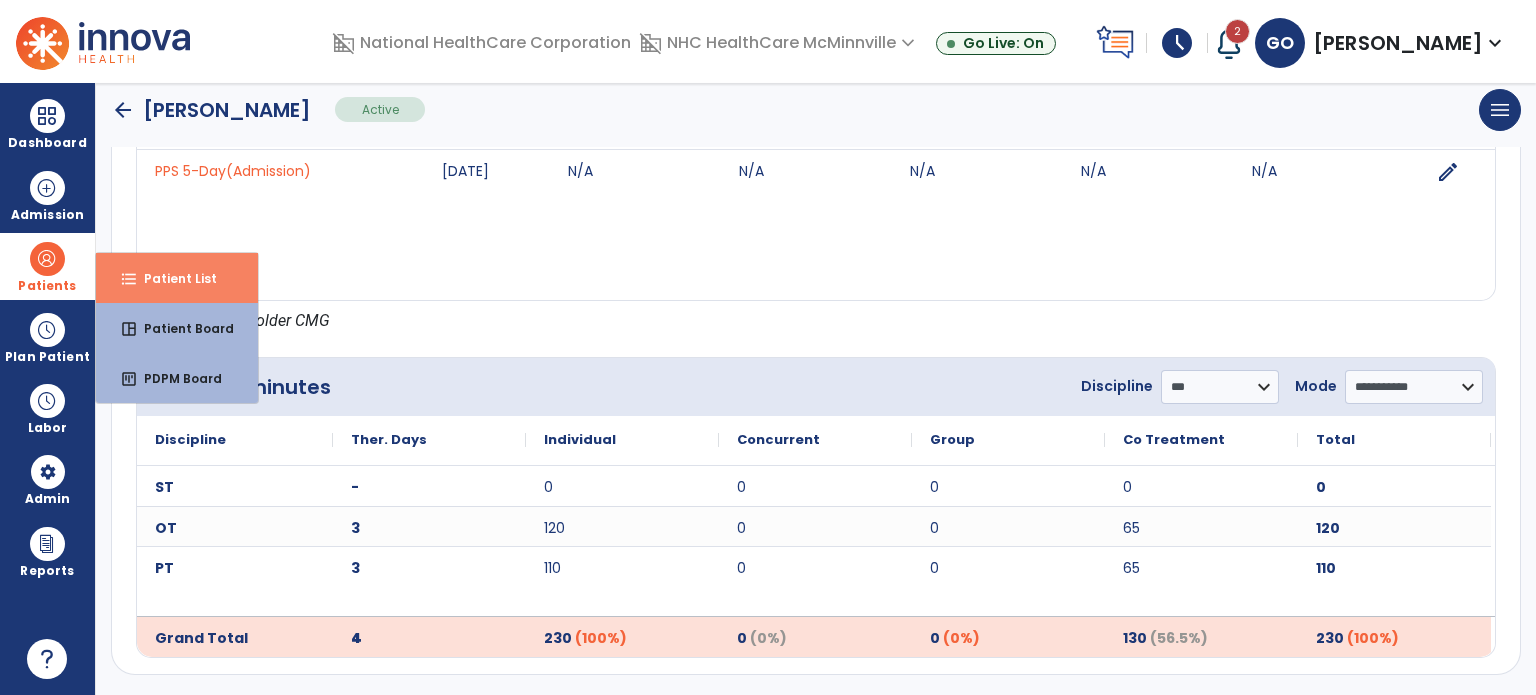 click on "format_list_bulleted  Patient List" at bounding box center [177, 278] 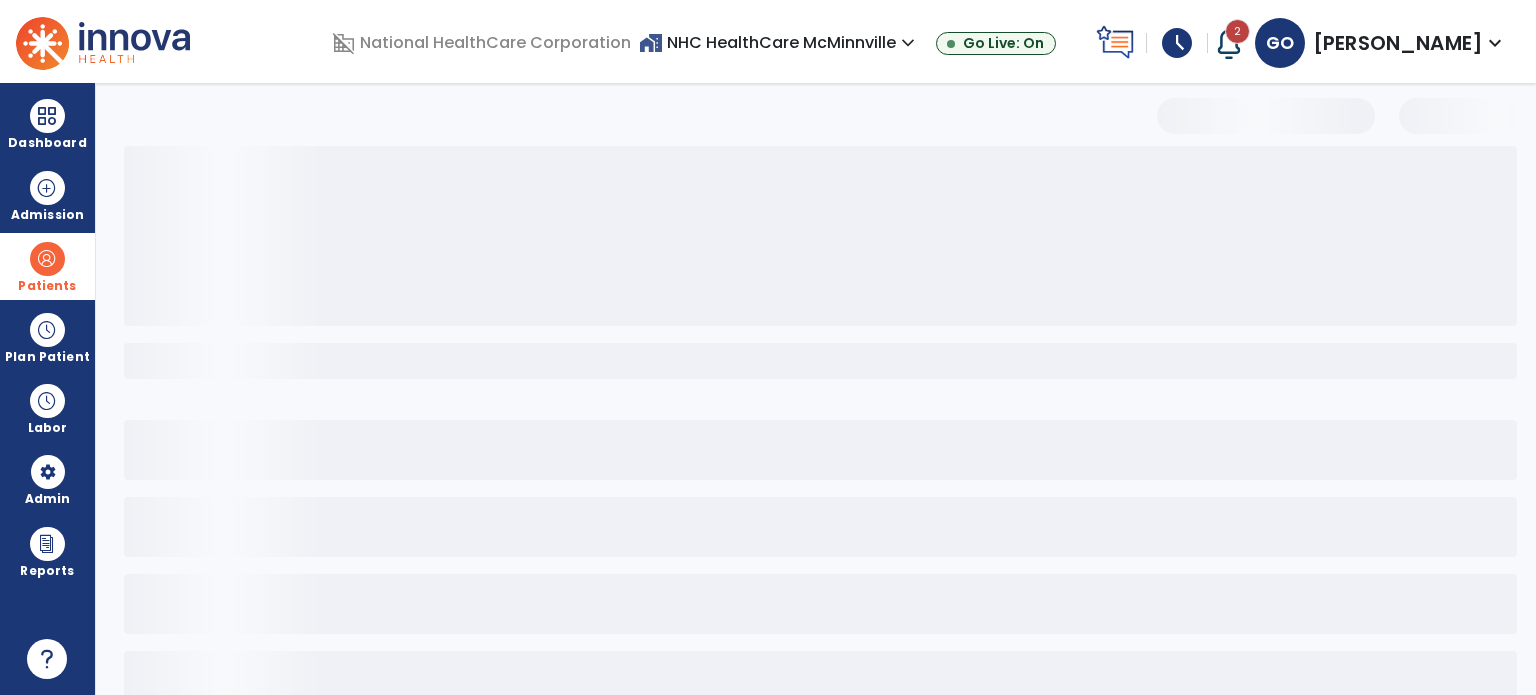 scroll, scrollTop: 0, scrollLeft: 0, axis: both 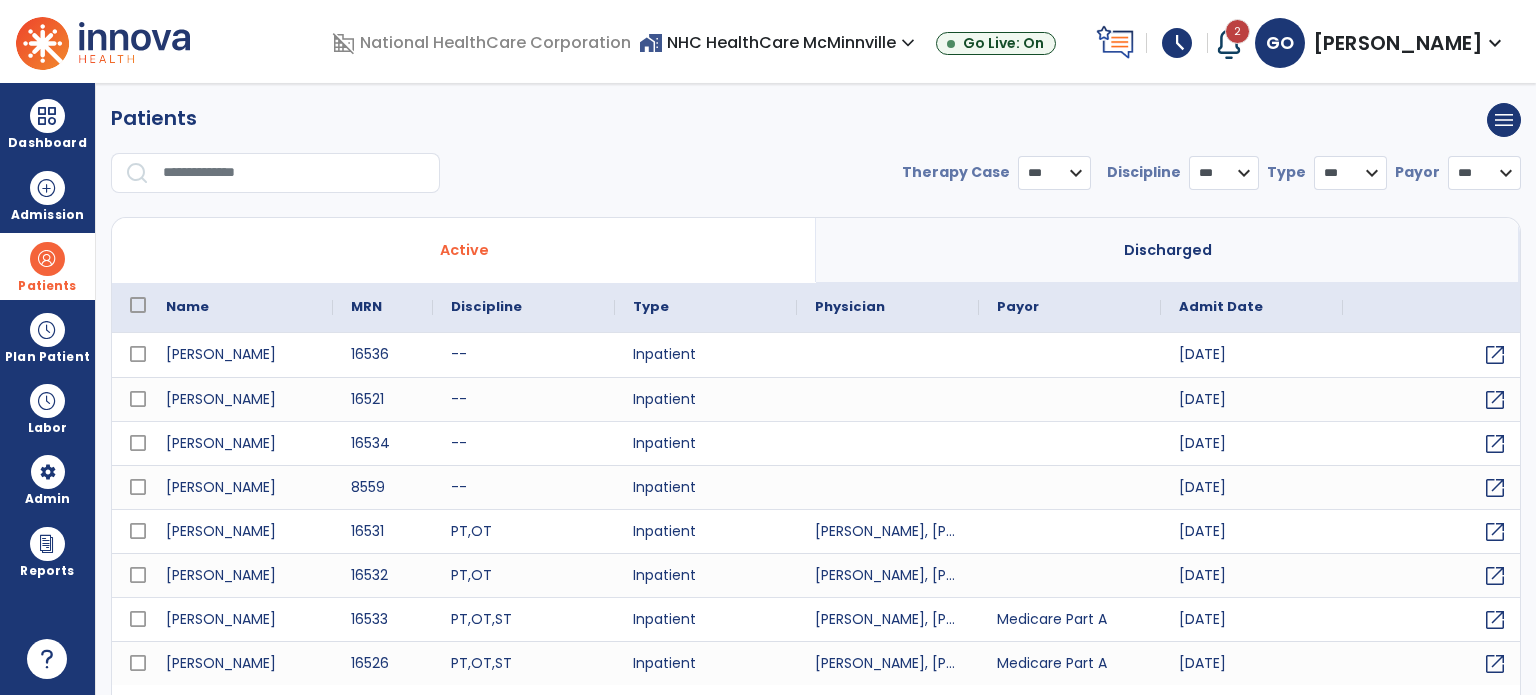 select on "***" 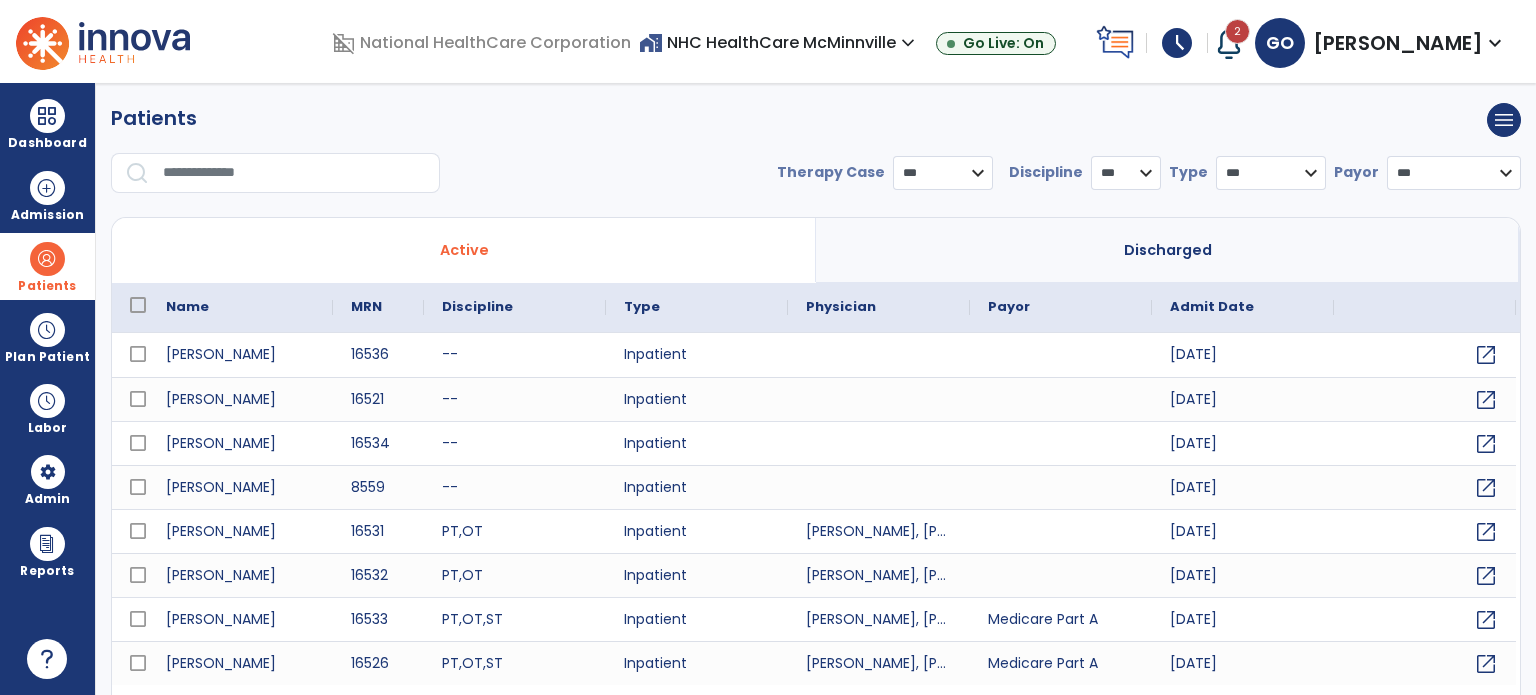 click at bounding box center (294, 173) 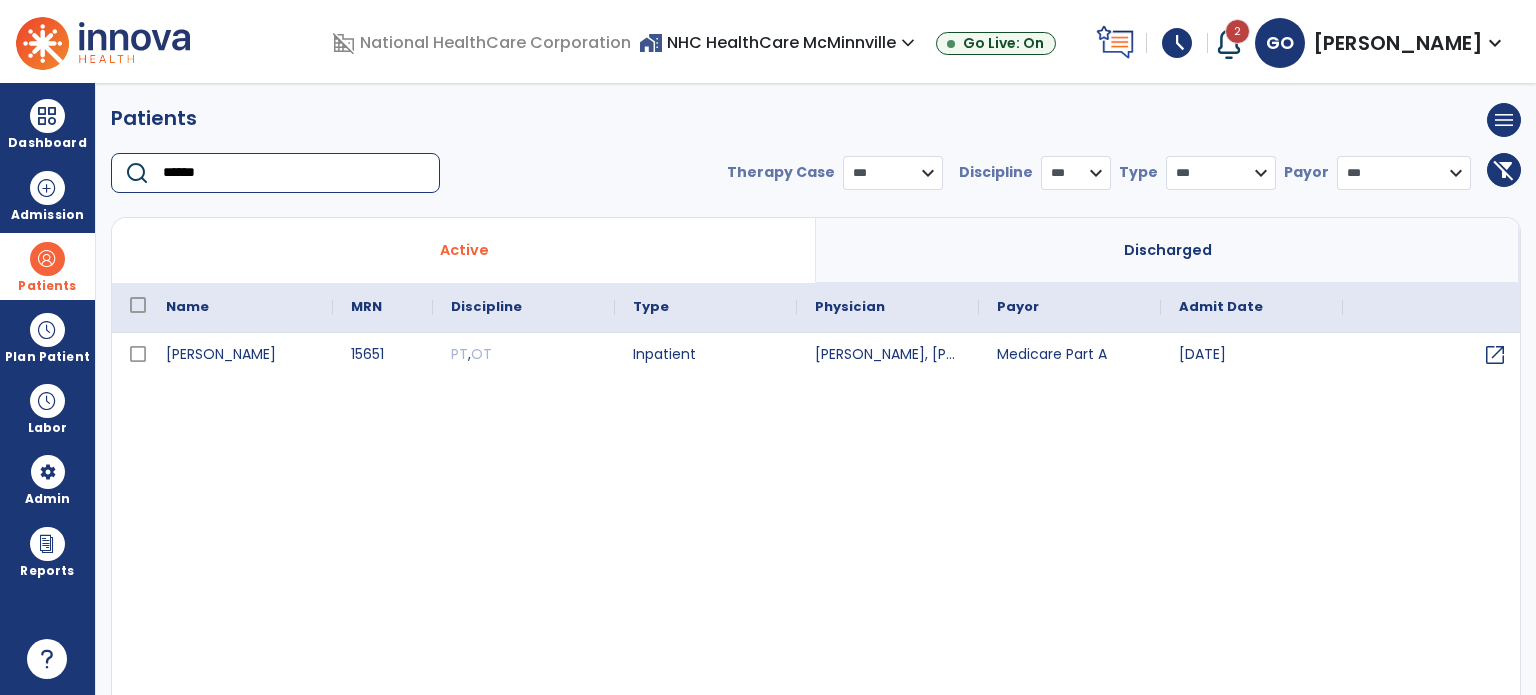 type on "******" 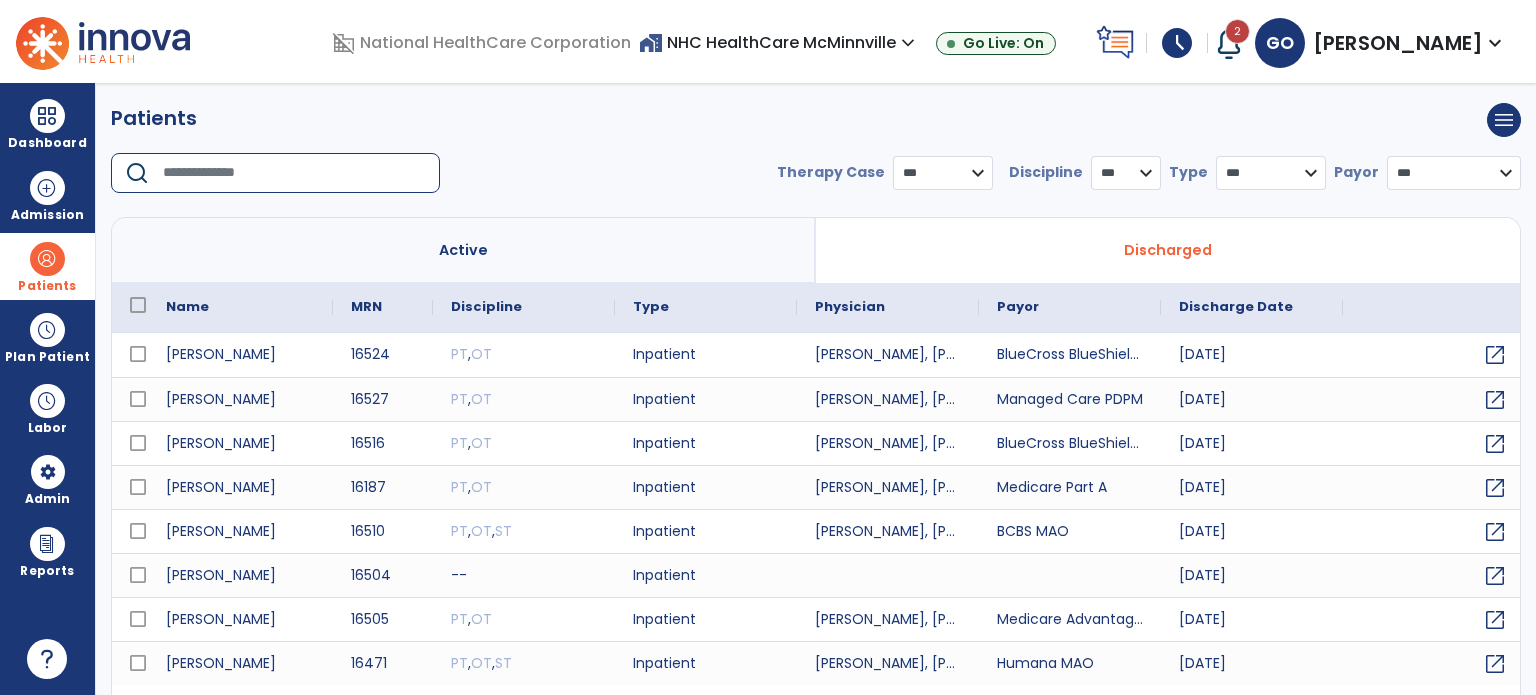 click at bounding box center [294, 173] 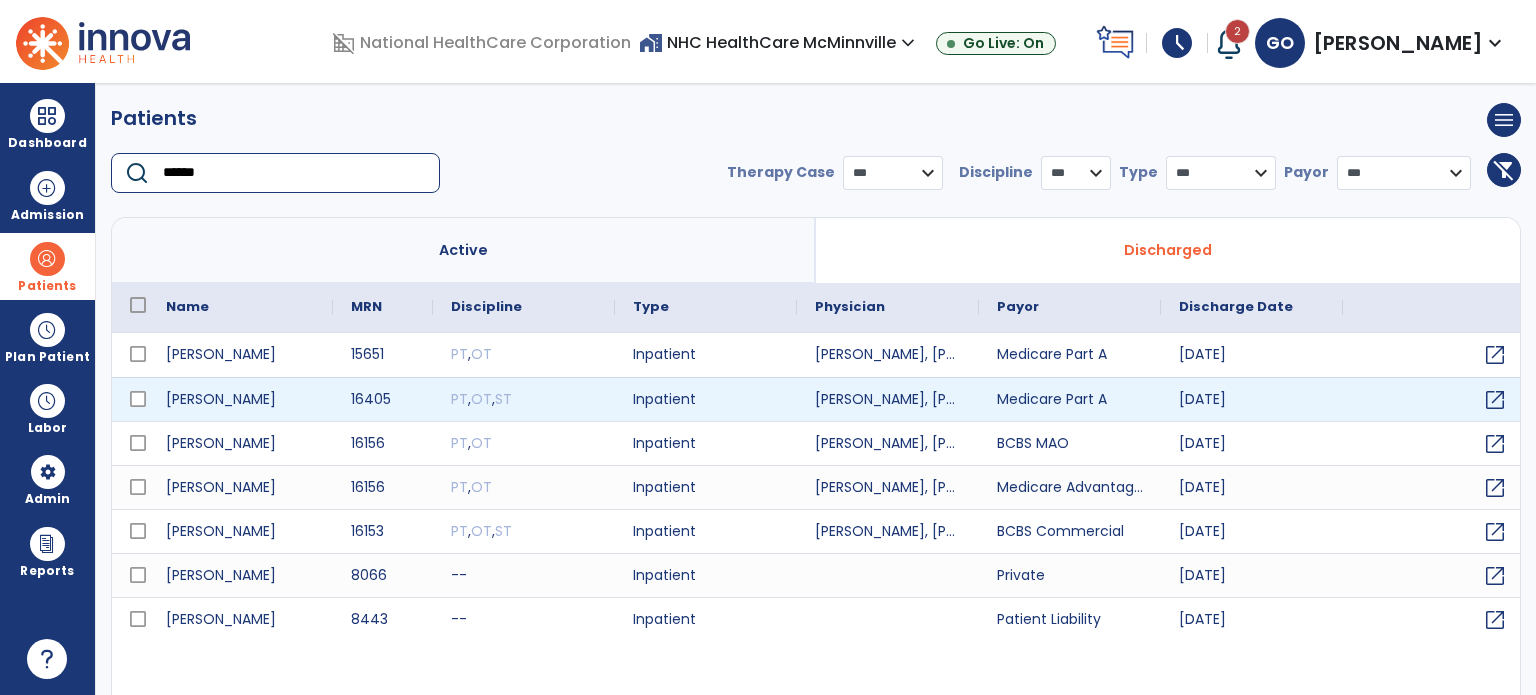 type on "******" 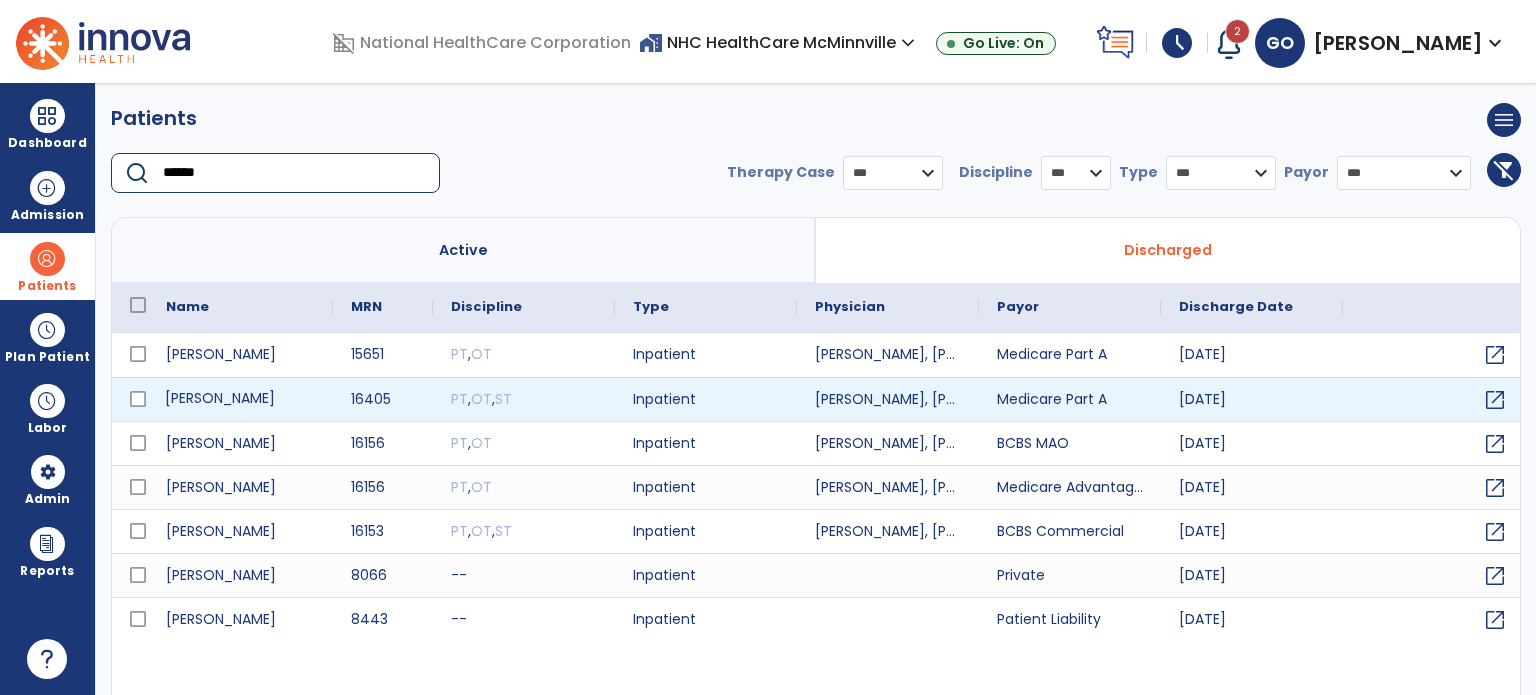 click on "[PERSON_NAME]" at bounding box center (240, 399) 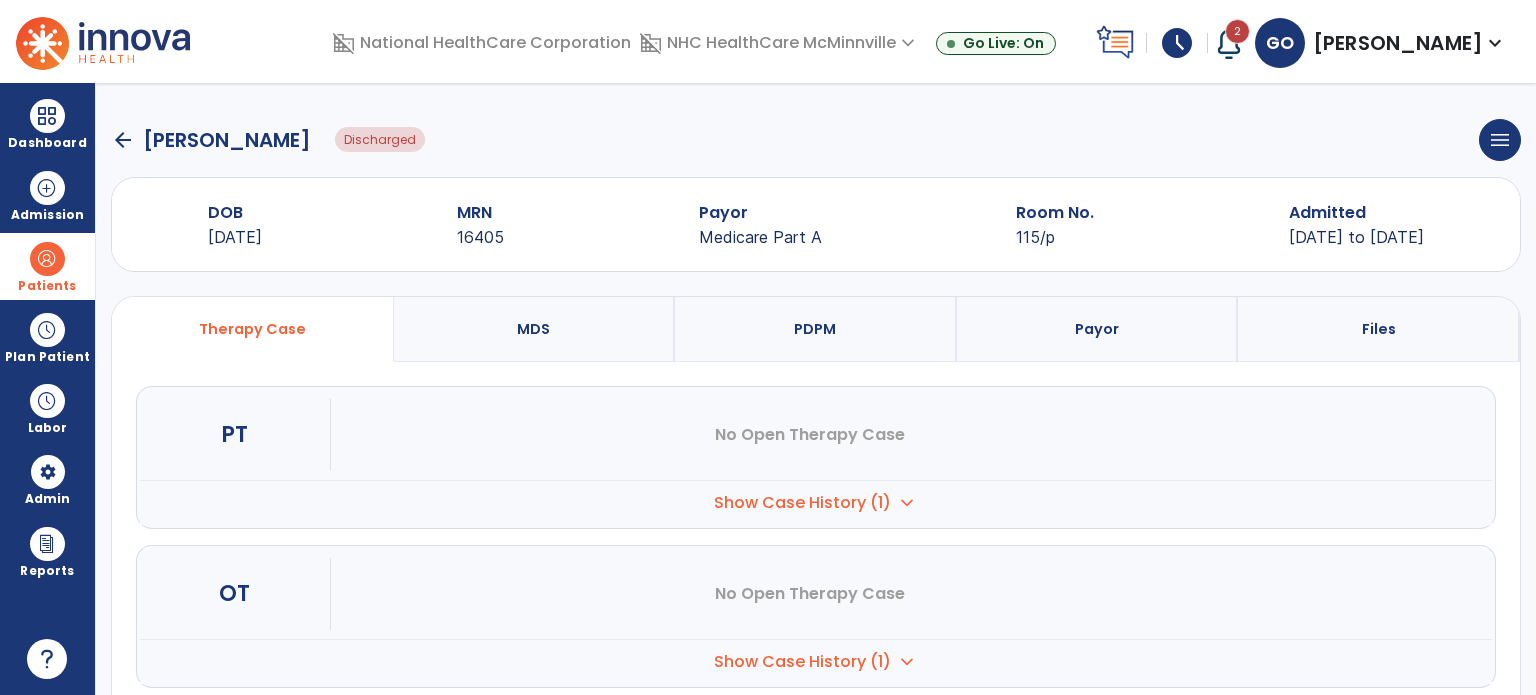 click on "PDPM" at bounding box center [815, 329] 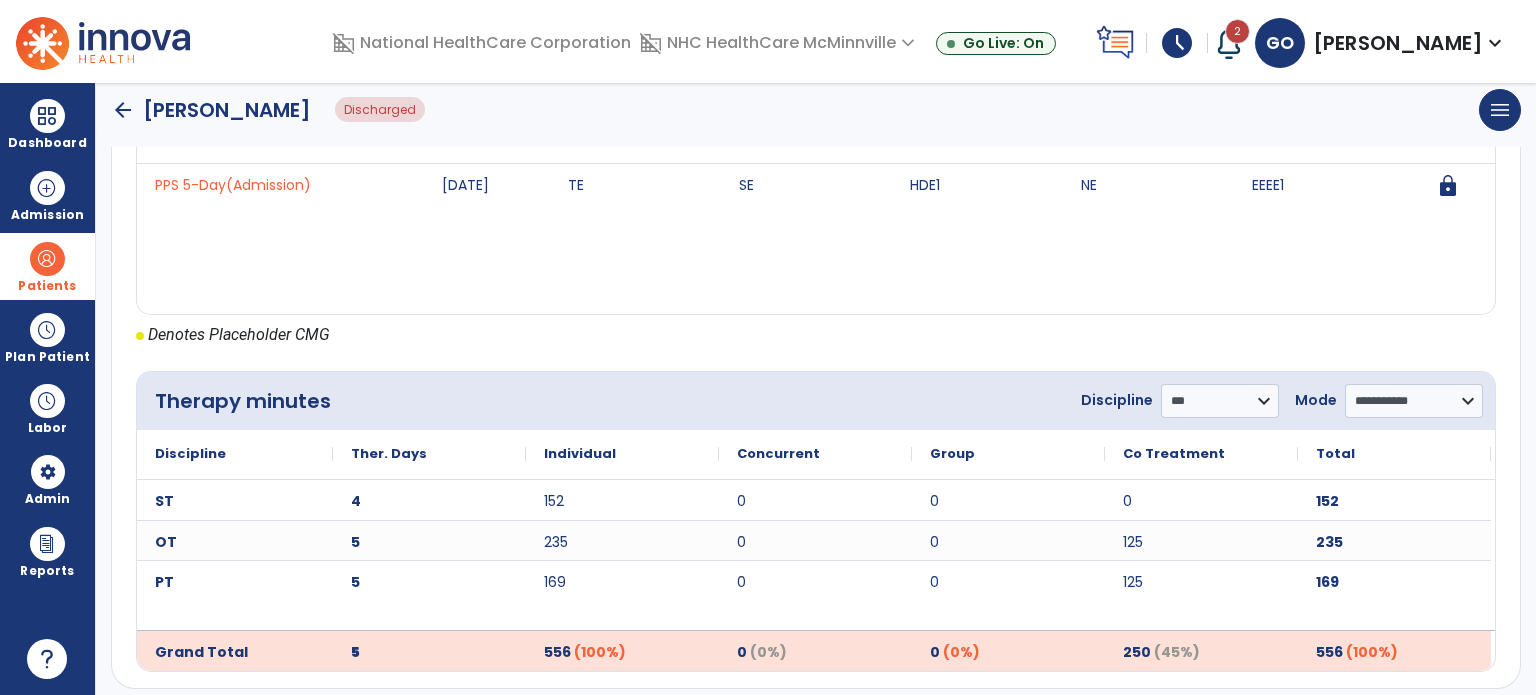 scroll, scrollTop: 903, scrollLeft: 0, axis: vertical 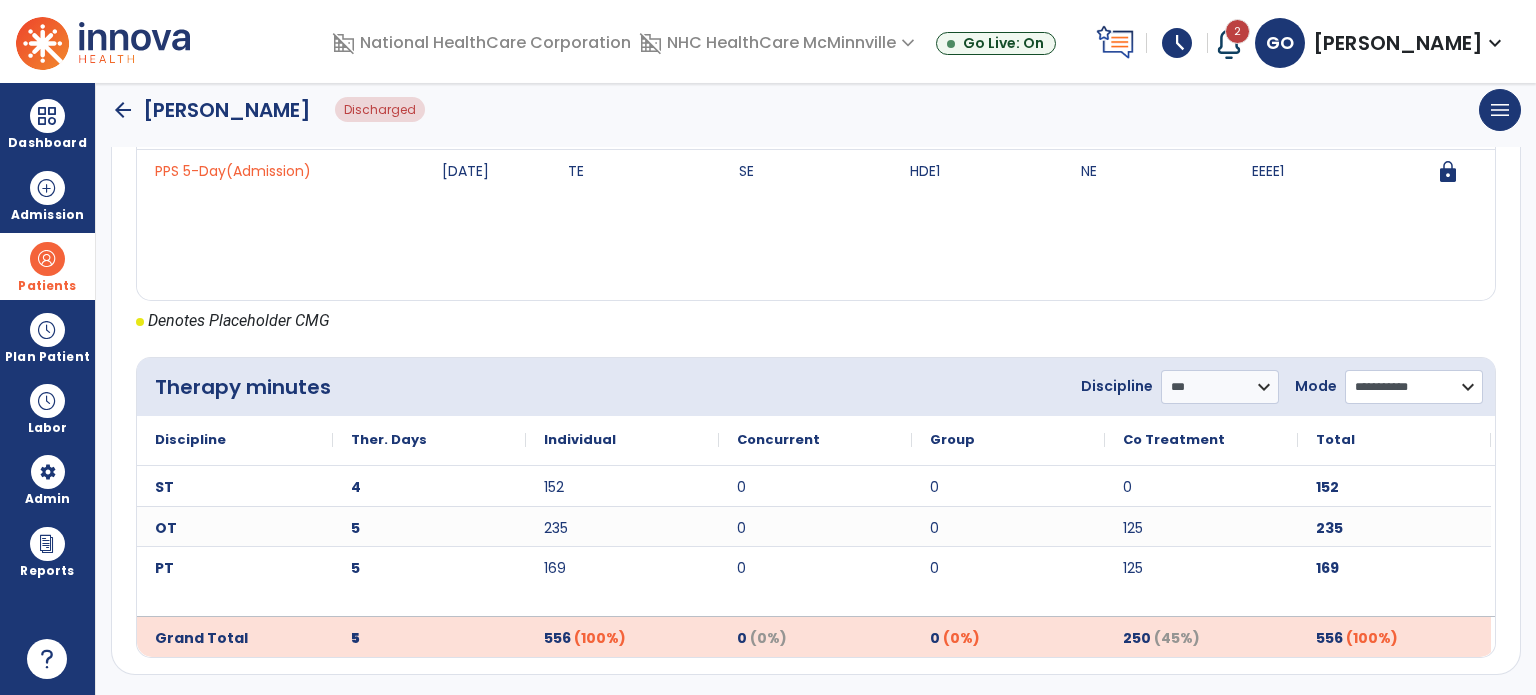 click on "**********" 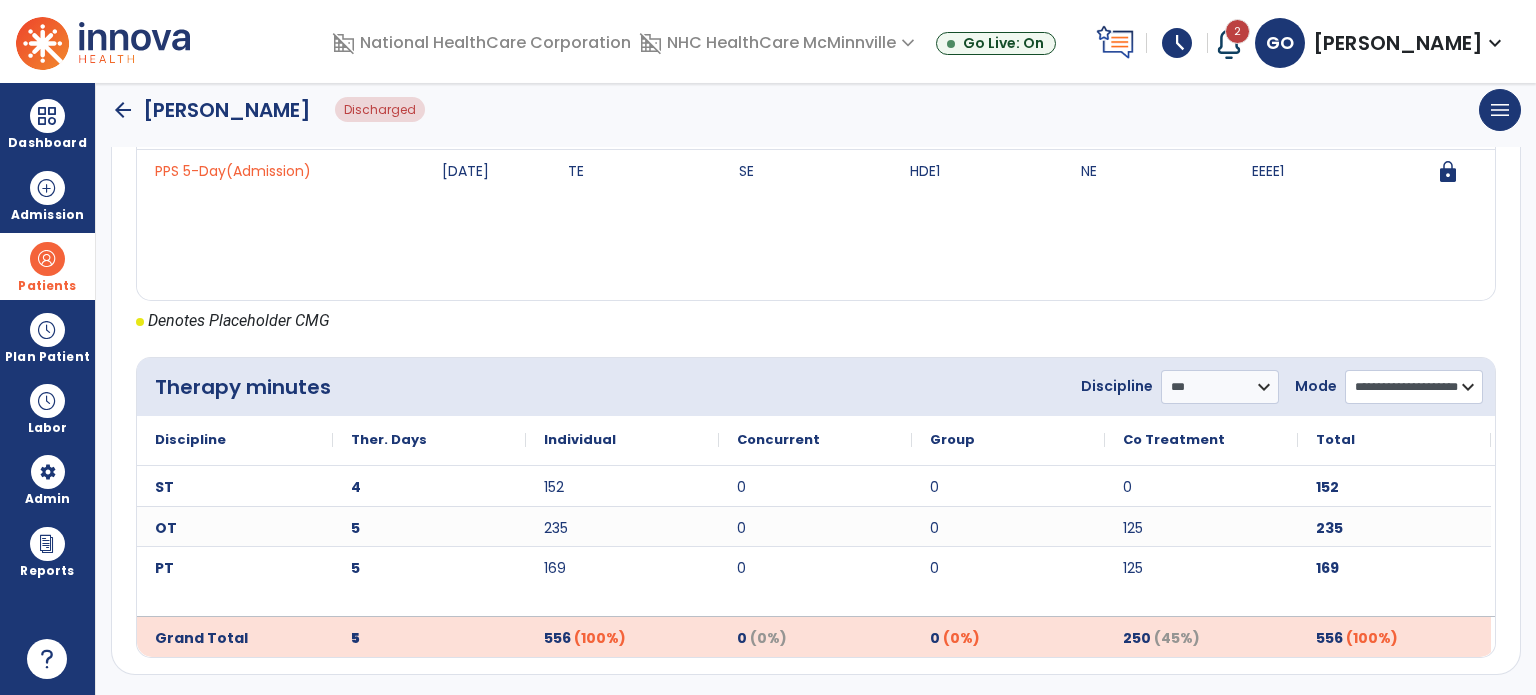 click on "**********" 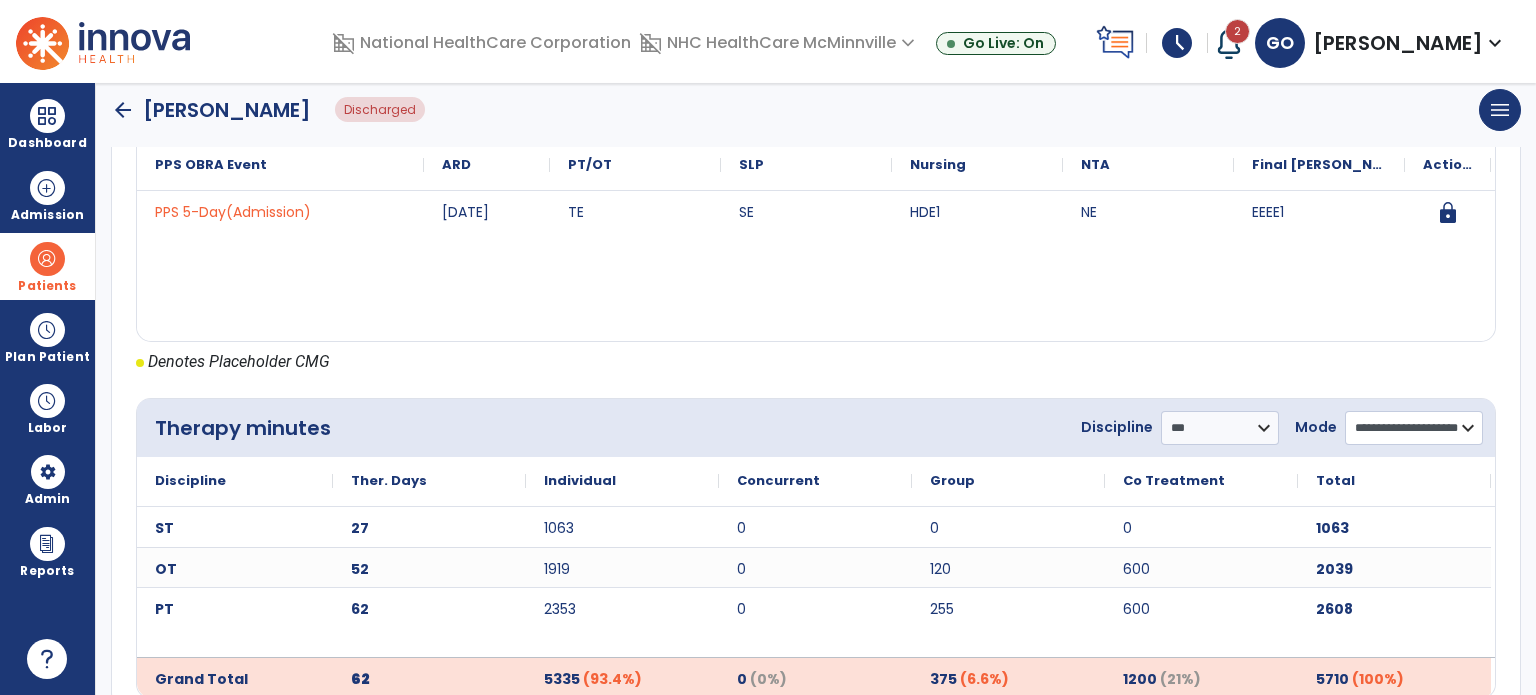 scroll, scrollTop: 903, scrollLeft: 0, axis: vertical 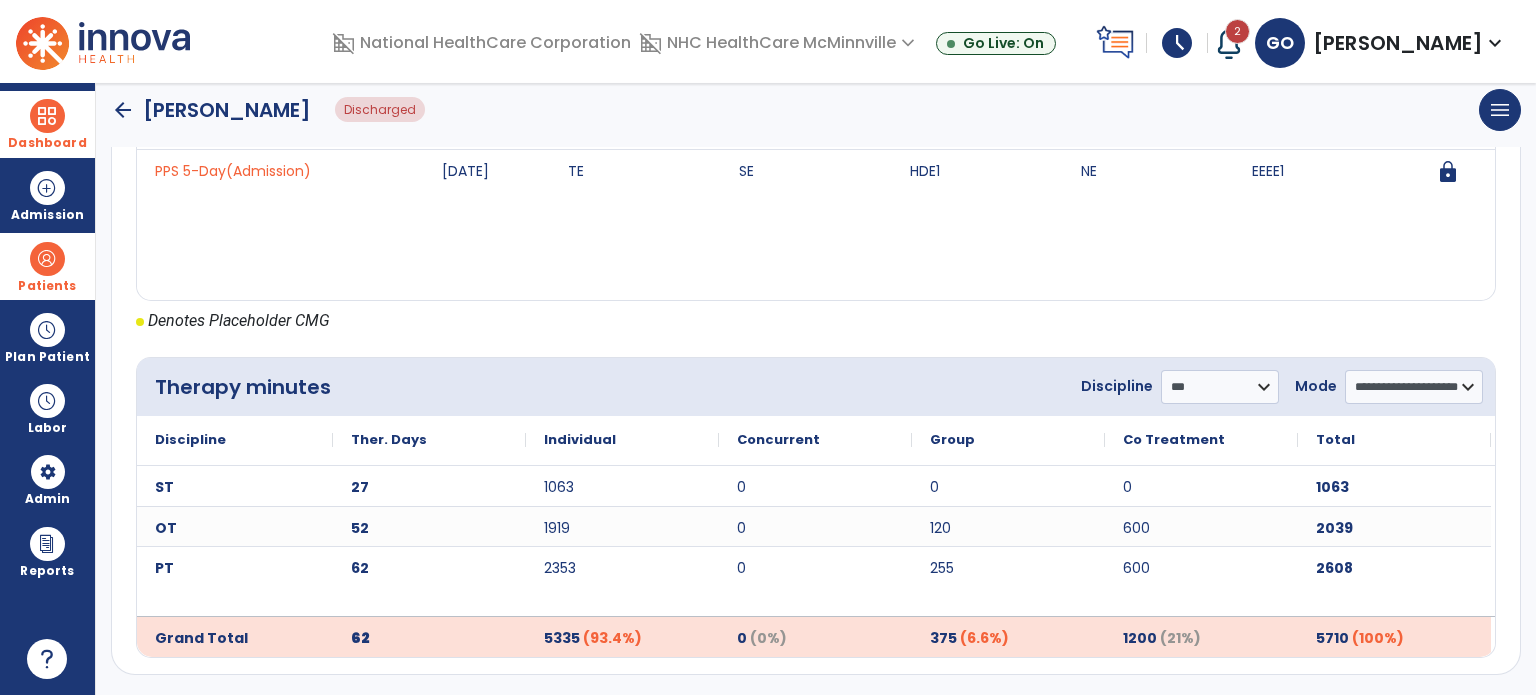 click on "Dashboard" at bounding box center (47, 143) 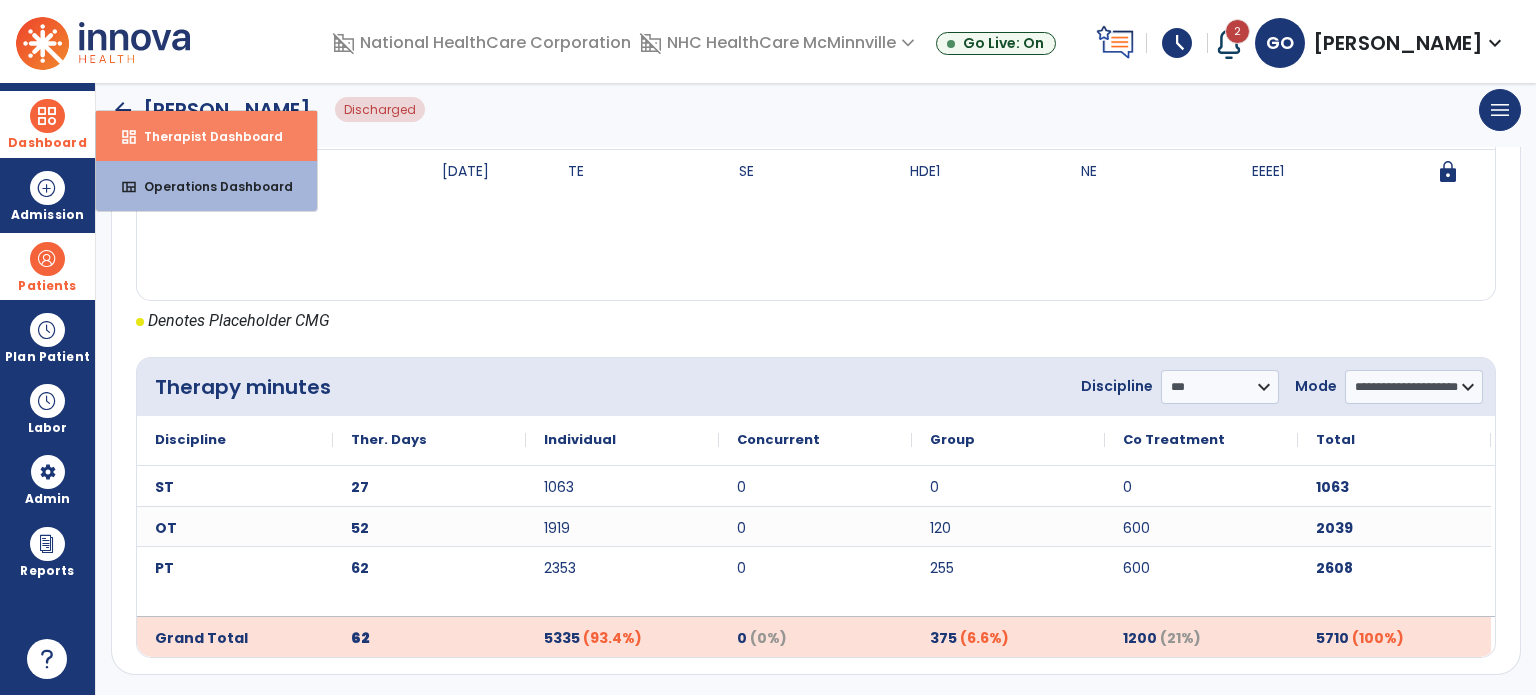 click on "Therapist Dashboard" at bounding box center [205, 136] 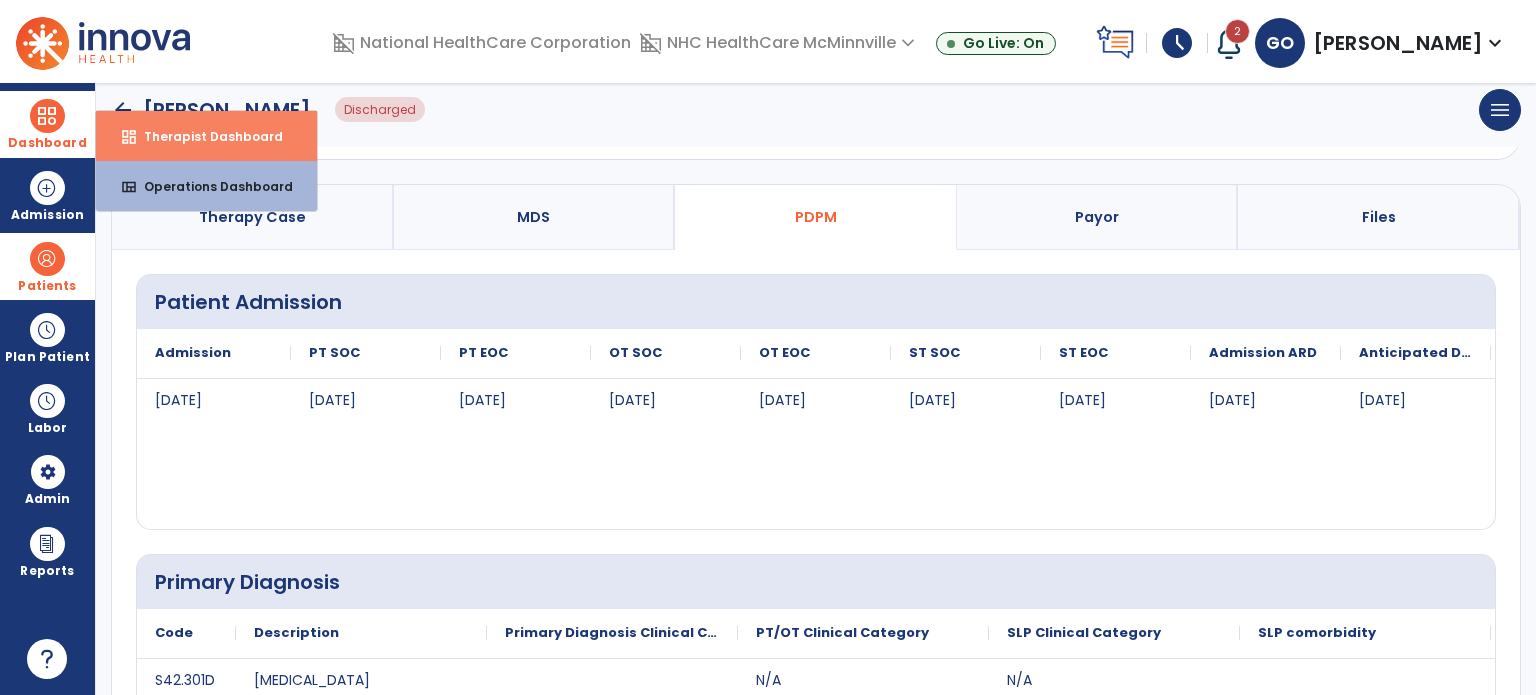 select on "****" 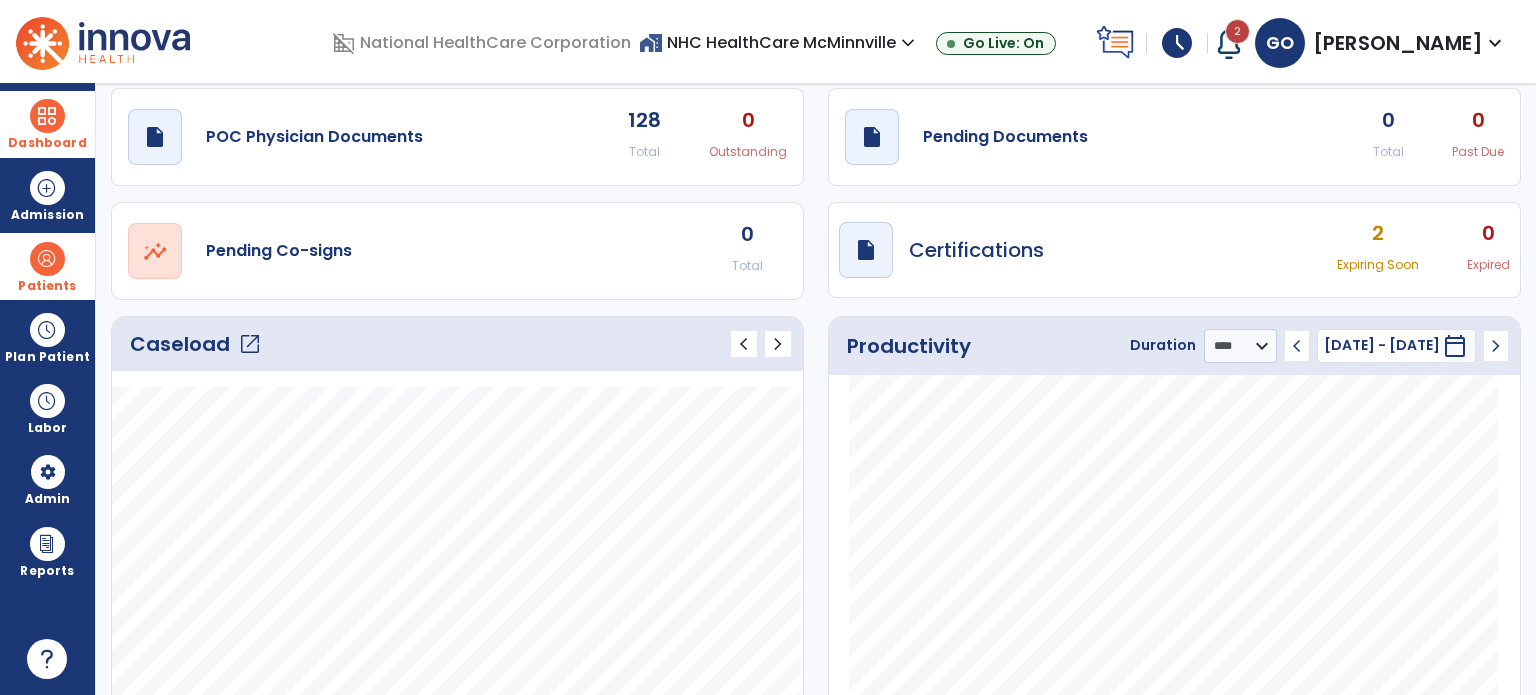 scroll, scrollTop: 0, scrollLeft: 0, axis: both 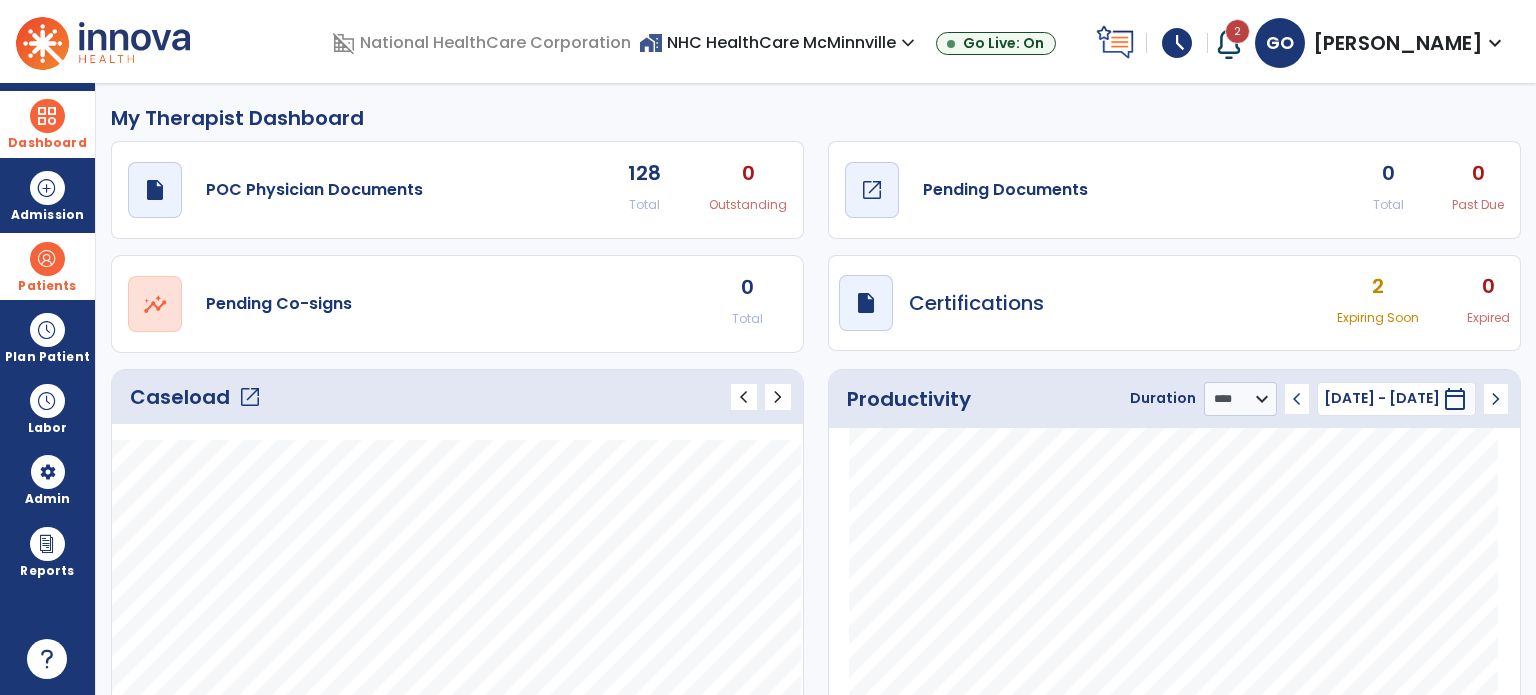 click on "Pending Documents" 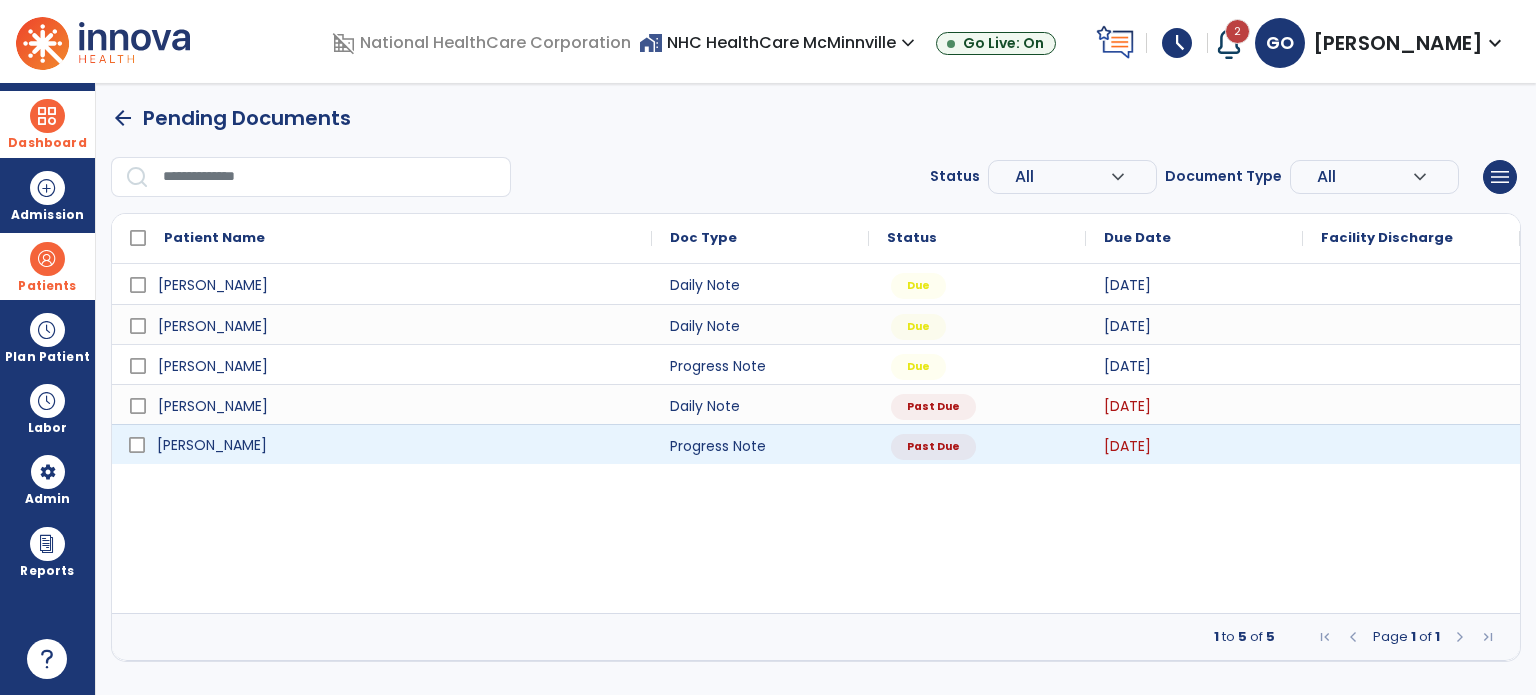click on "[PERSON_NAME]" at bounding box center [396, 445] 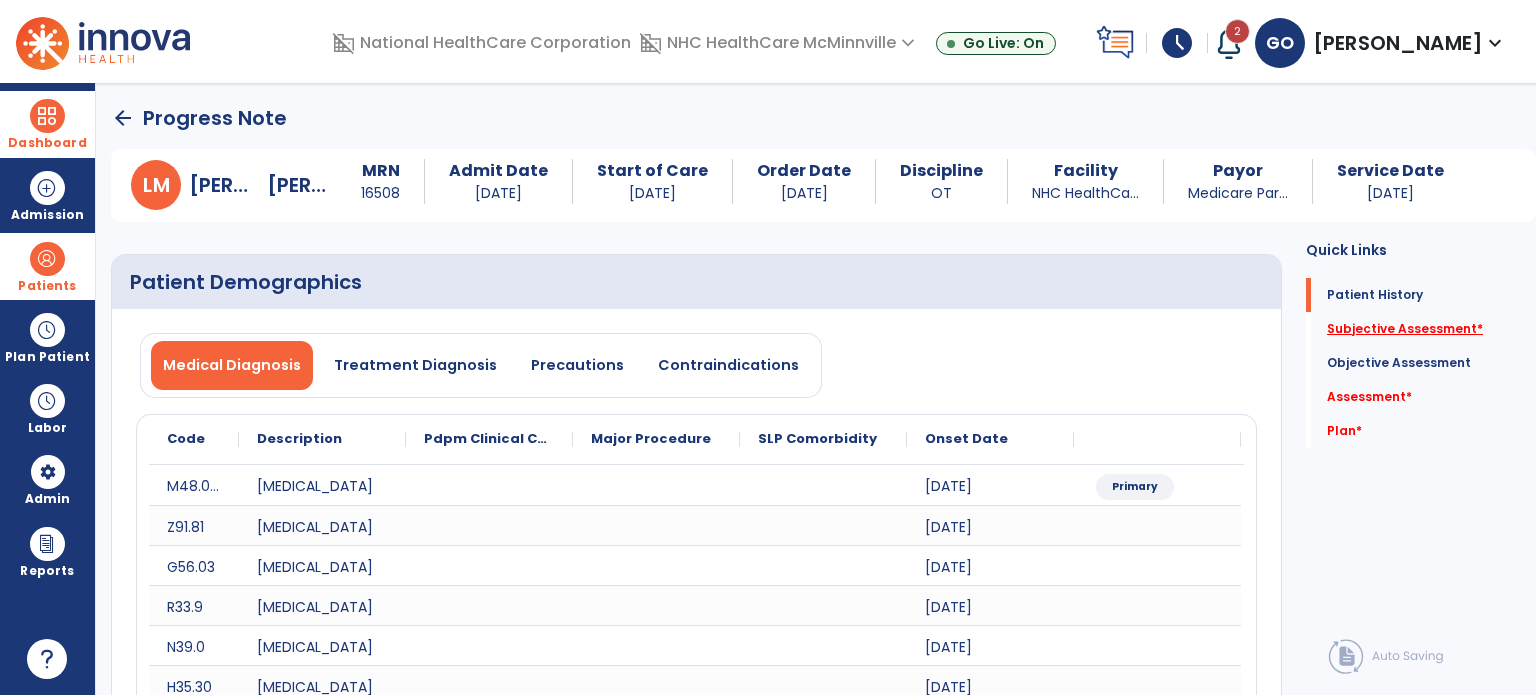 click on "Subjective Assessment   *" 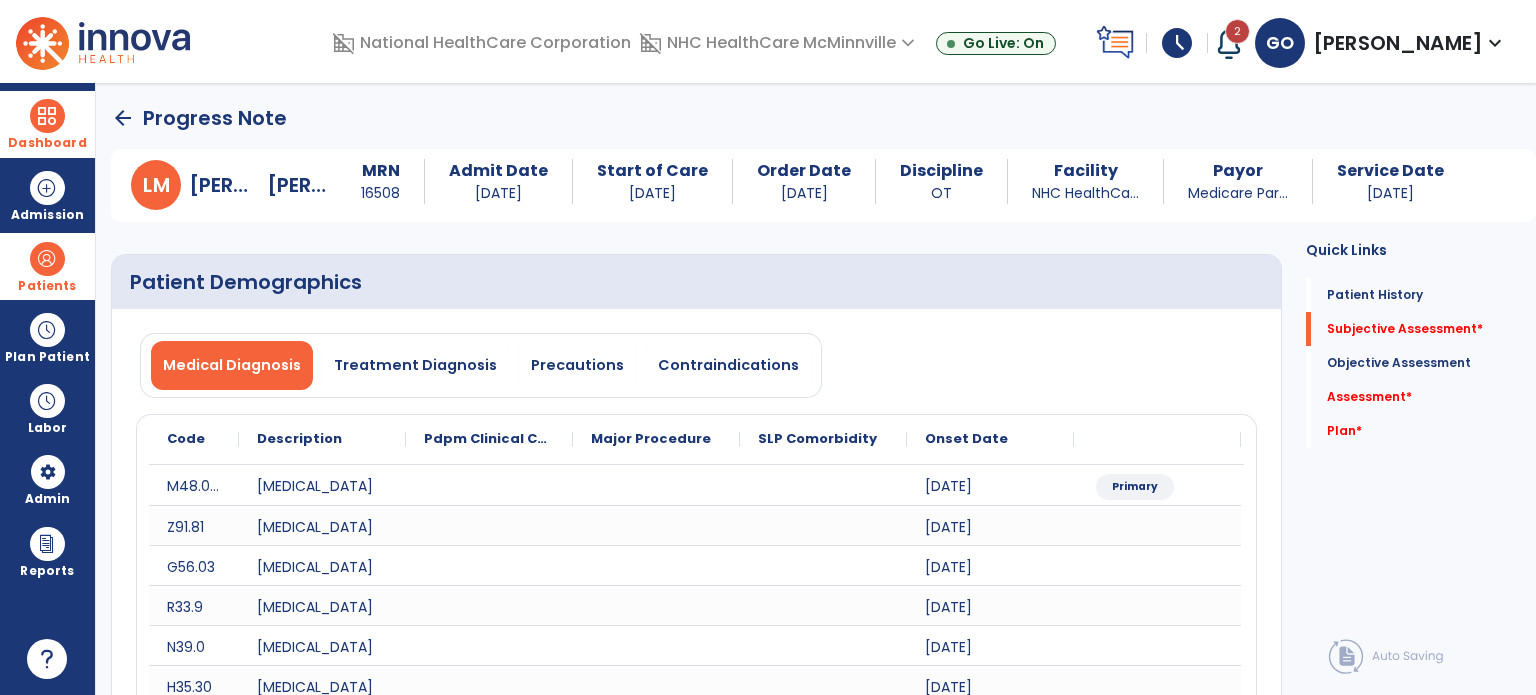 scroll, scrollTop: 40, scrollLeft: 0, axis: vertical 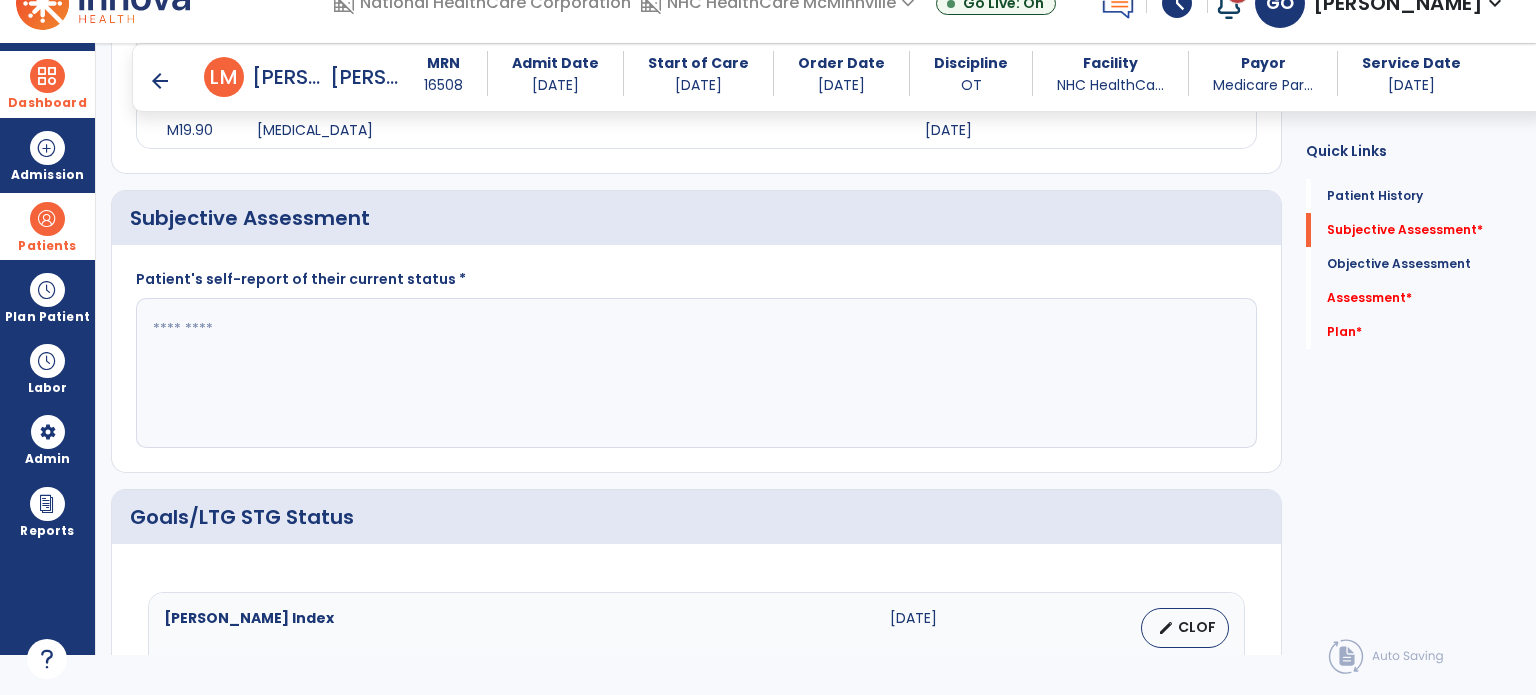 click 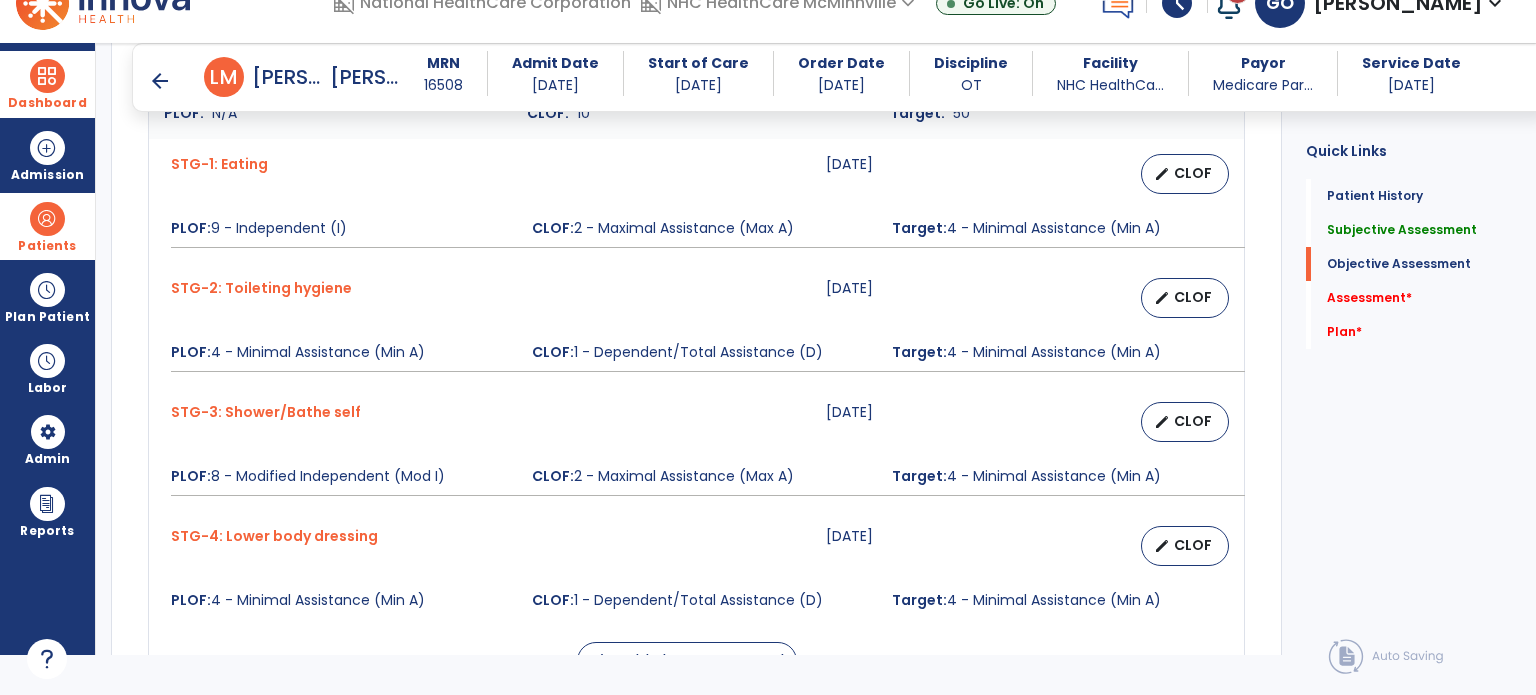 scroll, scrollTop: 1018, scrollLeft: 0, axis: vertical 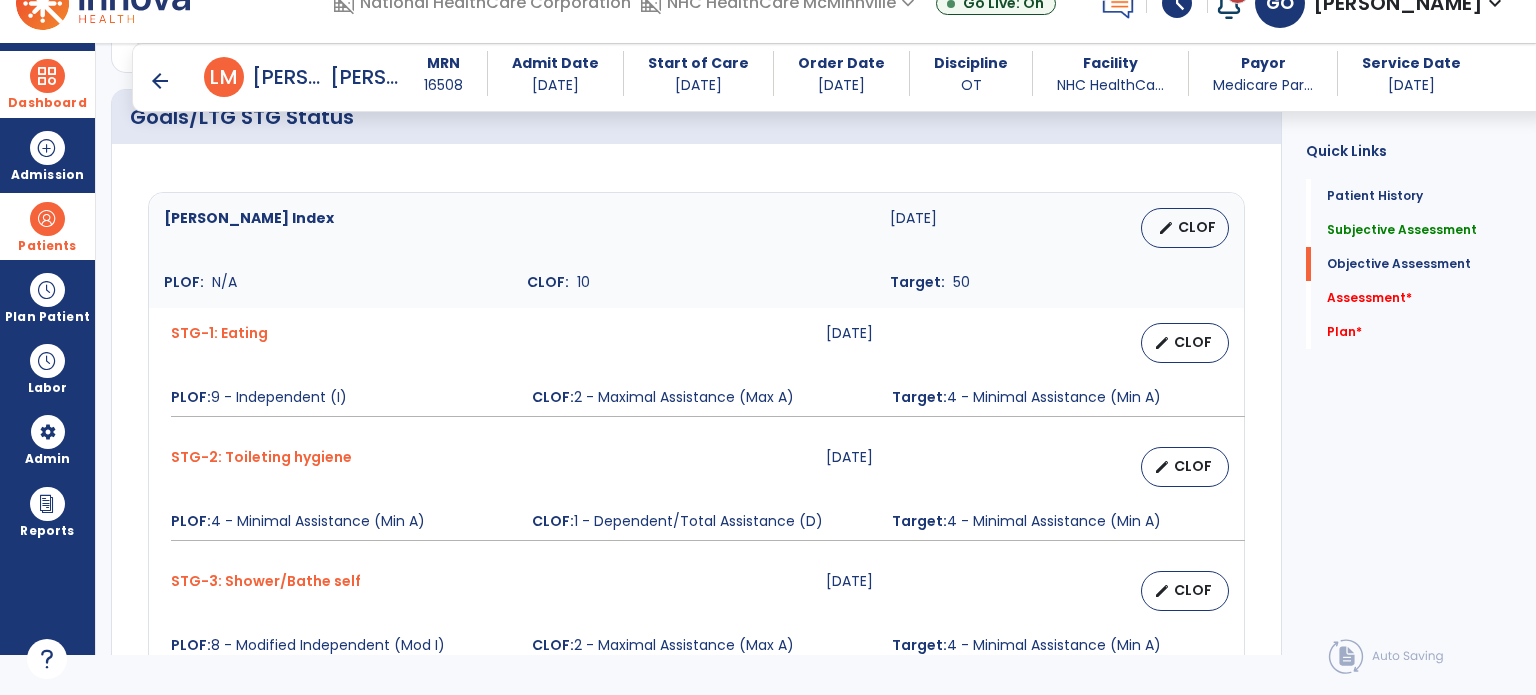 type on "**********" 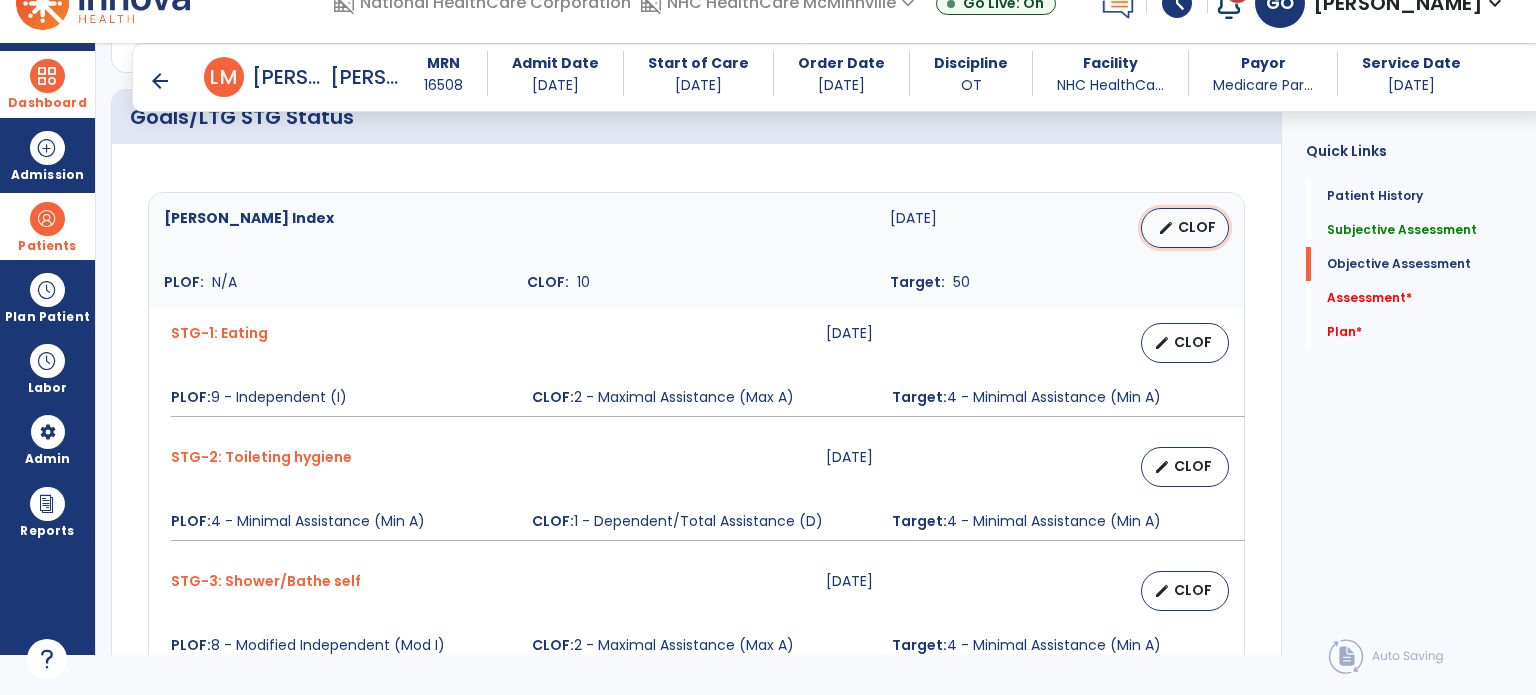 click on "edit" at bounding box center (1166, 228) 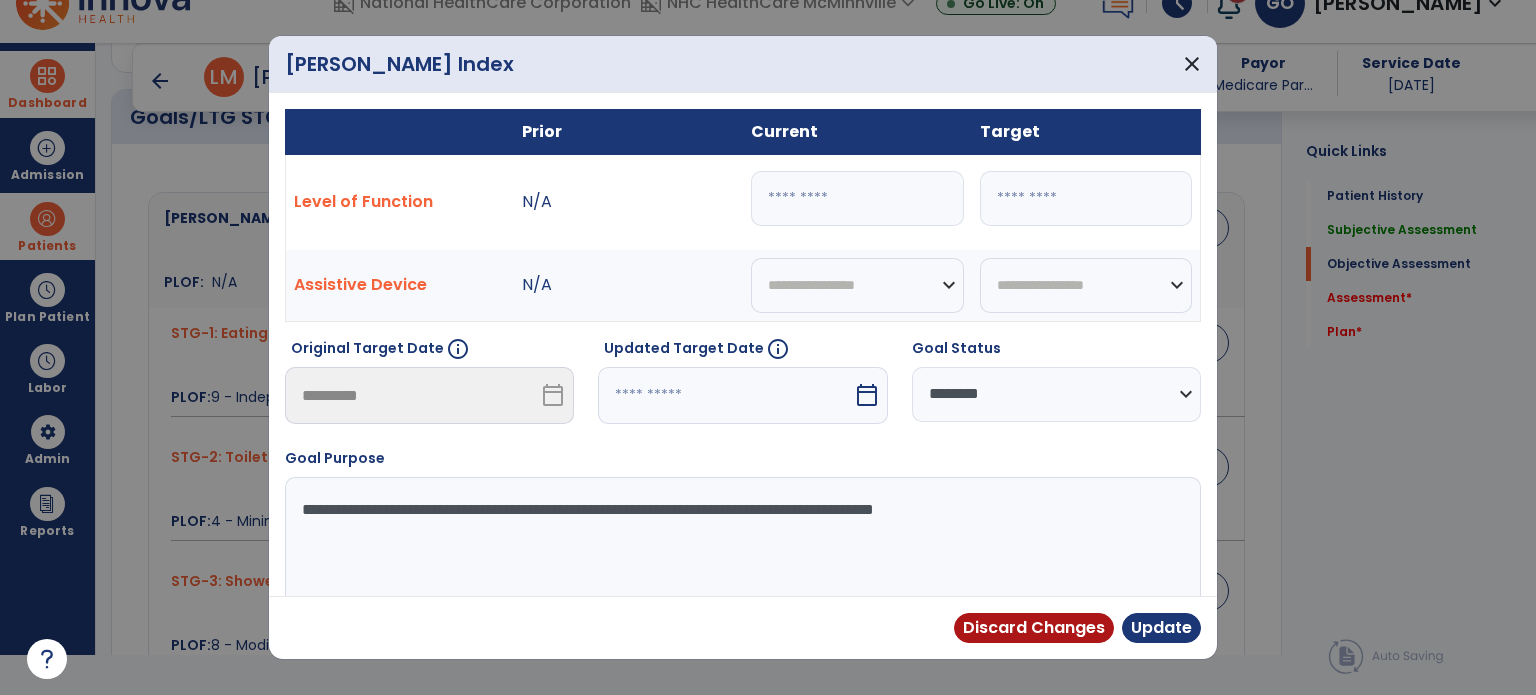 click at bounding box center (725, 395) 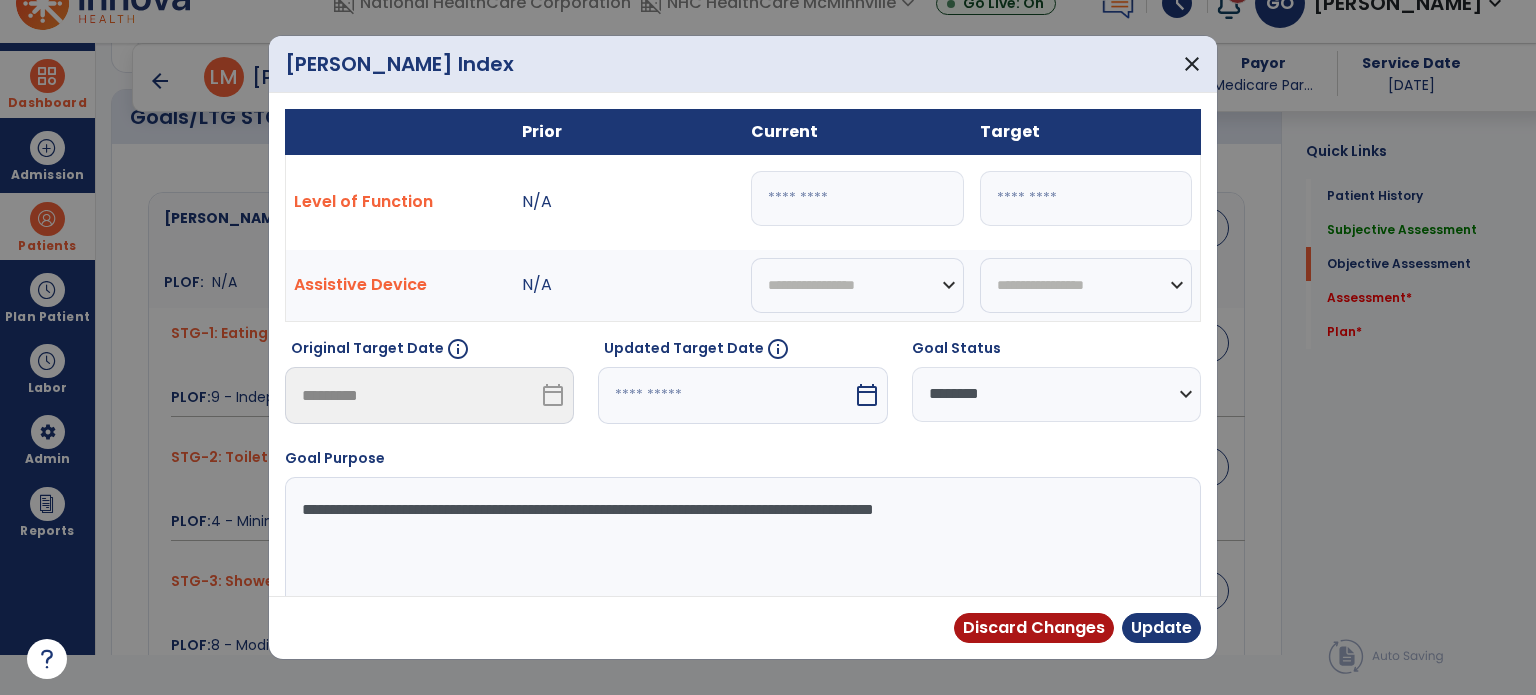select on "*" 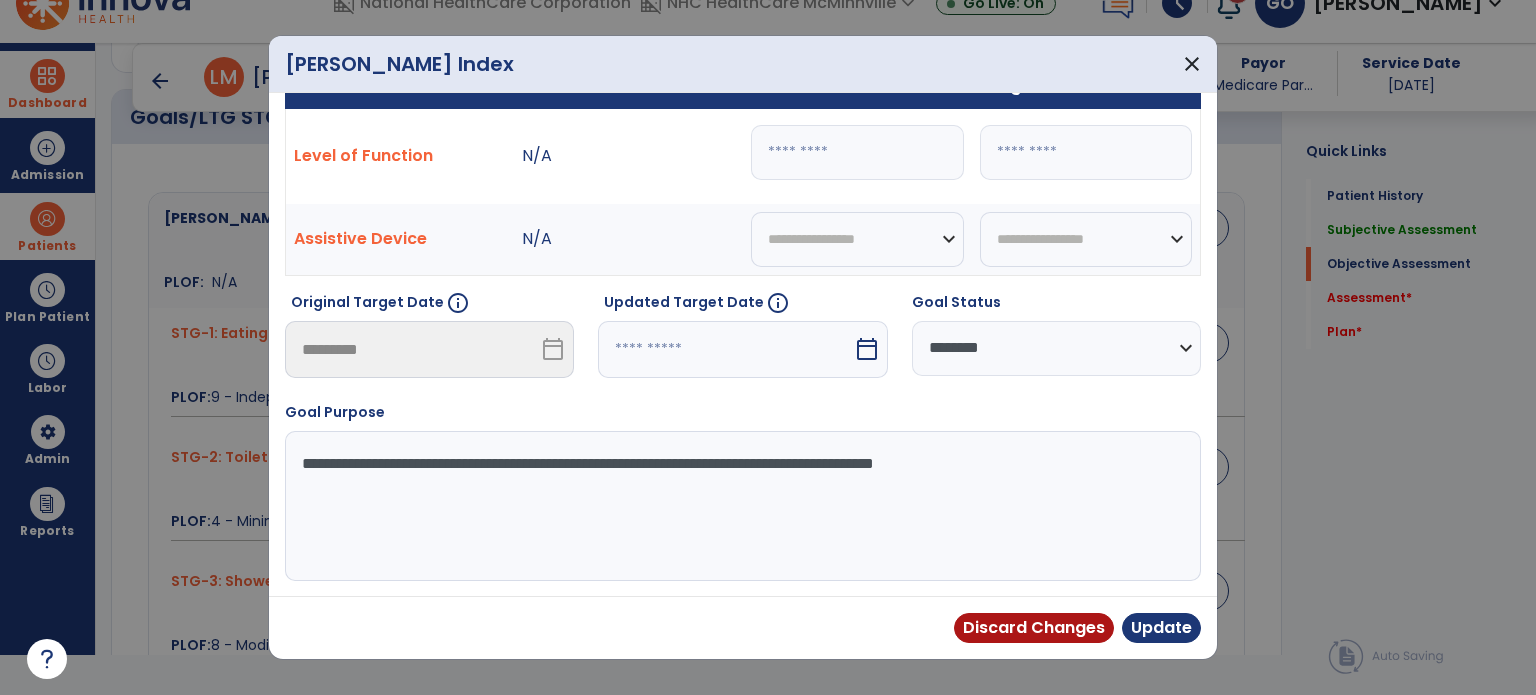 type on "*********" 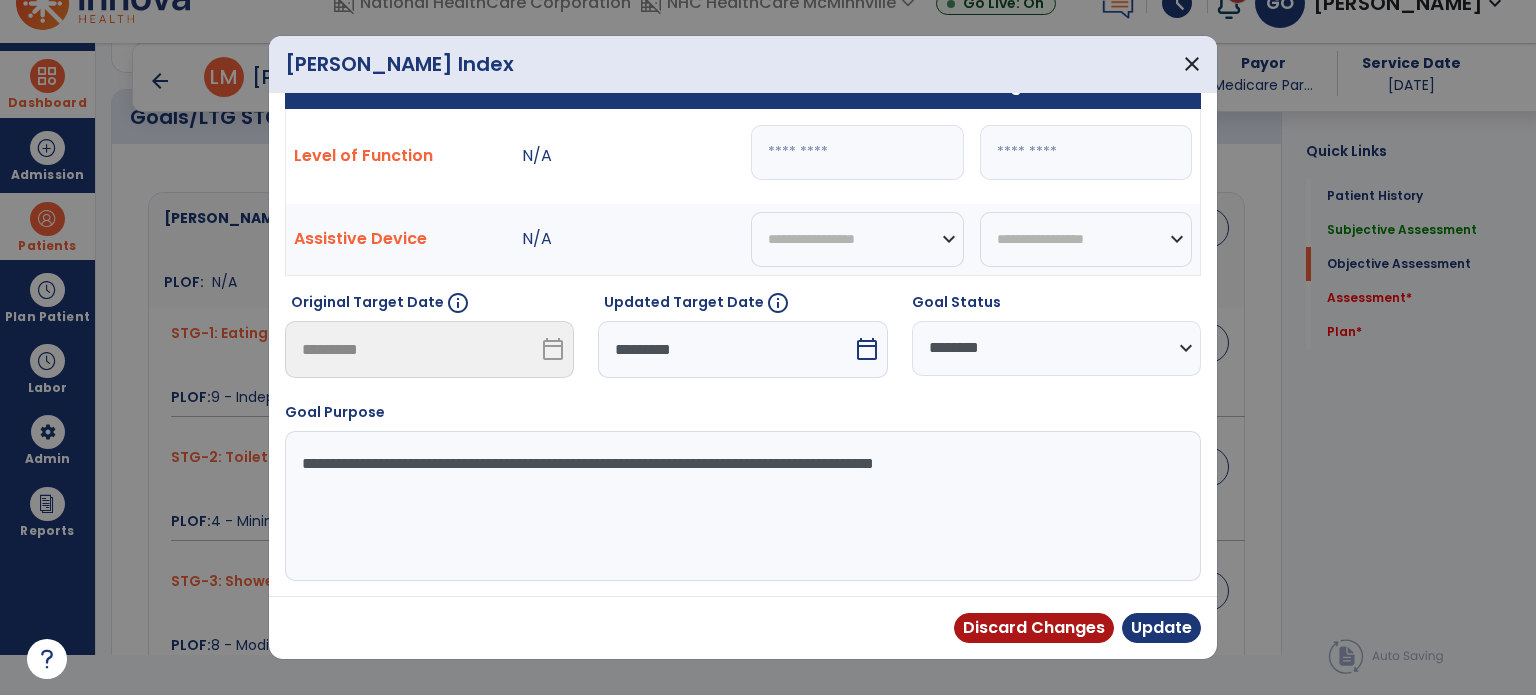 scroll, scrollTop: 44, scrollLeft: 0, axis: vertical 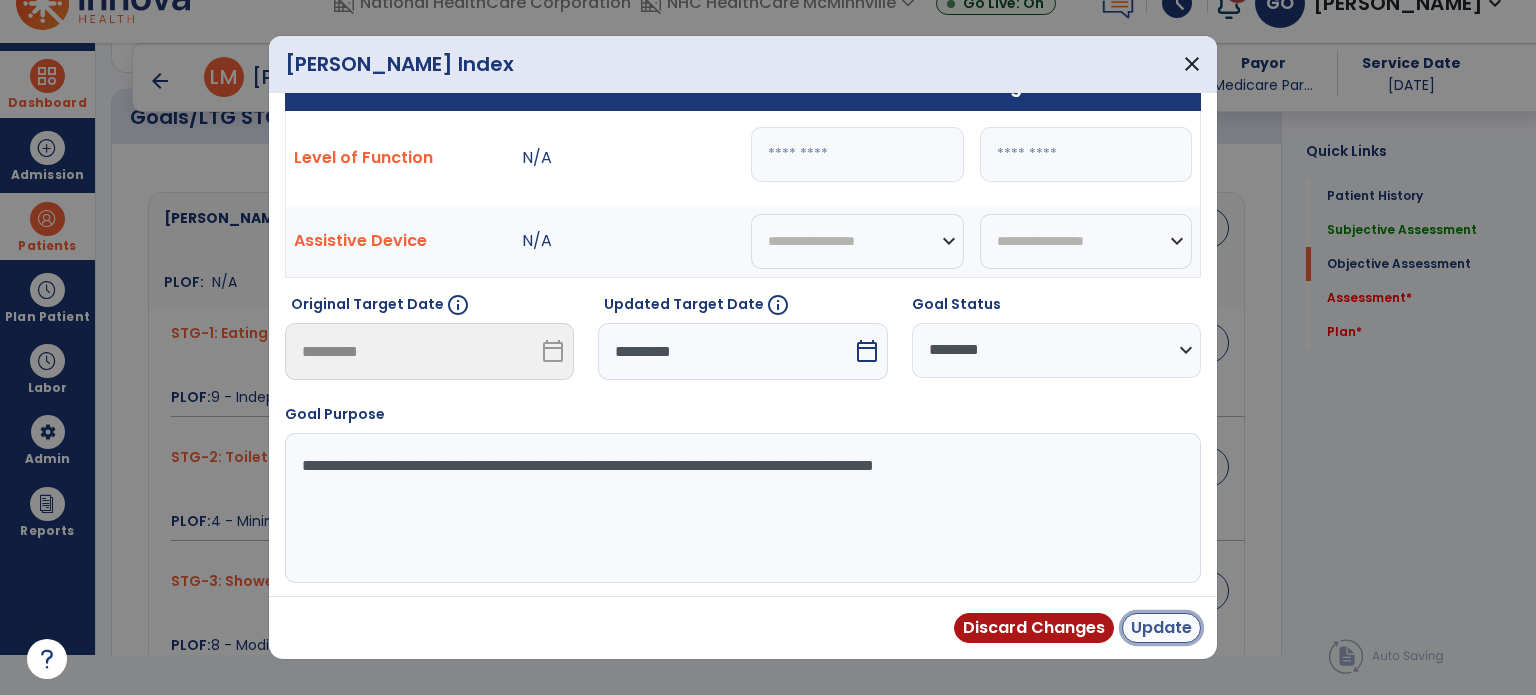 click on "Update" at bounding box center [1161, 628] 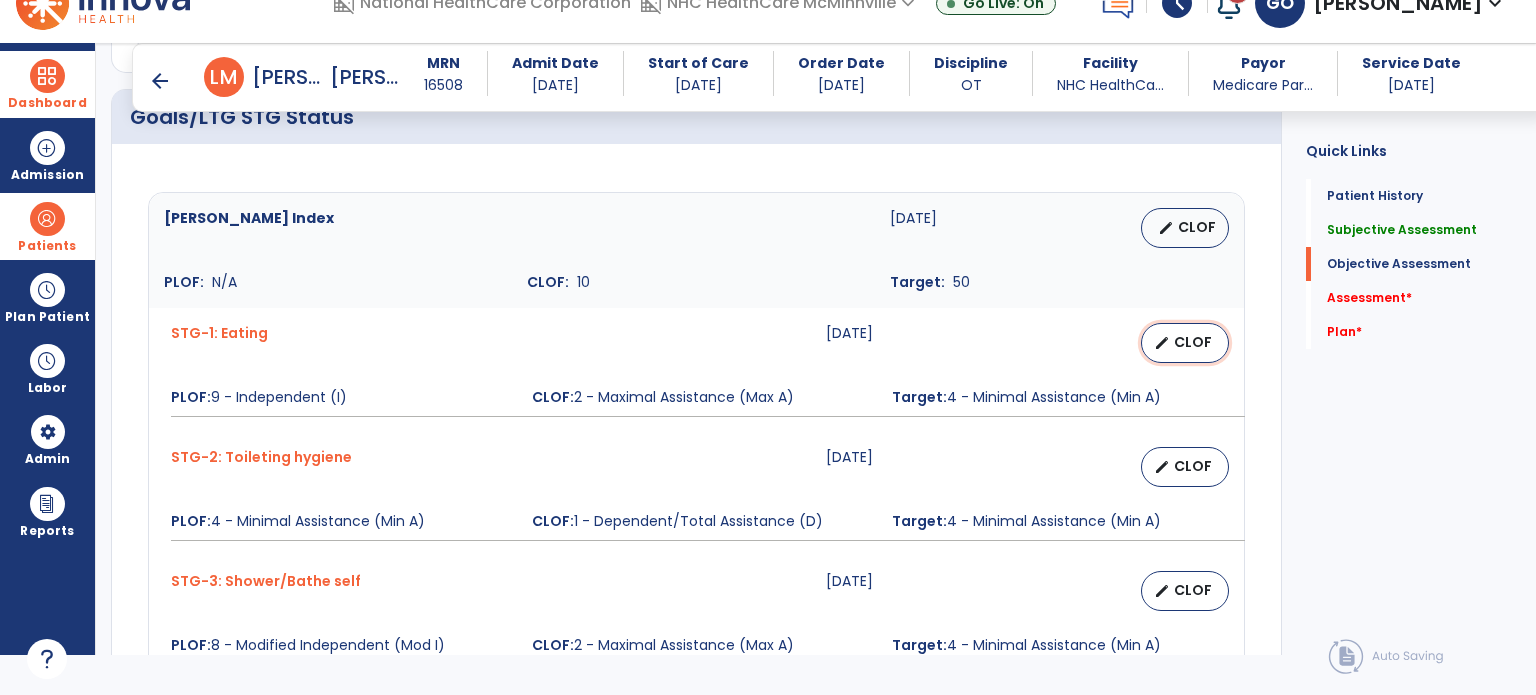 click on "edit   CLOF" at bounding box center (1185, 343) 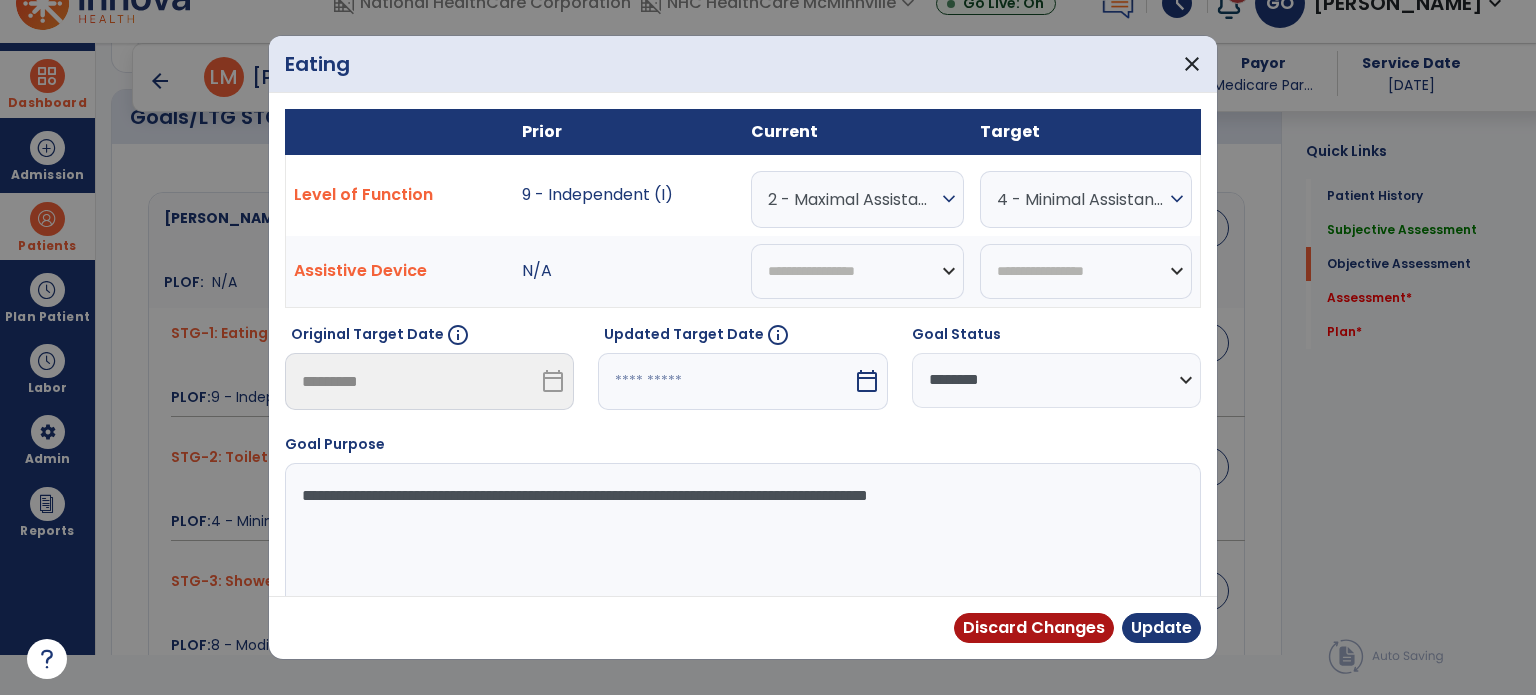 click on "calendar_today" at bounding box center (867, 381) 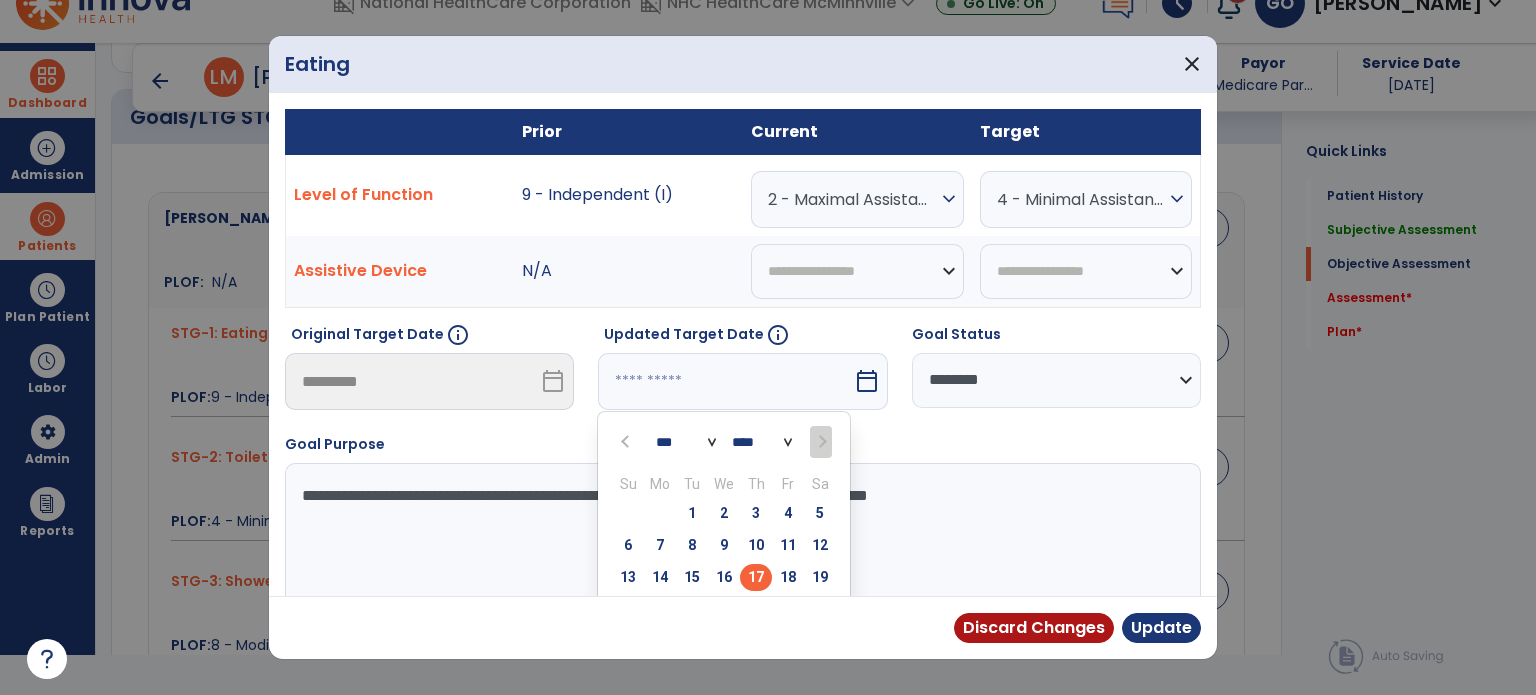 scroll, scrollTop: 28, scrollLeft: 0, axis: vertical 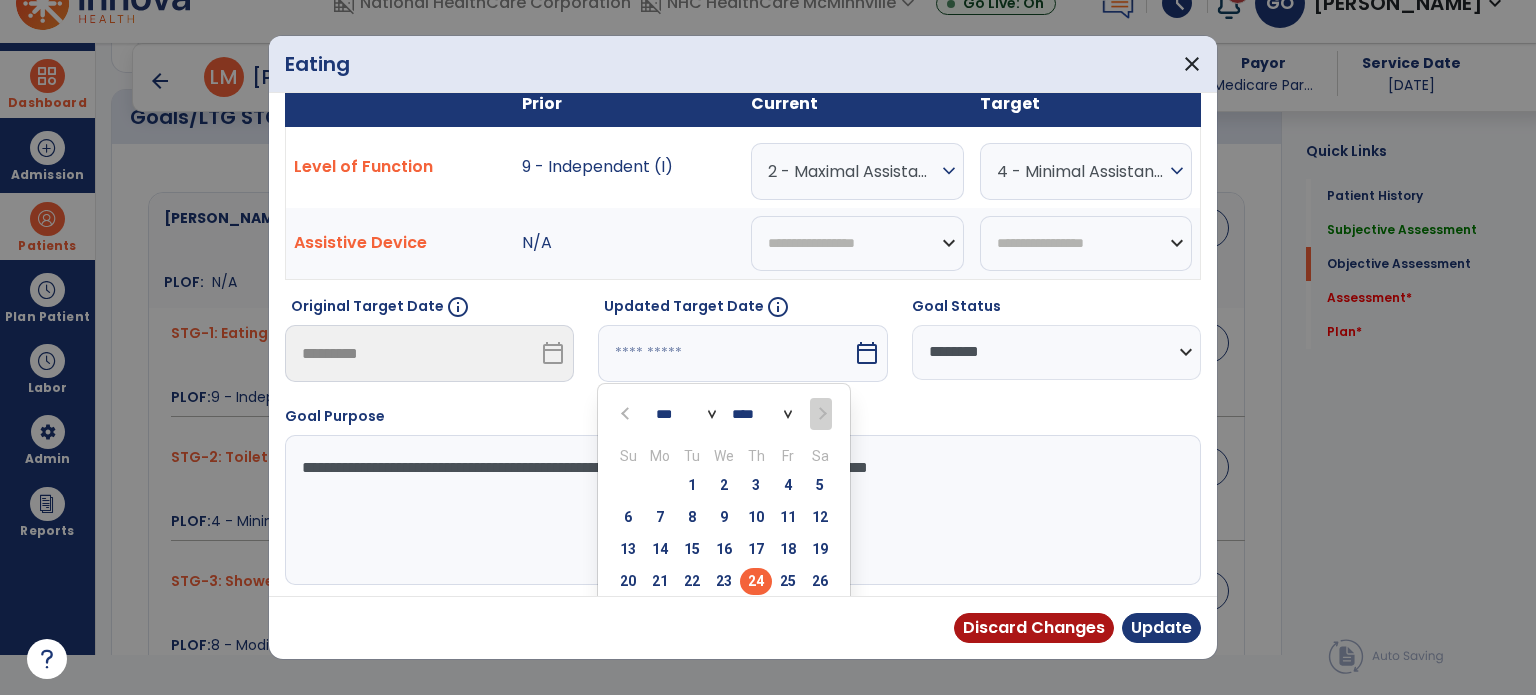 type on "*********" 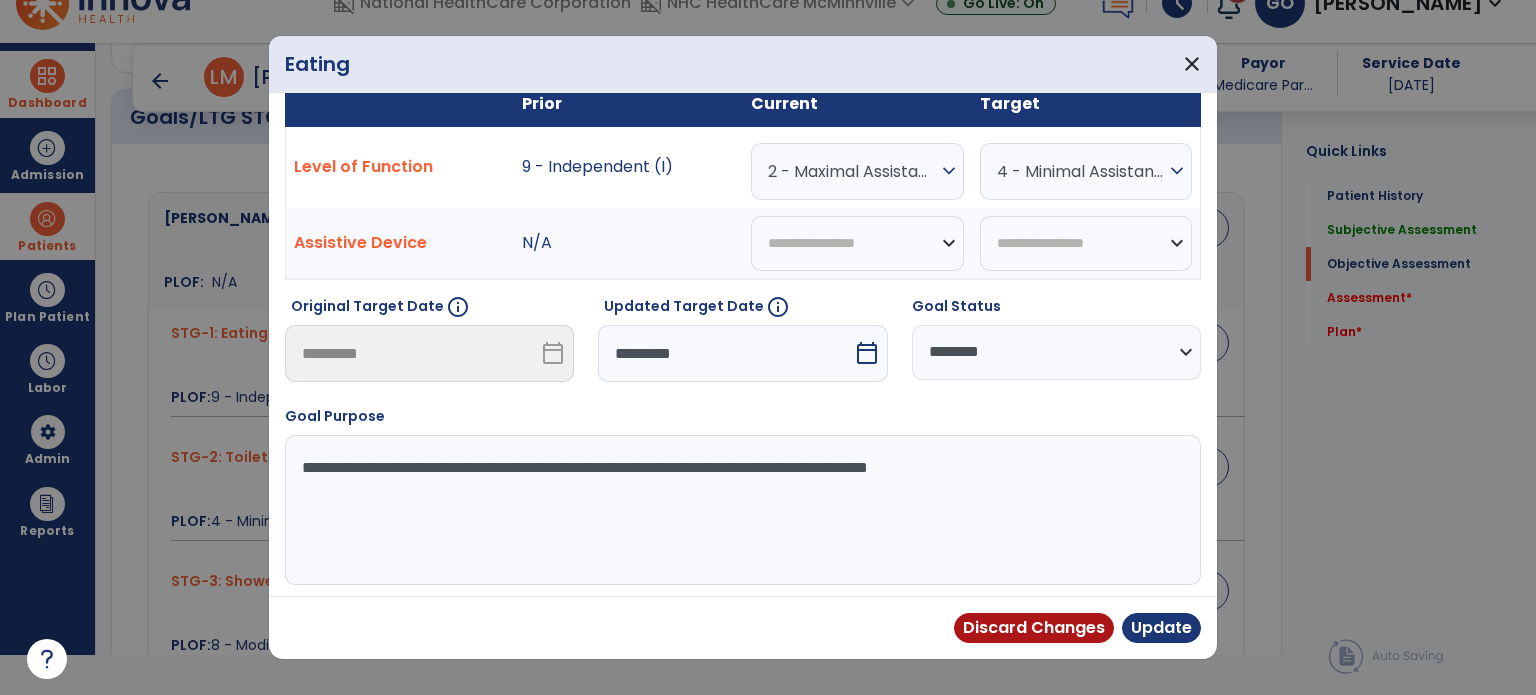 click on "Discard Changes  Update" at bounding box center (743, 627) 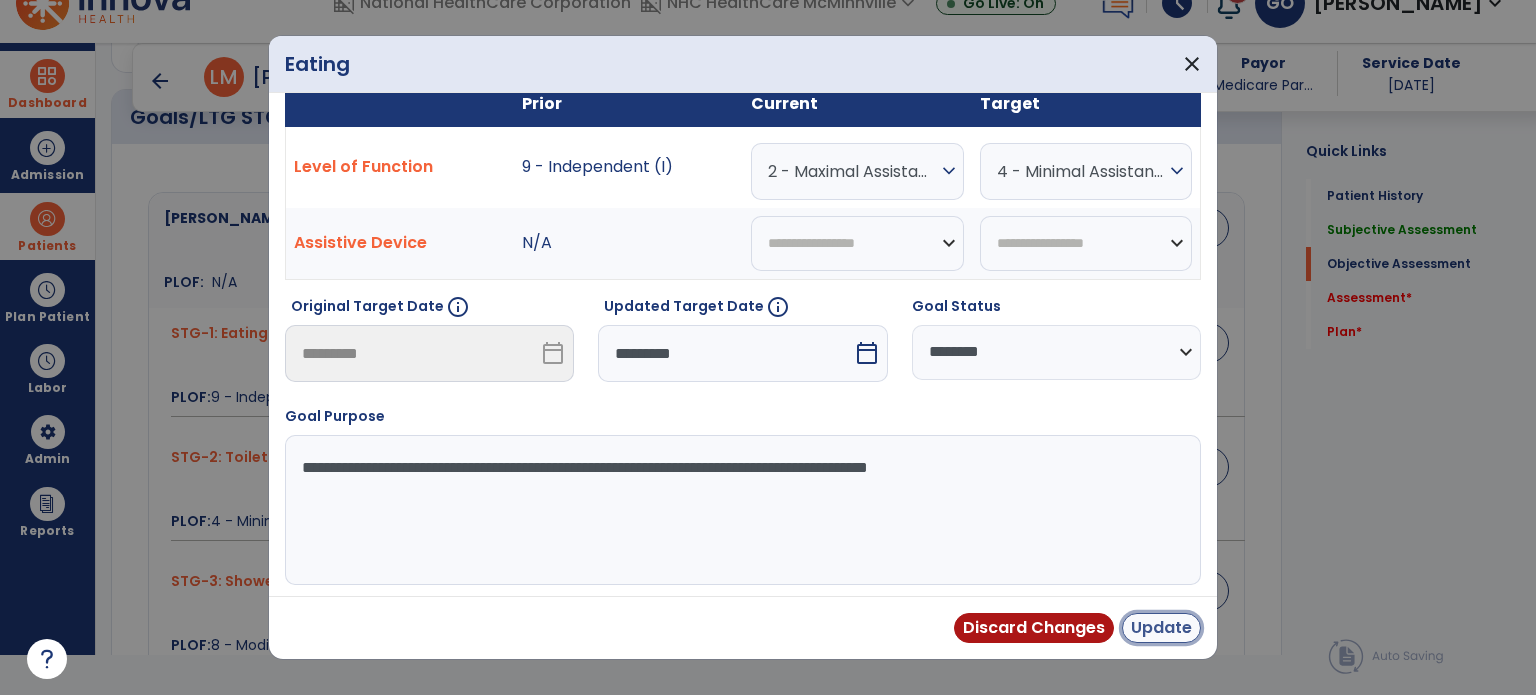 click on "Update" at bounding box center (1161, 628) 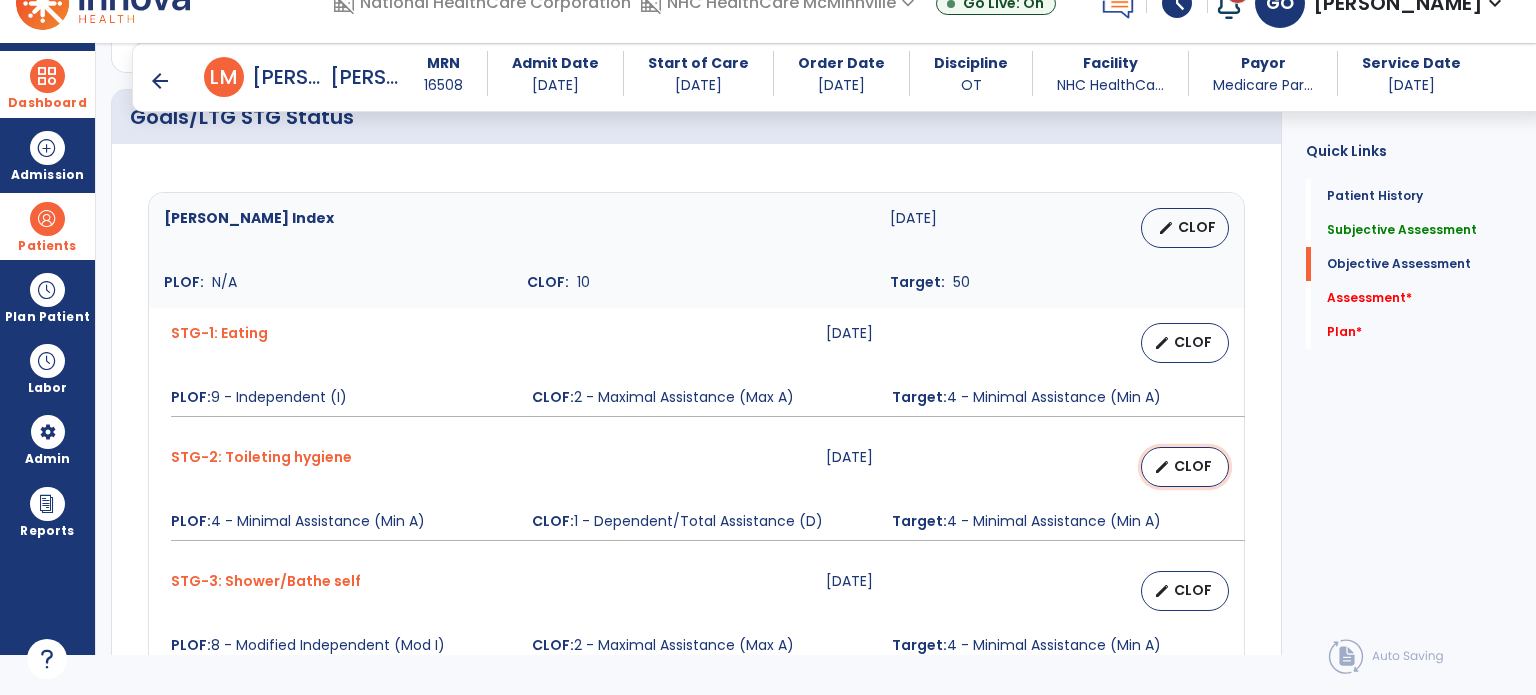 click on "edit   CLOF" at bounding box center [1185, 467] 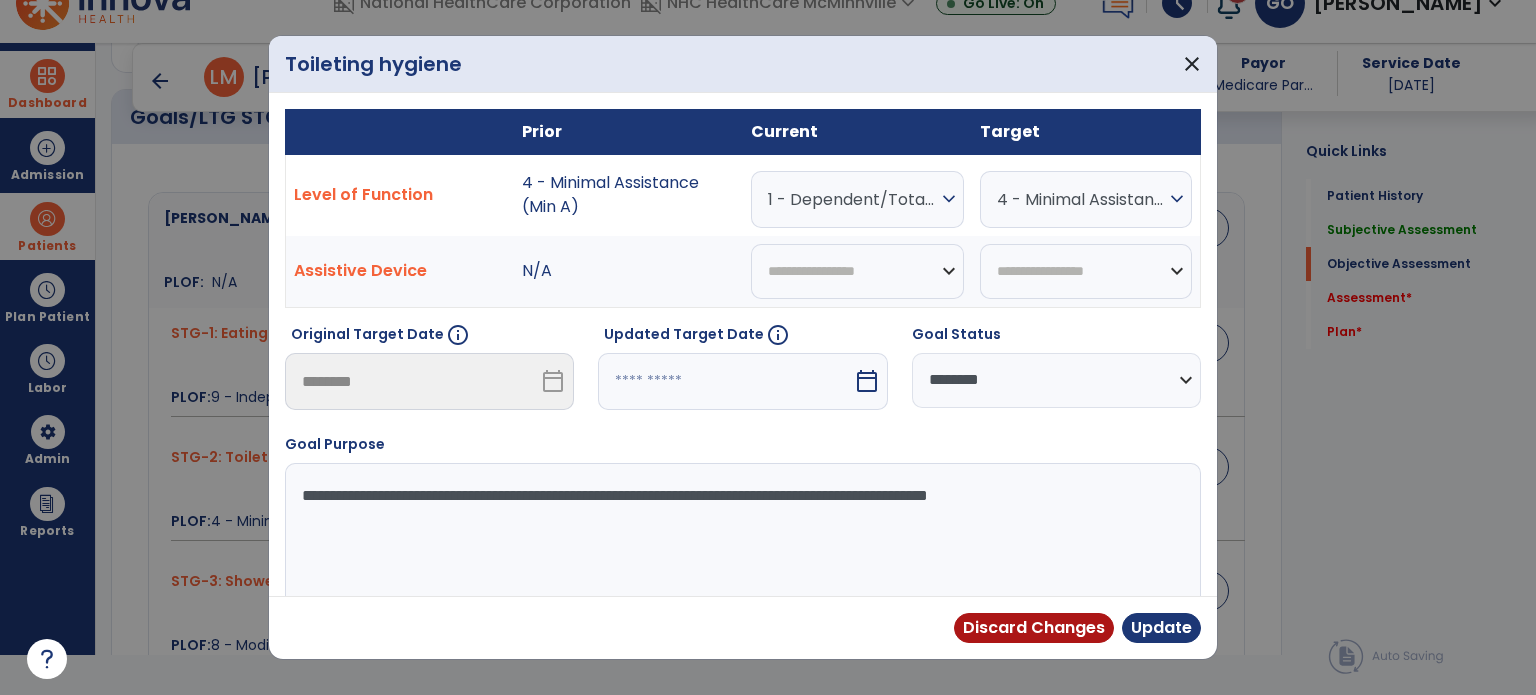 click at bounding box center [725, 381] 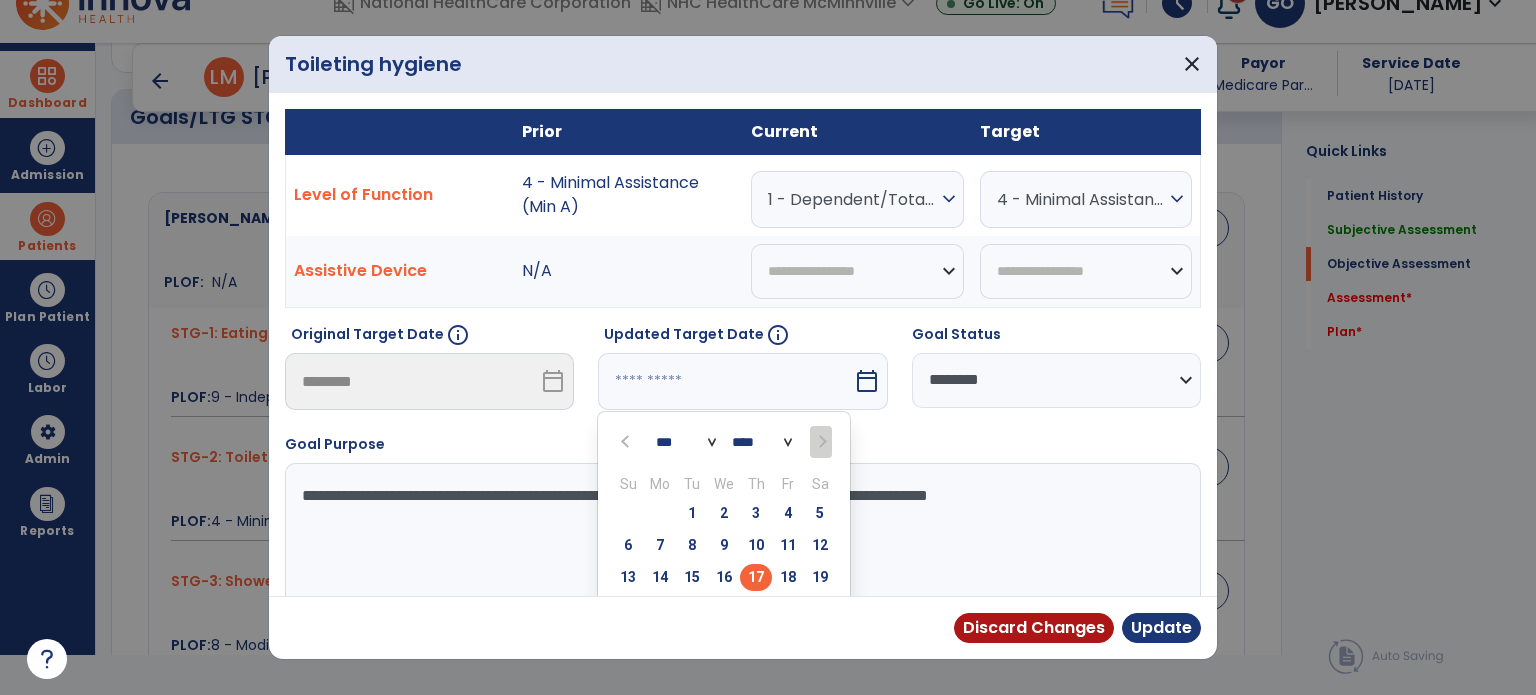scroll, scrollTop: 28, scrollLeft: 0, axis: vertical 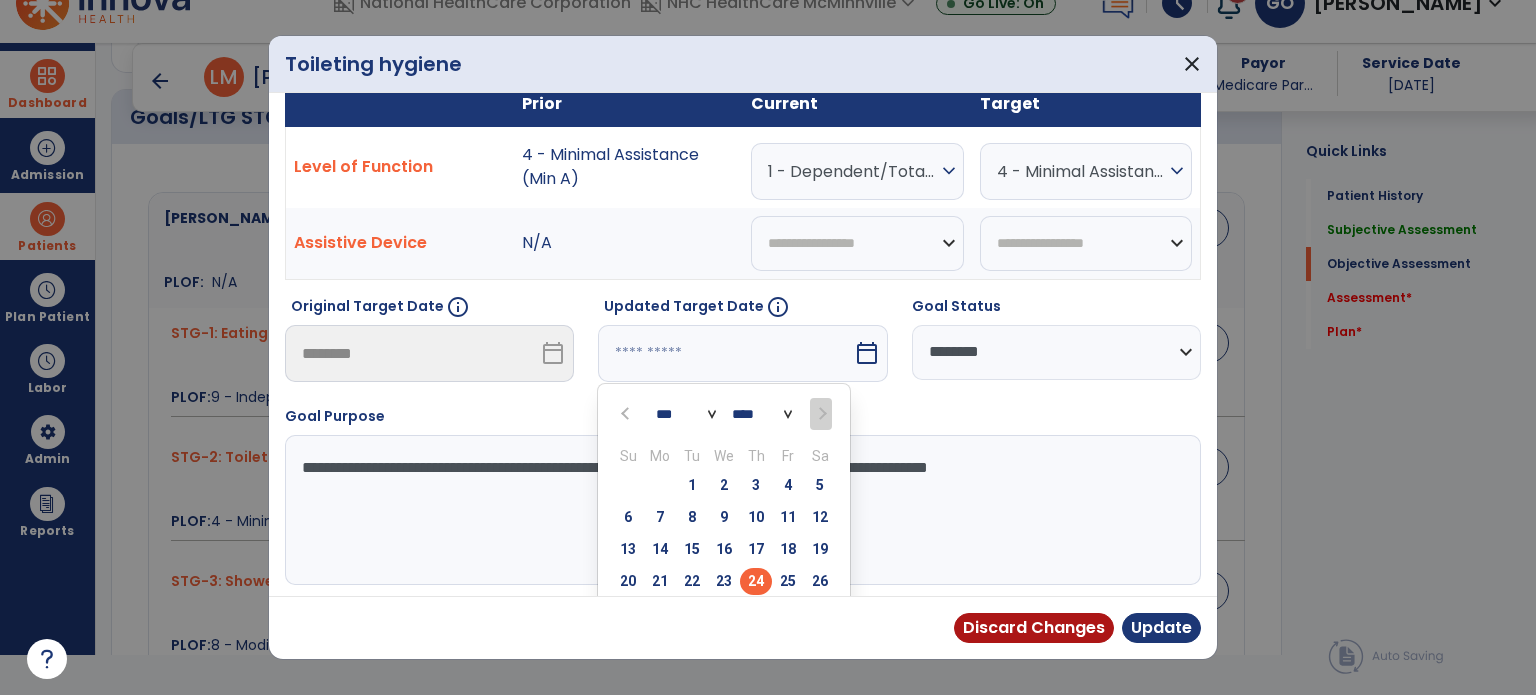 type on "*********" 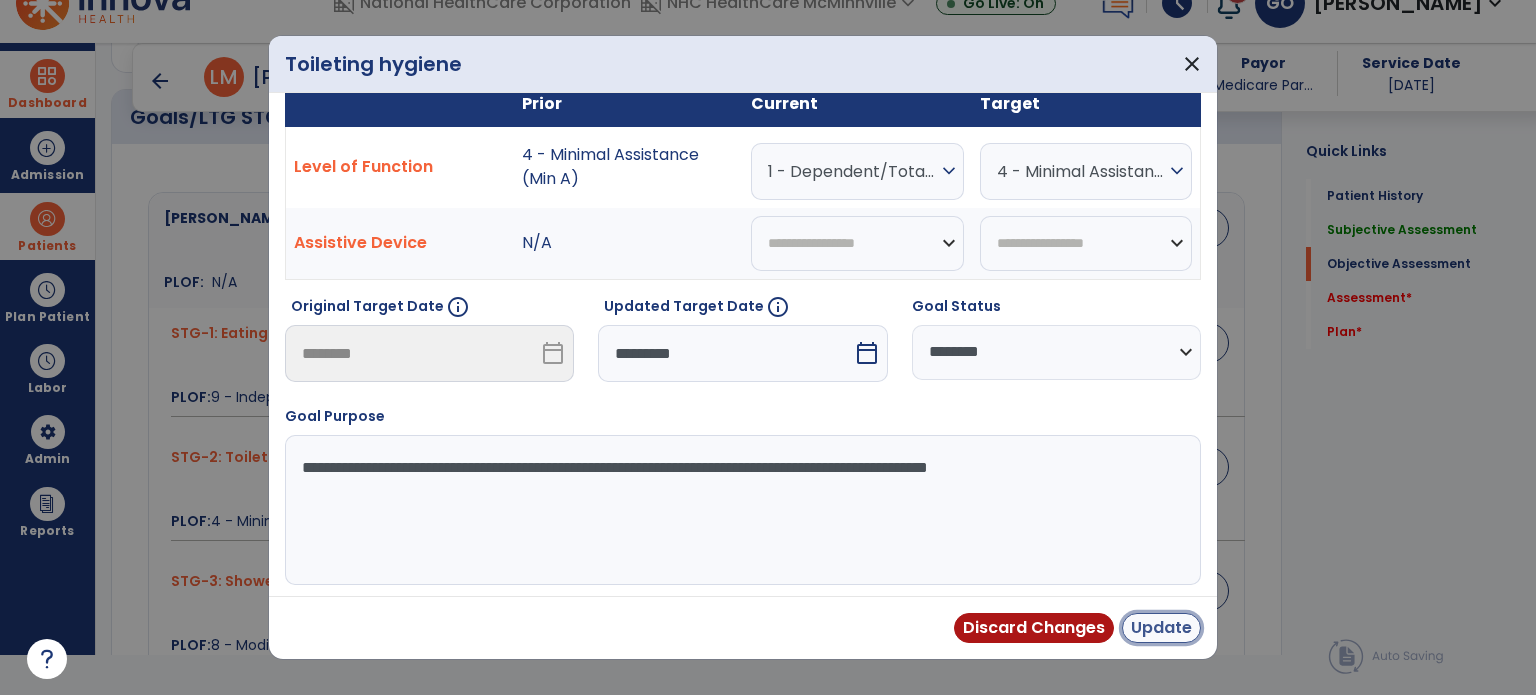 click on "Update" at bounding box center [1161, 628] 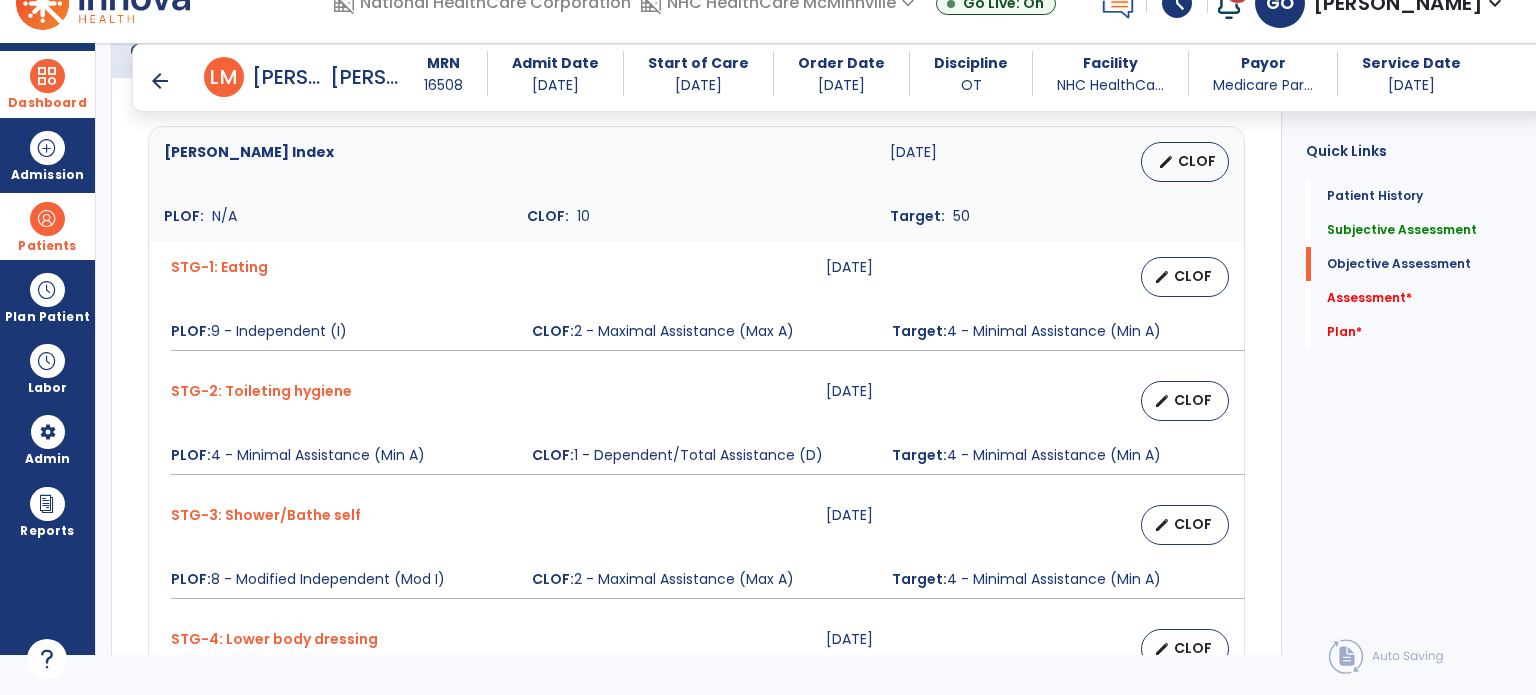 scroll, scrollTop: 1118, scrollLeft: 0, axis: vertical 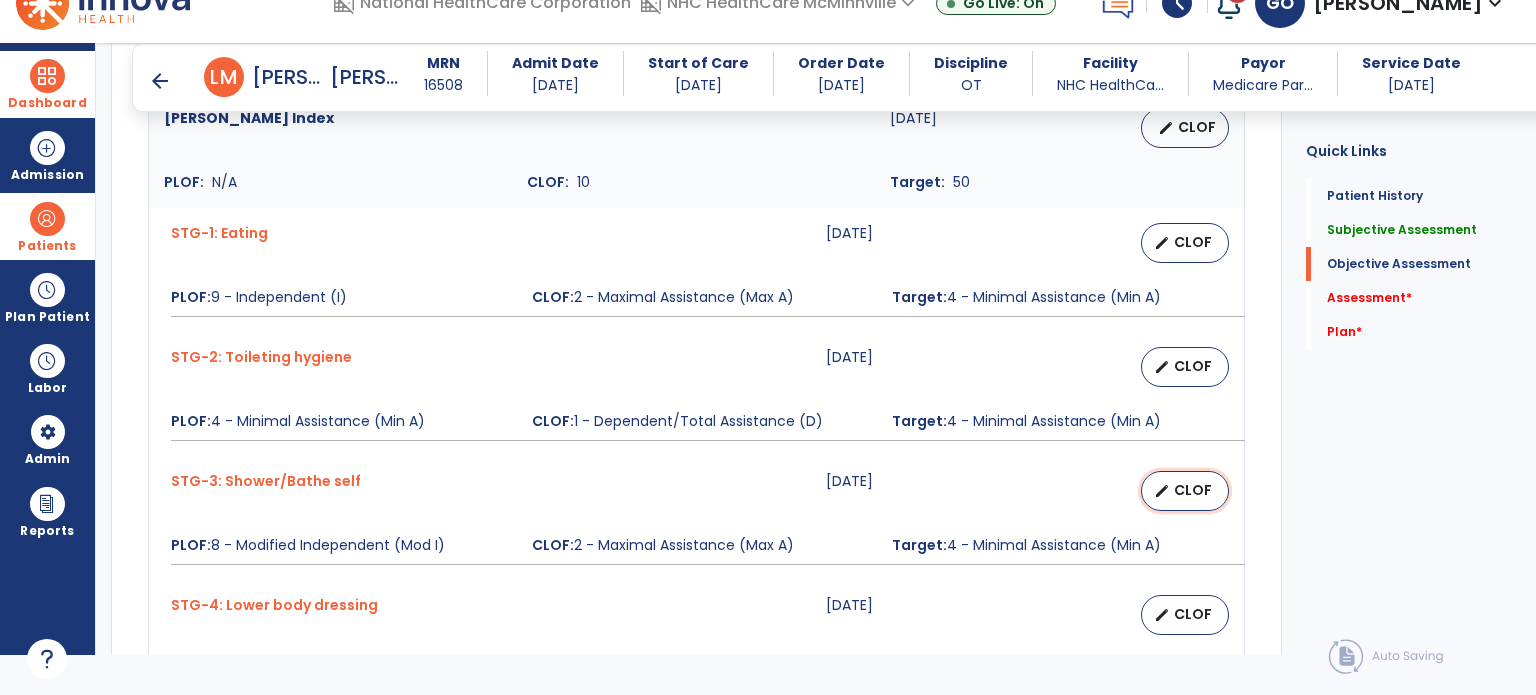 click on "CLOF" at bounding box center (1193, 490) 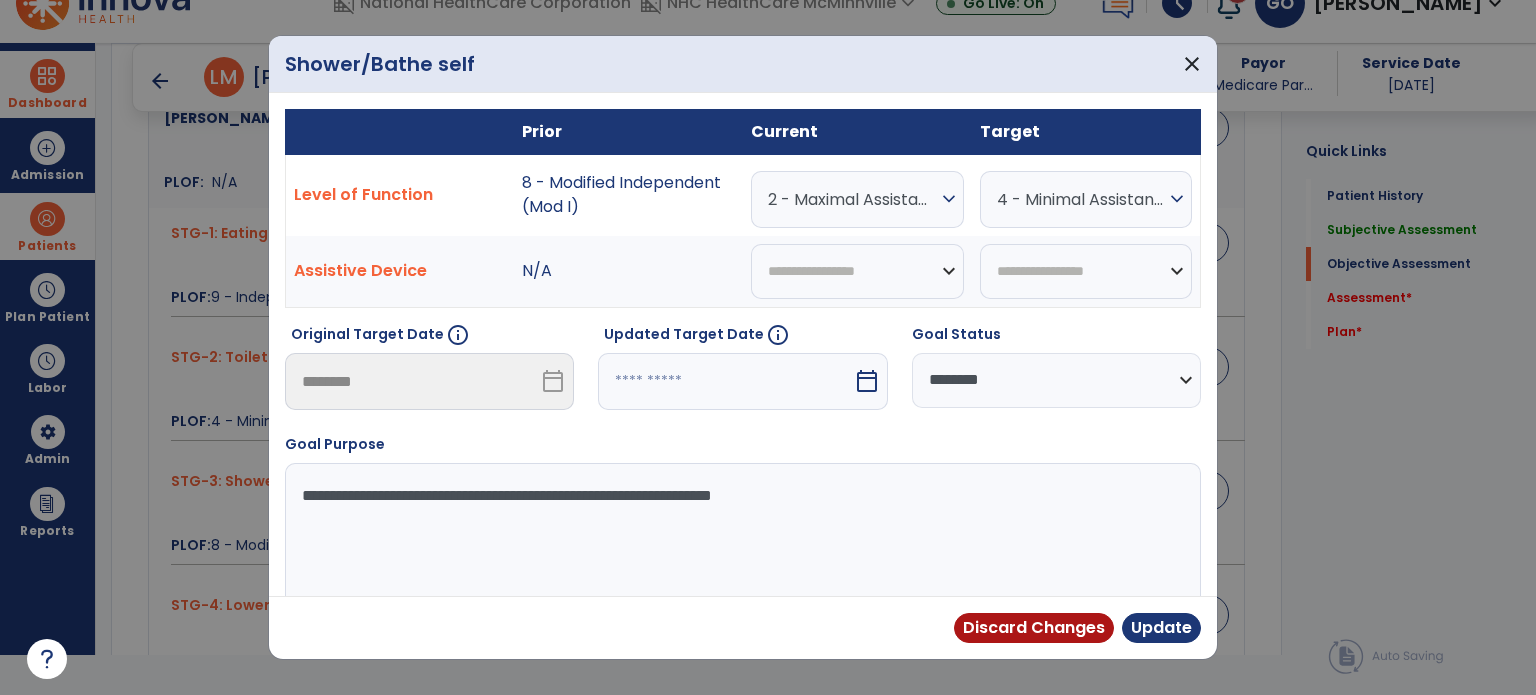 click at bounding box center [725, 381] 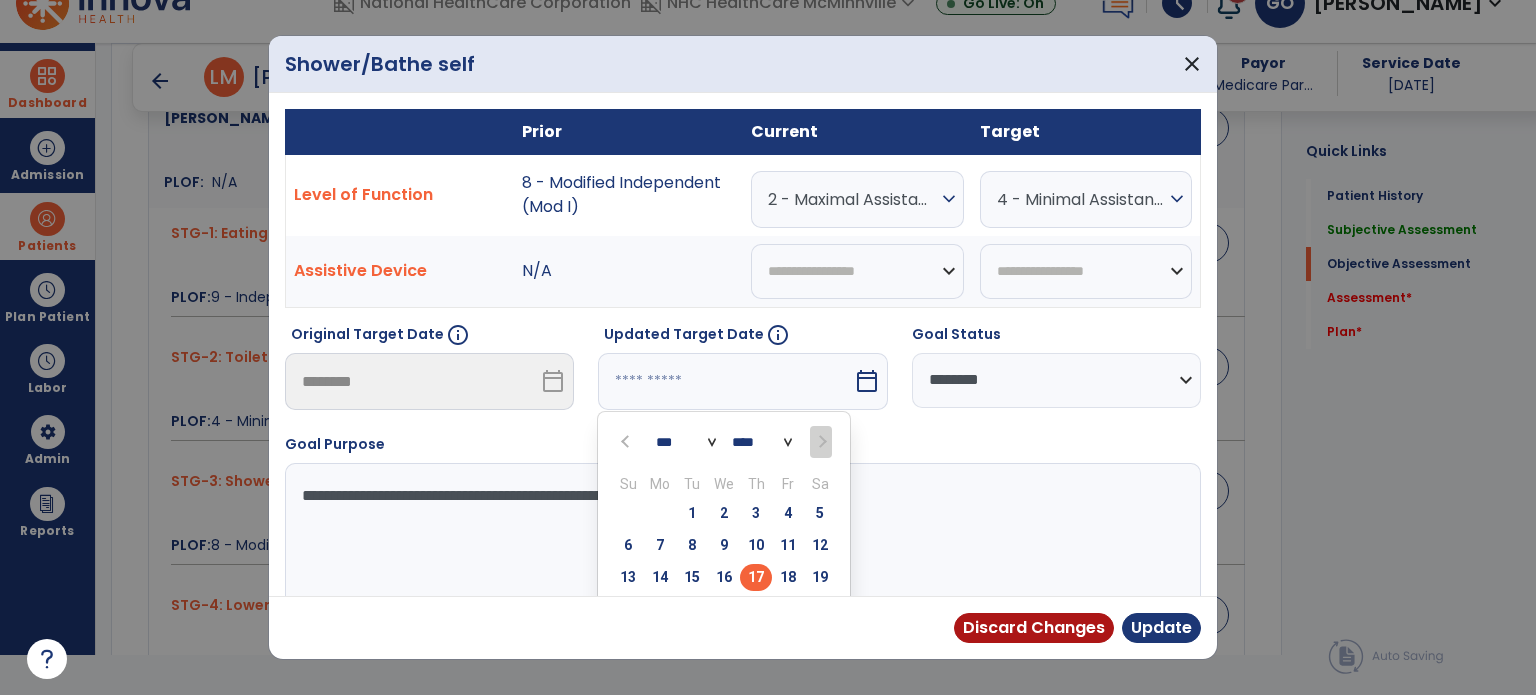 scroll, scrollTop: 28, scrollLeft: 0, axis: vertical 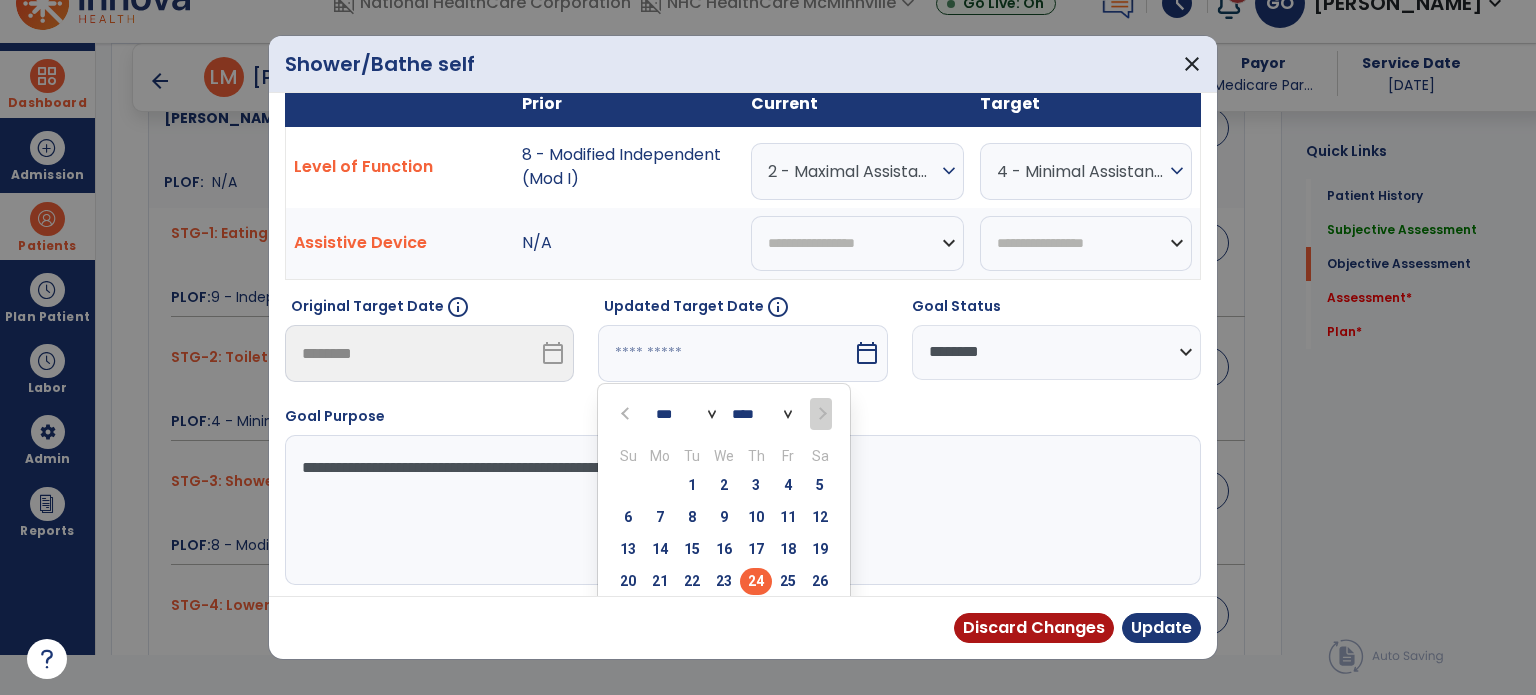 type on "*********" 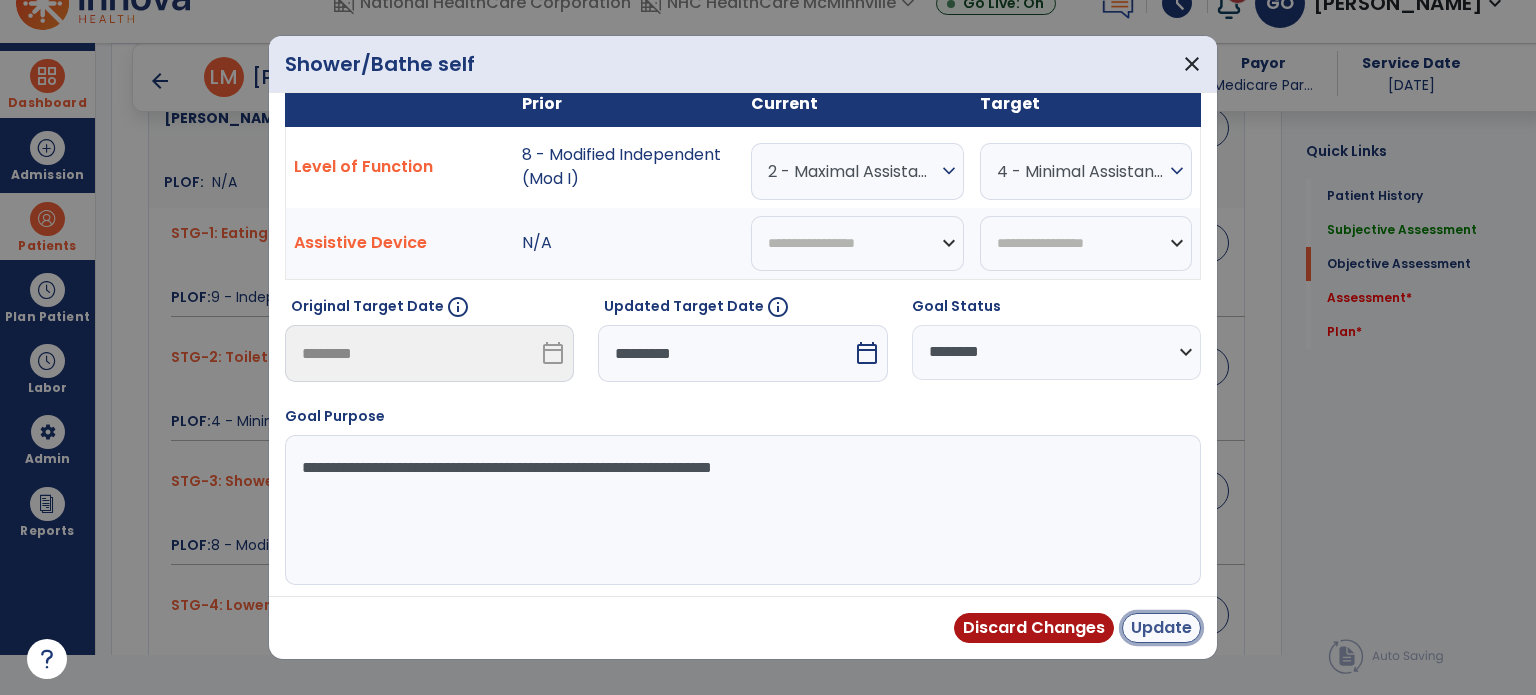 click on "Update" at bounding box center (1161, 628) 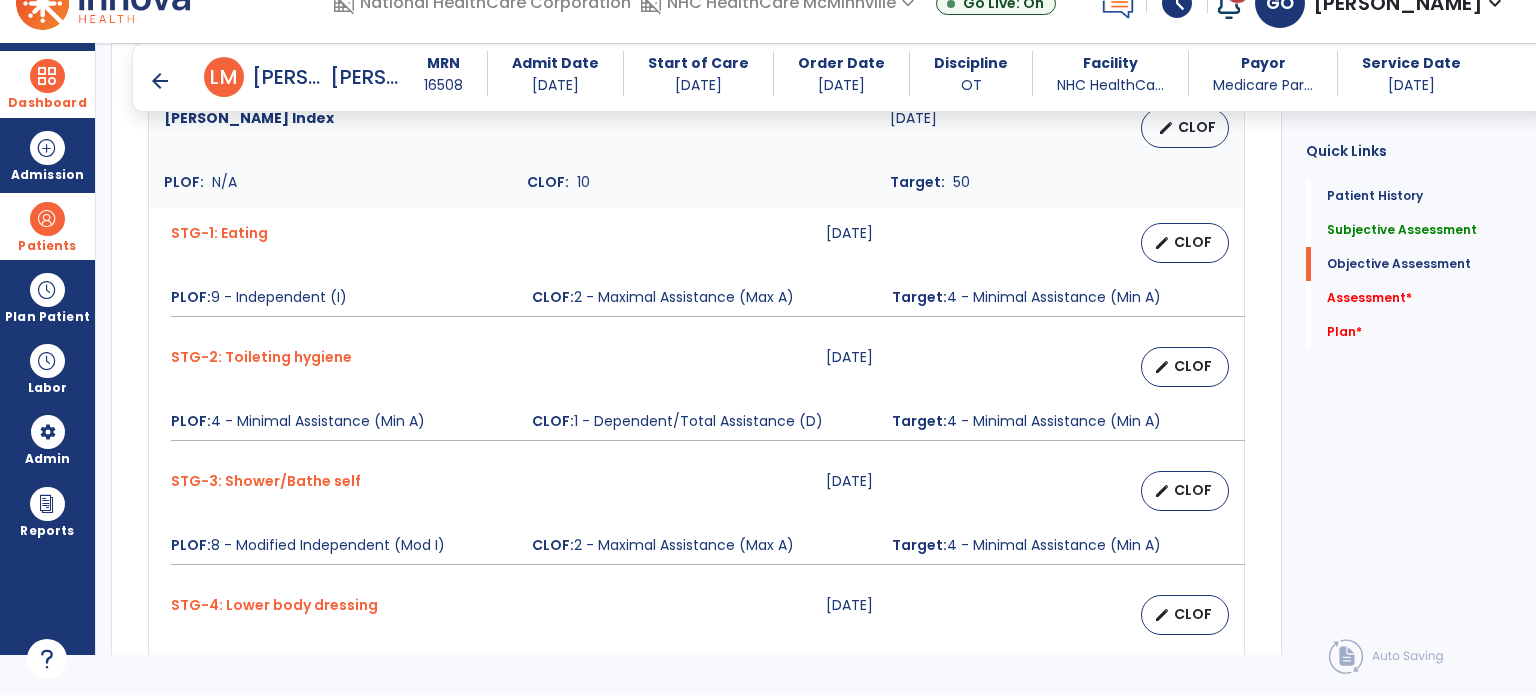 scroll, scrollTop: 1318, scrollLeft: 0, axis: vertical 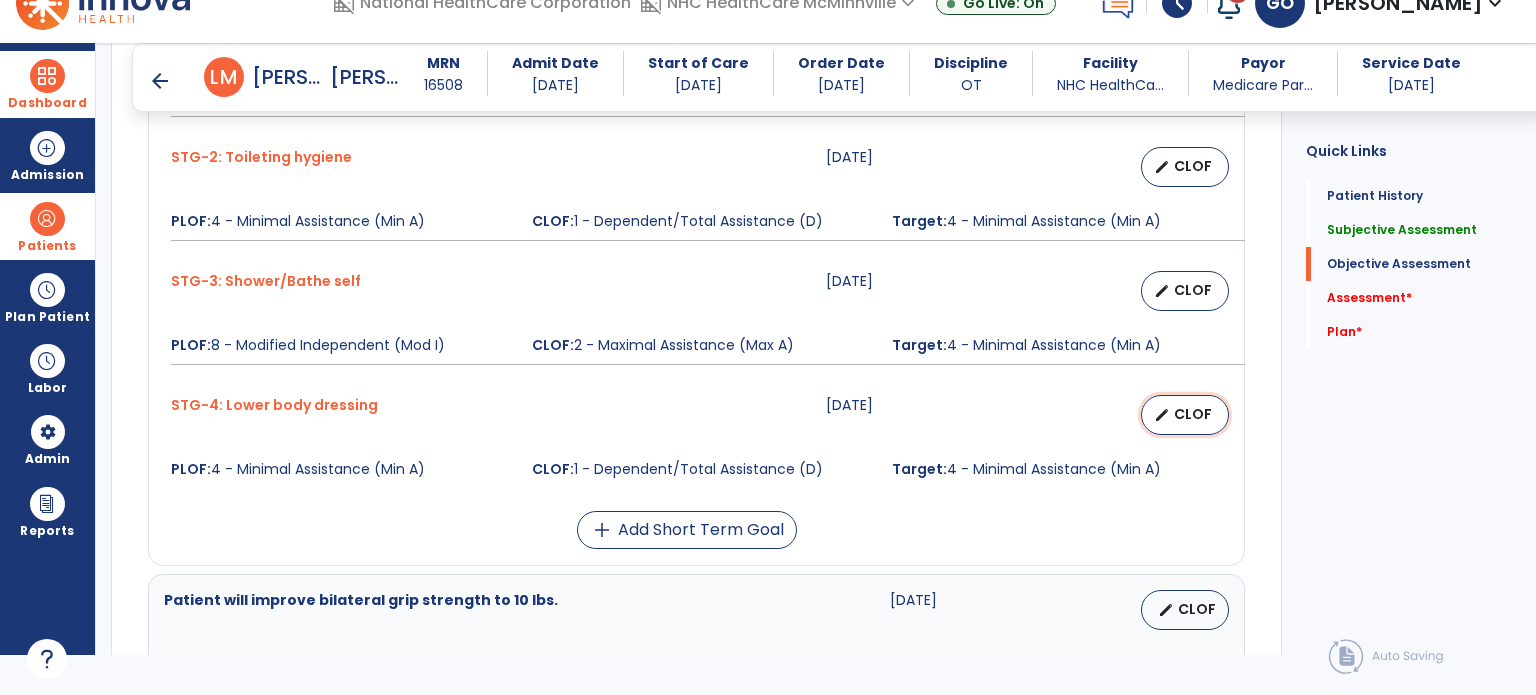 click on "edit   CLOF" at bounding box center [1185, 415] 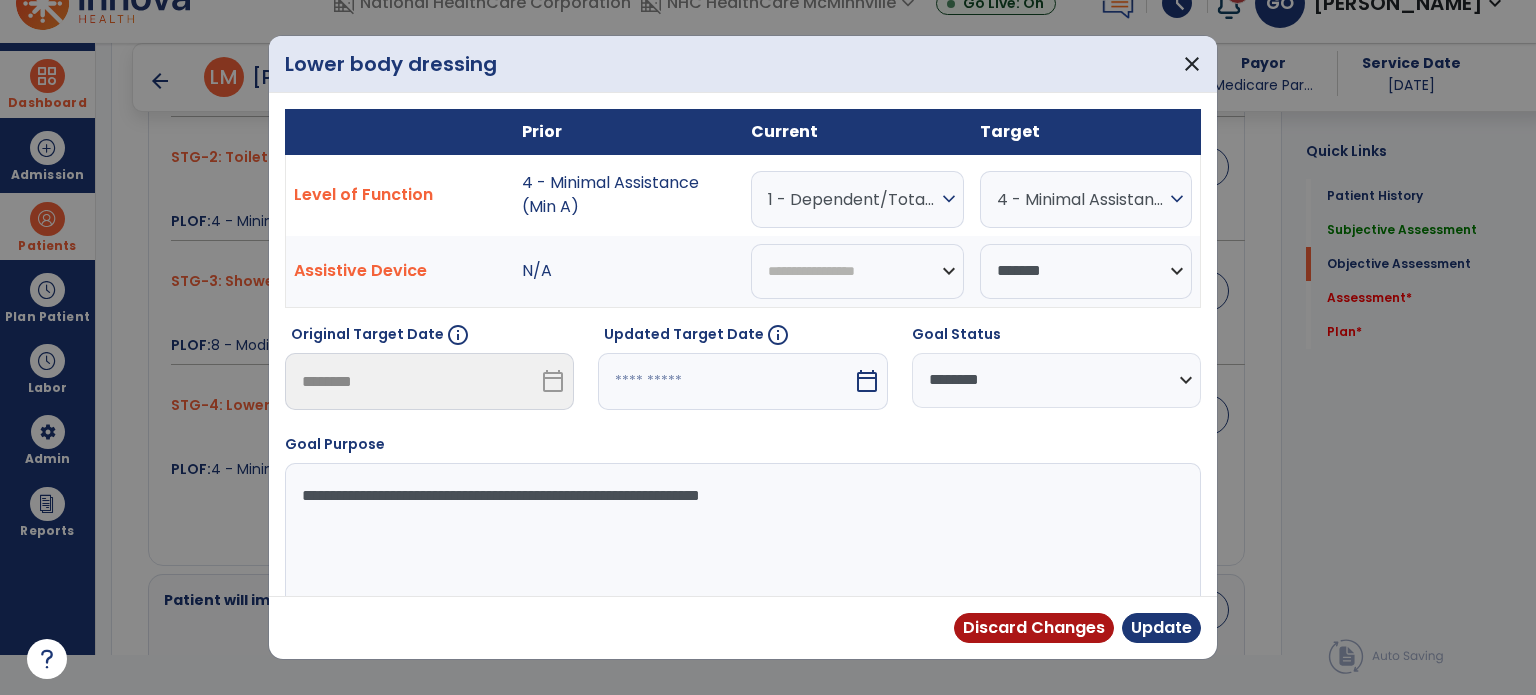 click at bounding box center [725, 381] 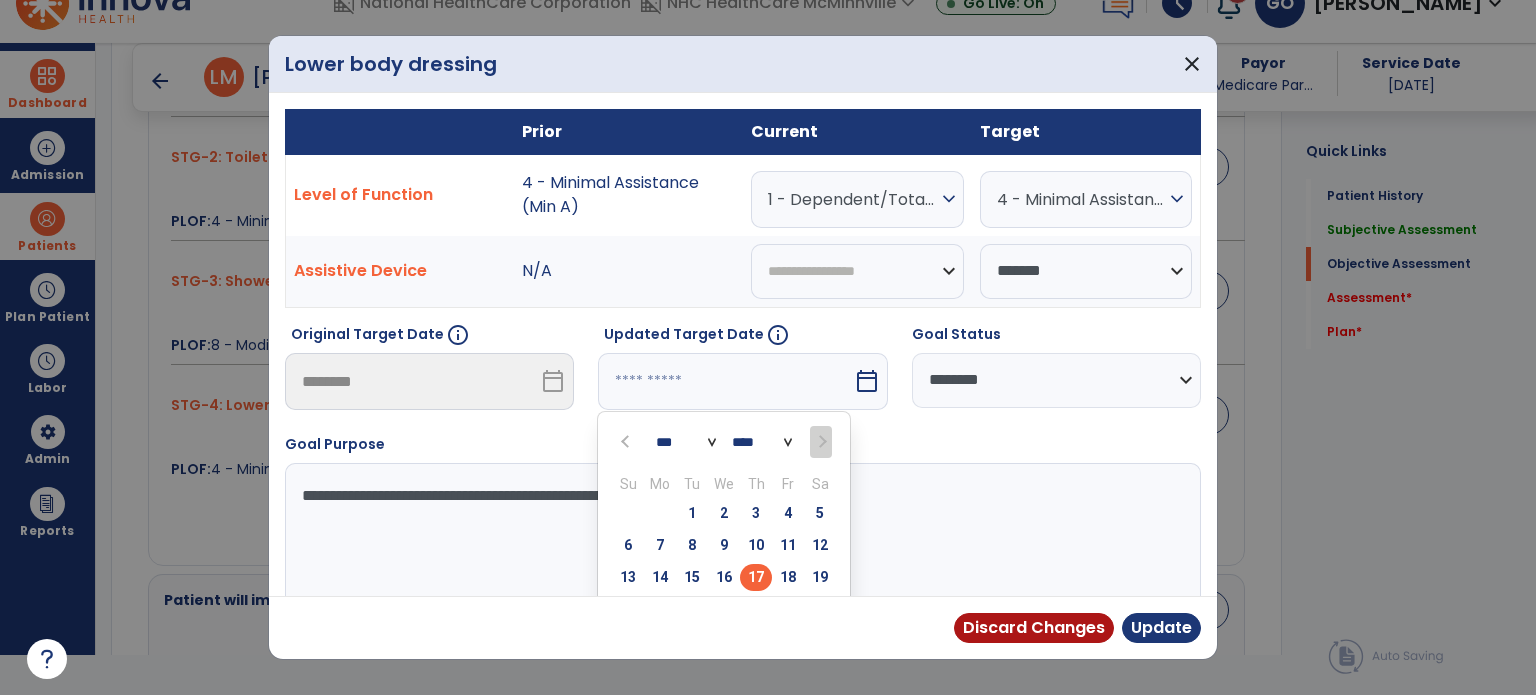 scroll, scrollTop: 28, scrollLeft: 0, axis: vertical 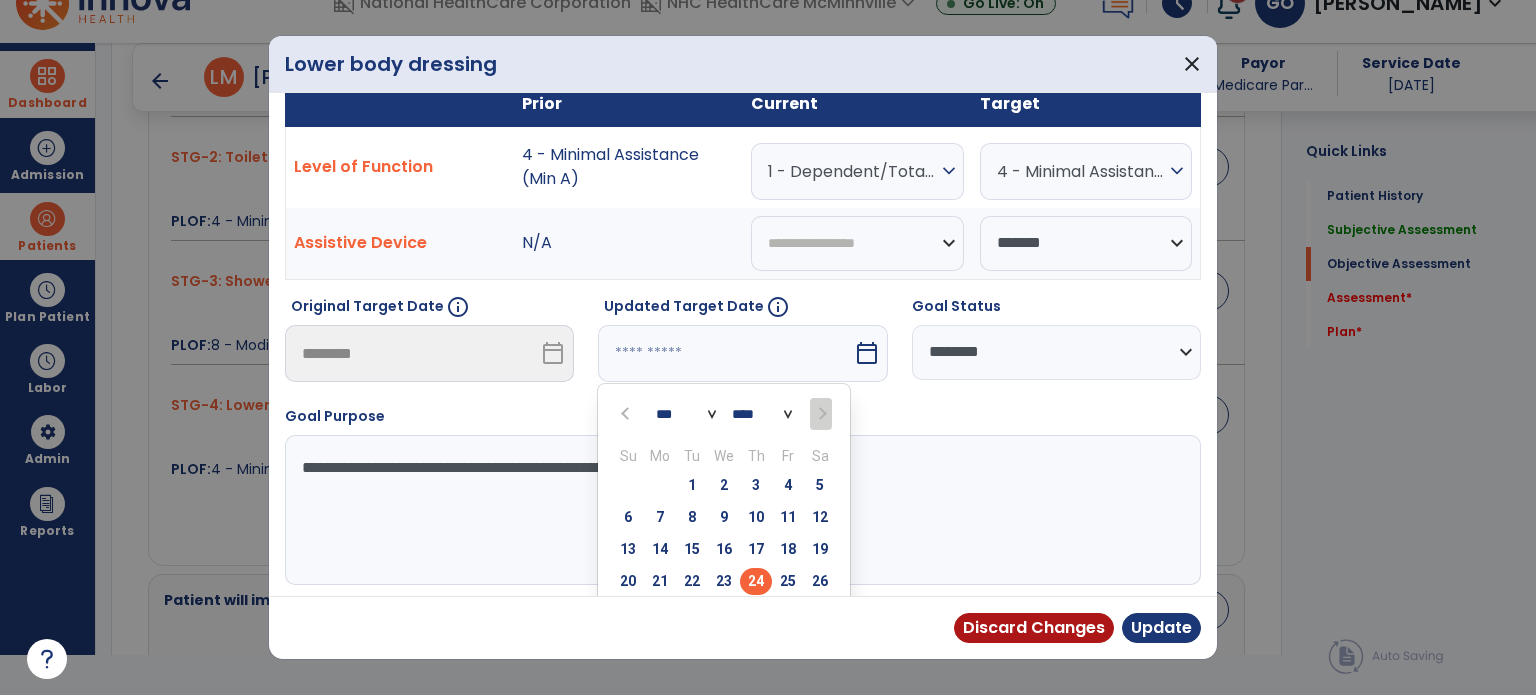 type on "*********" 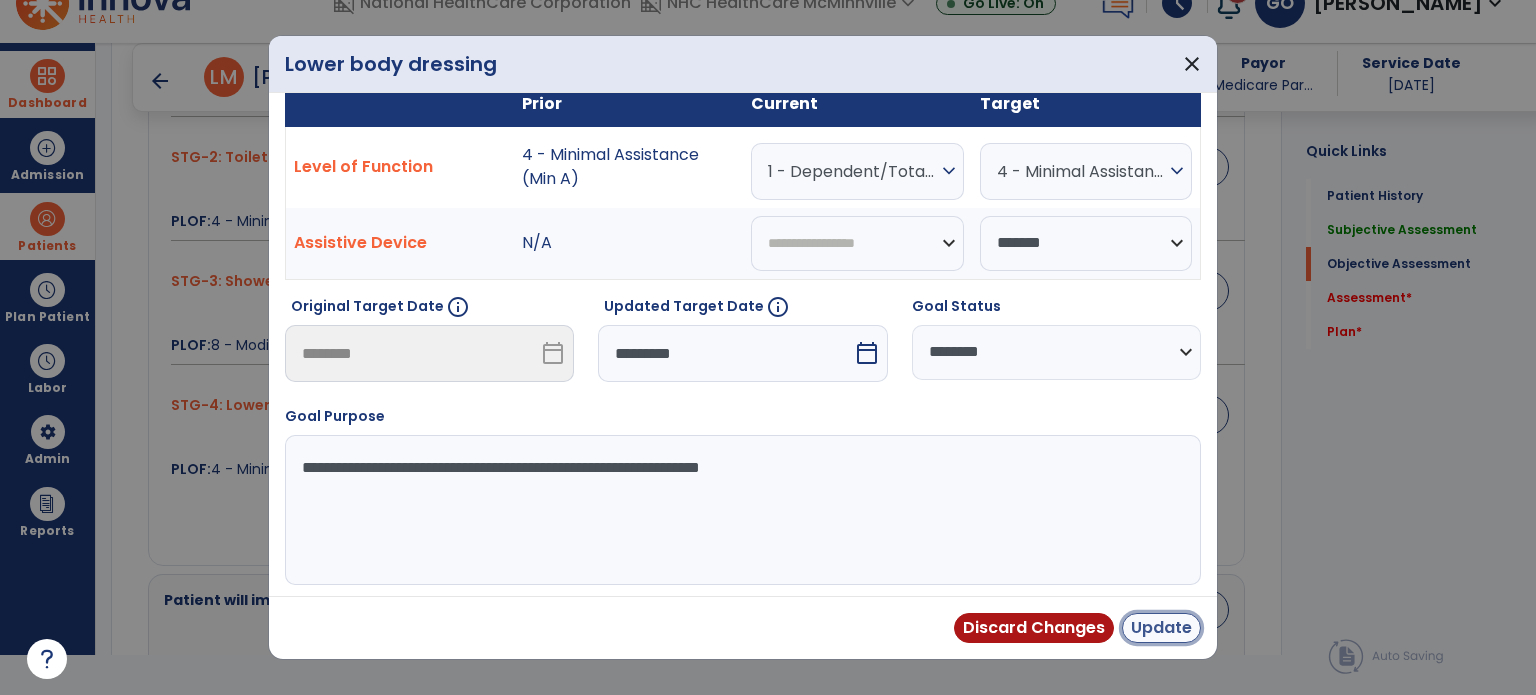 click on "Update" at bounding box center [1161, 628] 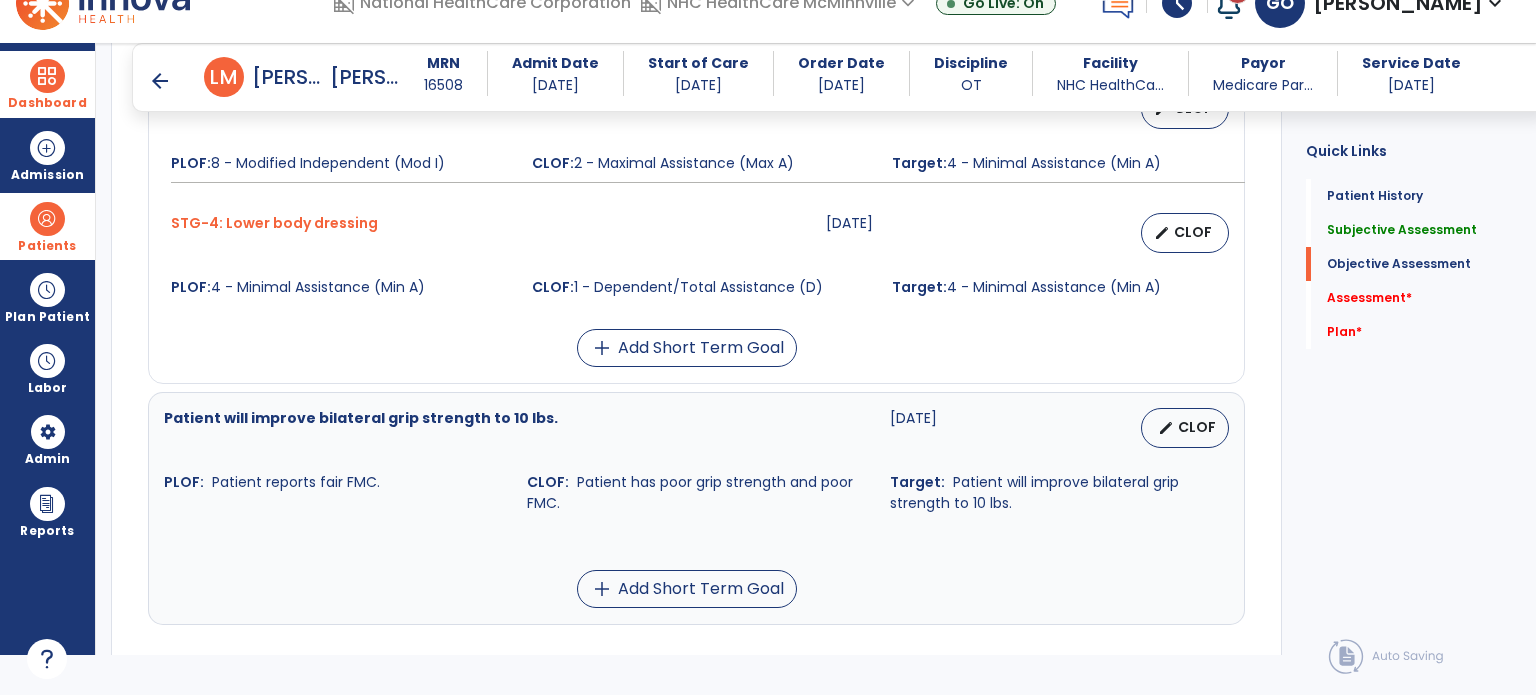 scroll, scrollTop: 1518, scrollLeft: 0, axis: vertical 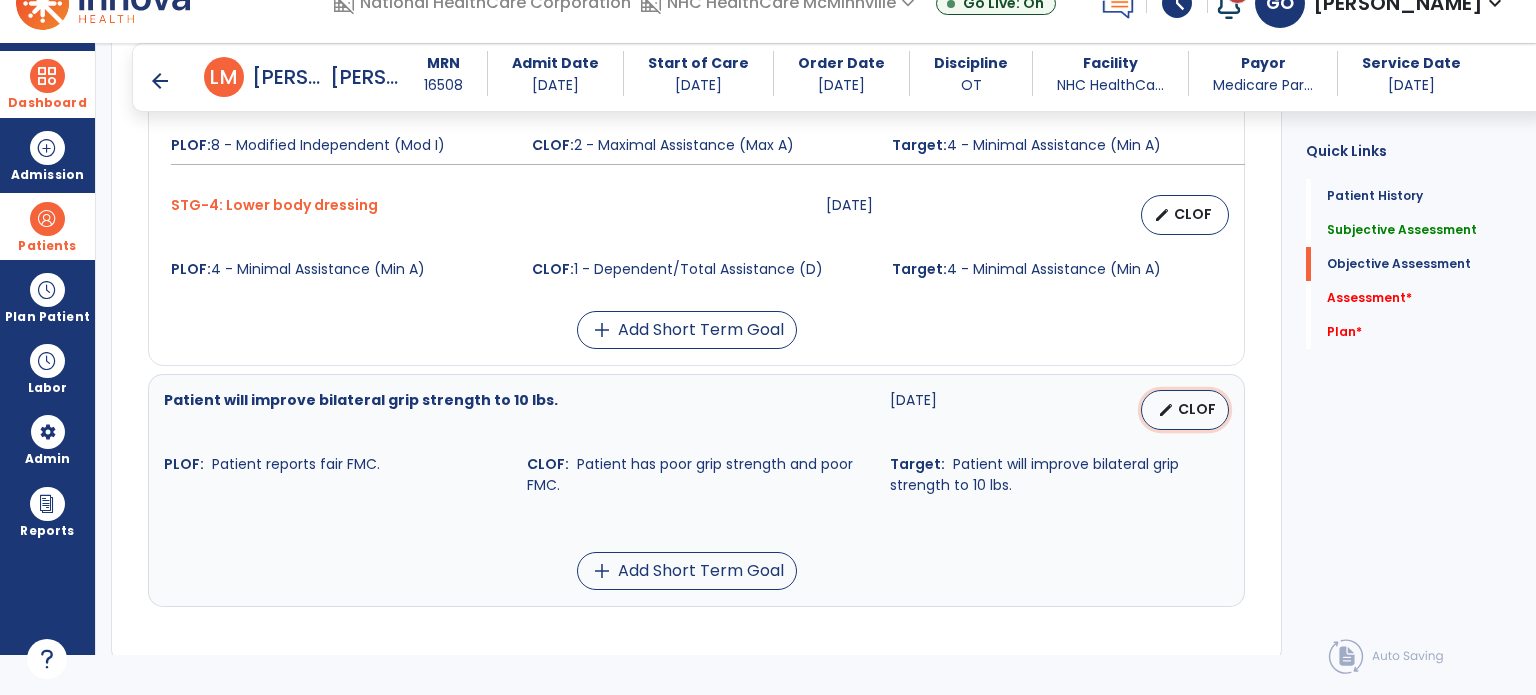 click on "edit" at bounding box center (1166, 410) 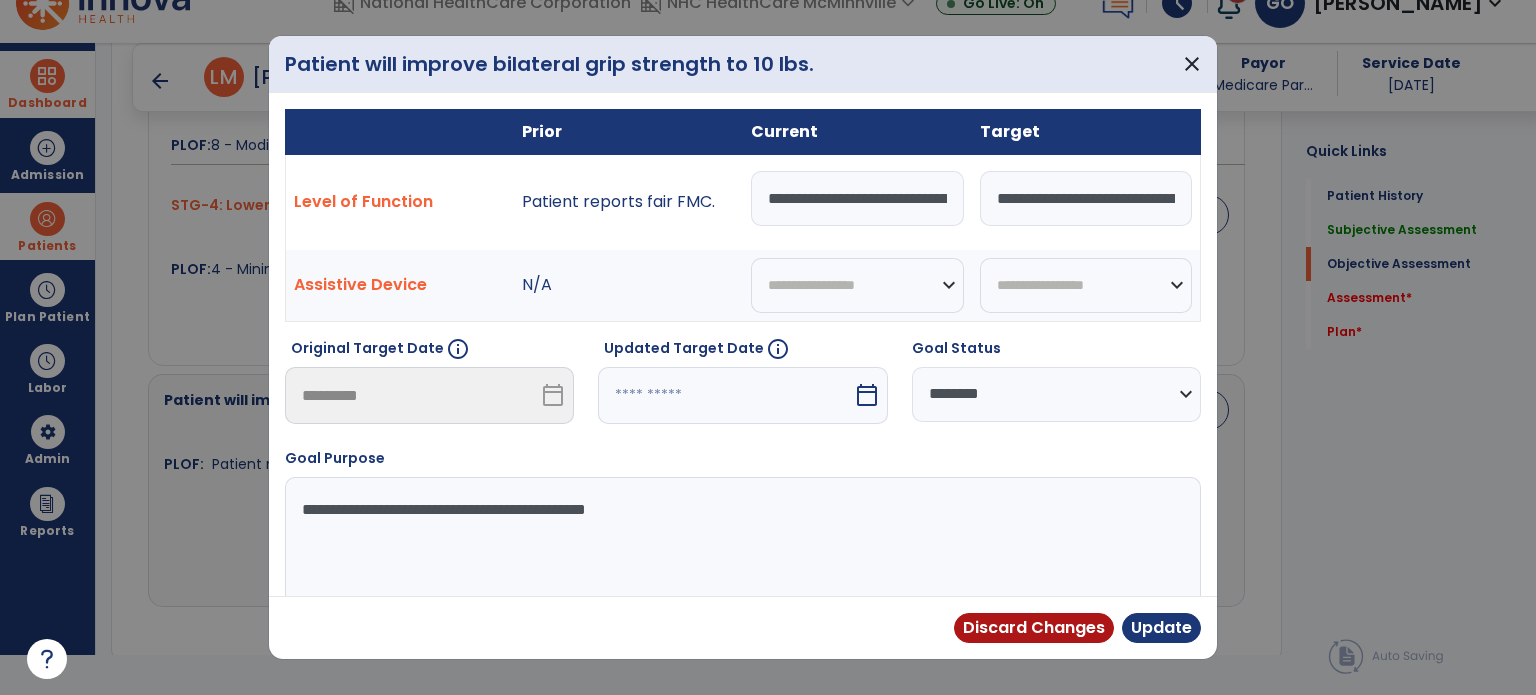 click at bounding box center [725, 395] 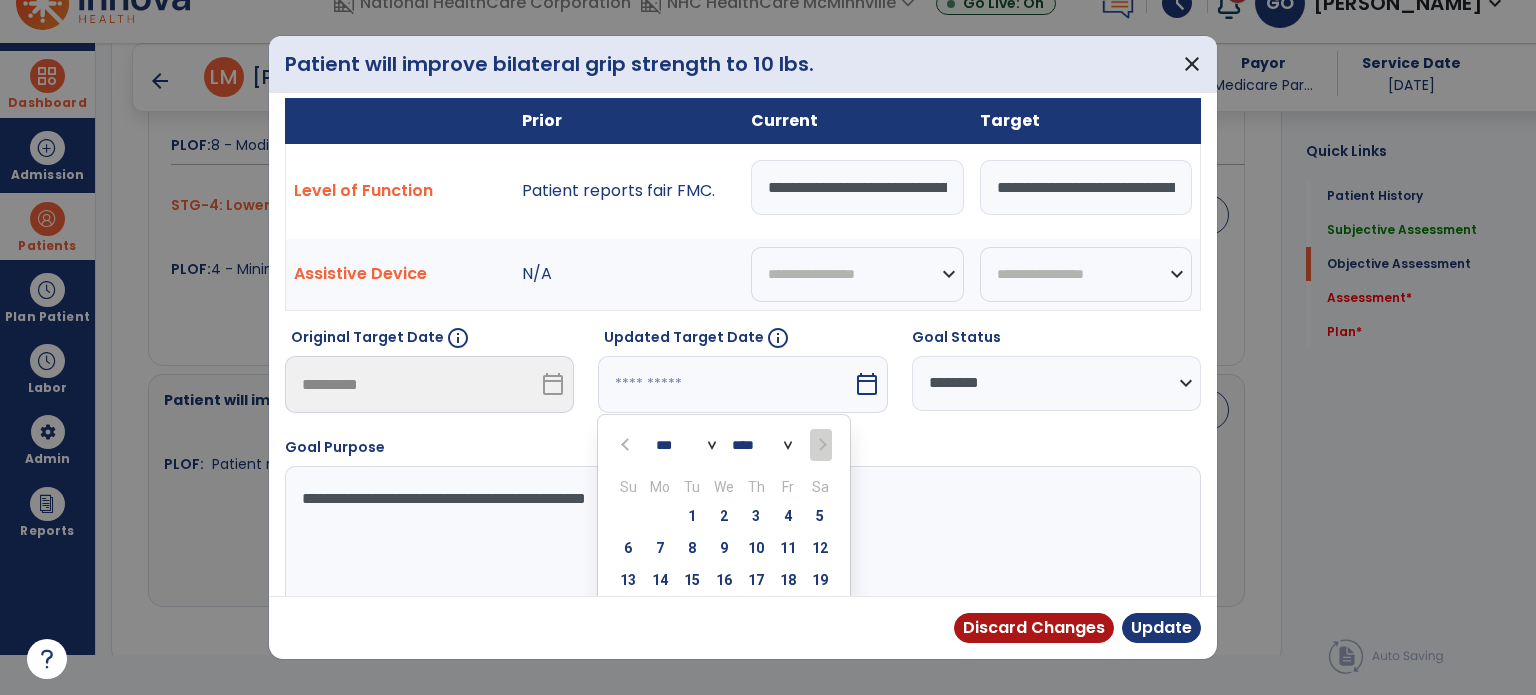 scroll, scrollTop: 43, scrollLeft: 0, axis: vertical 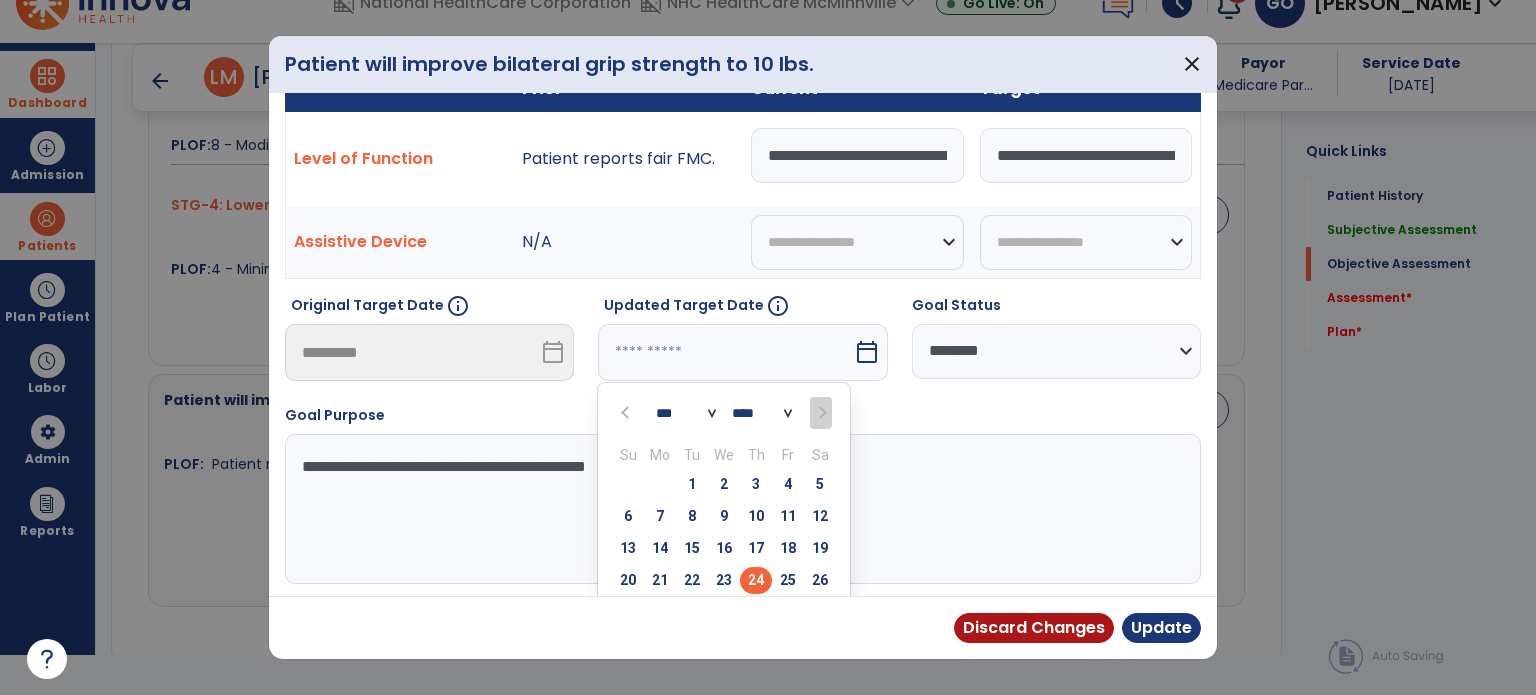 type on "*********" 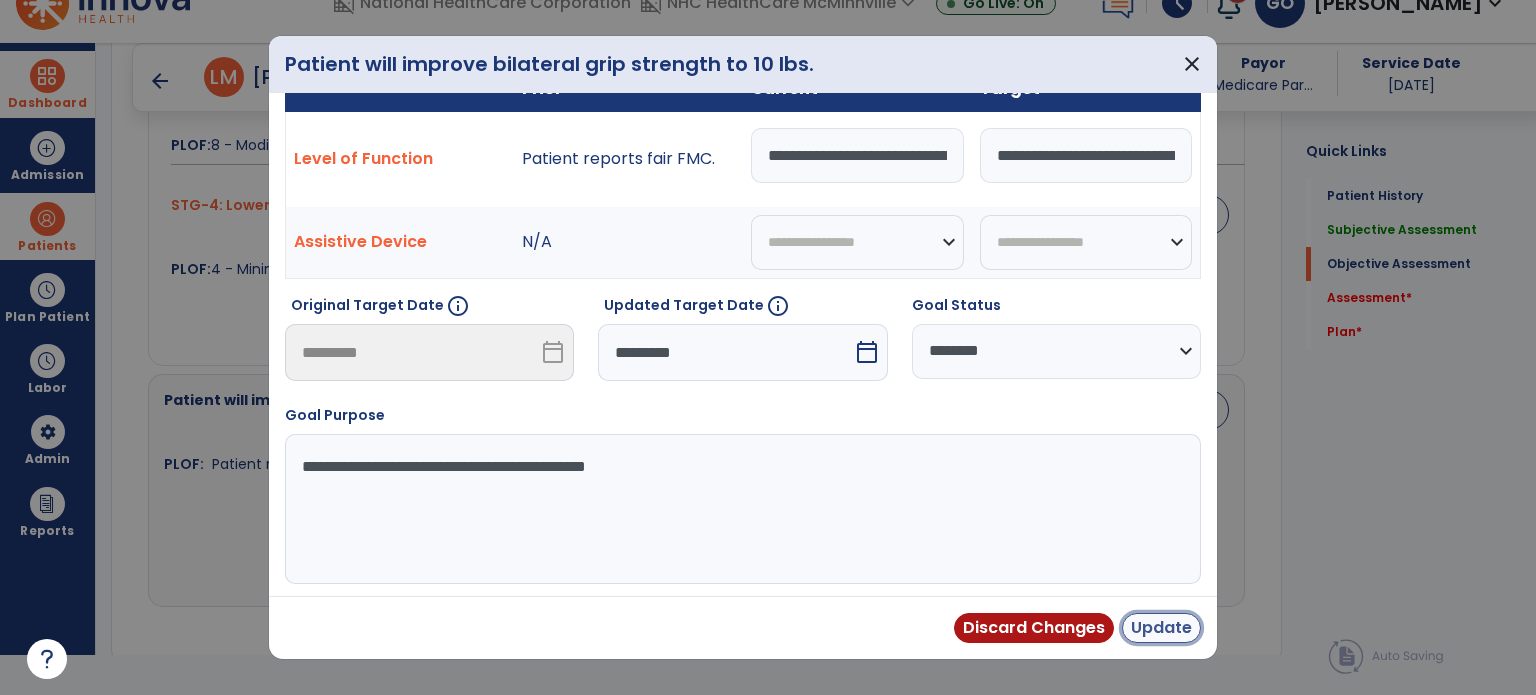 click on "Update" at bounding box center (1161, 628) 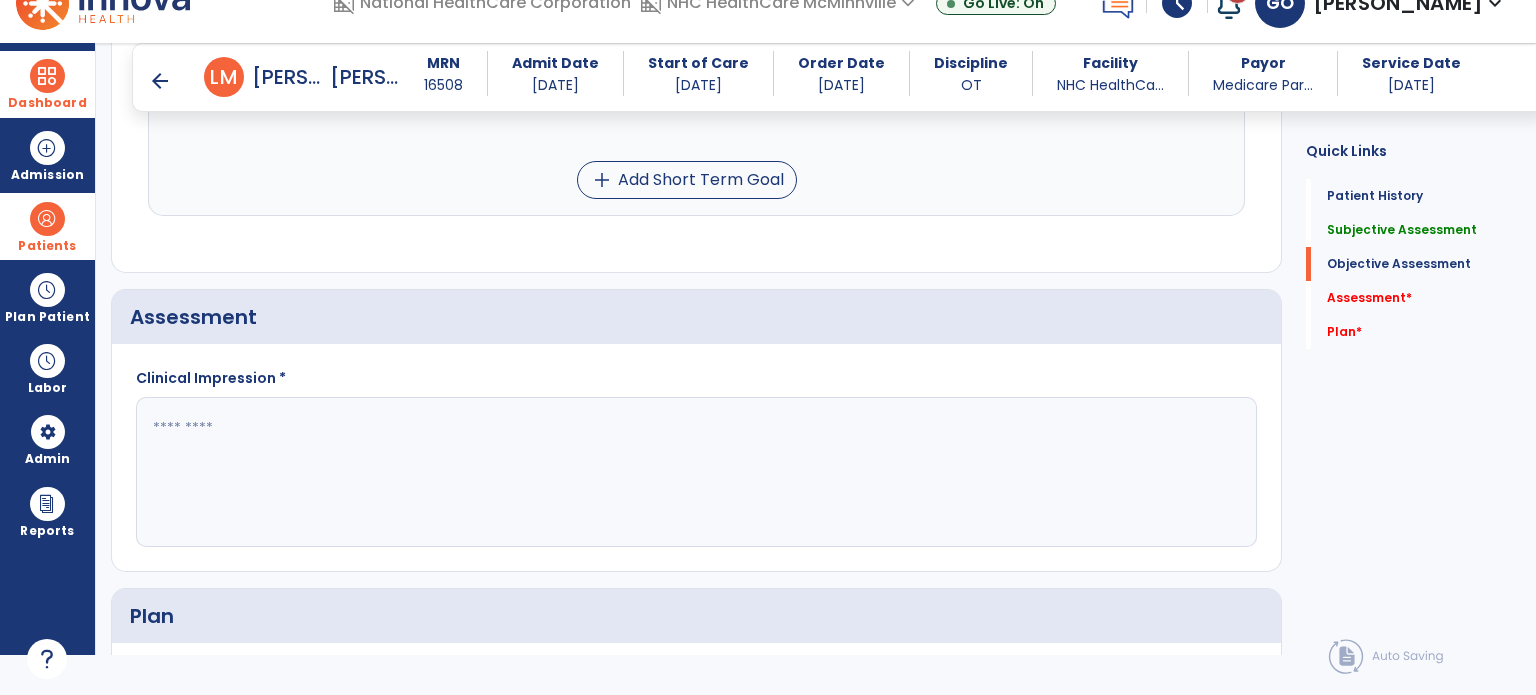 scroll, scrollTop: 1918, scrollLeft: 0, axis: vertical 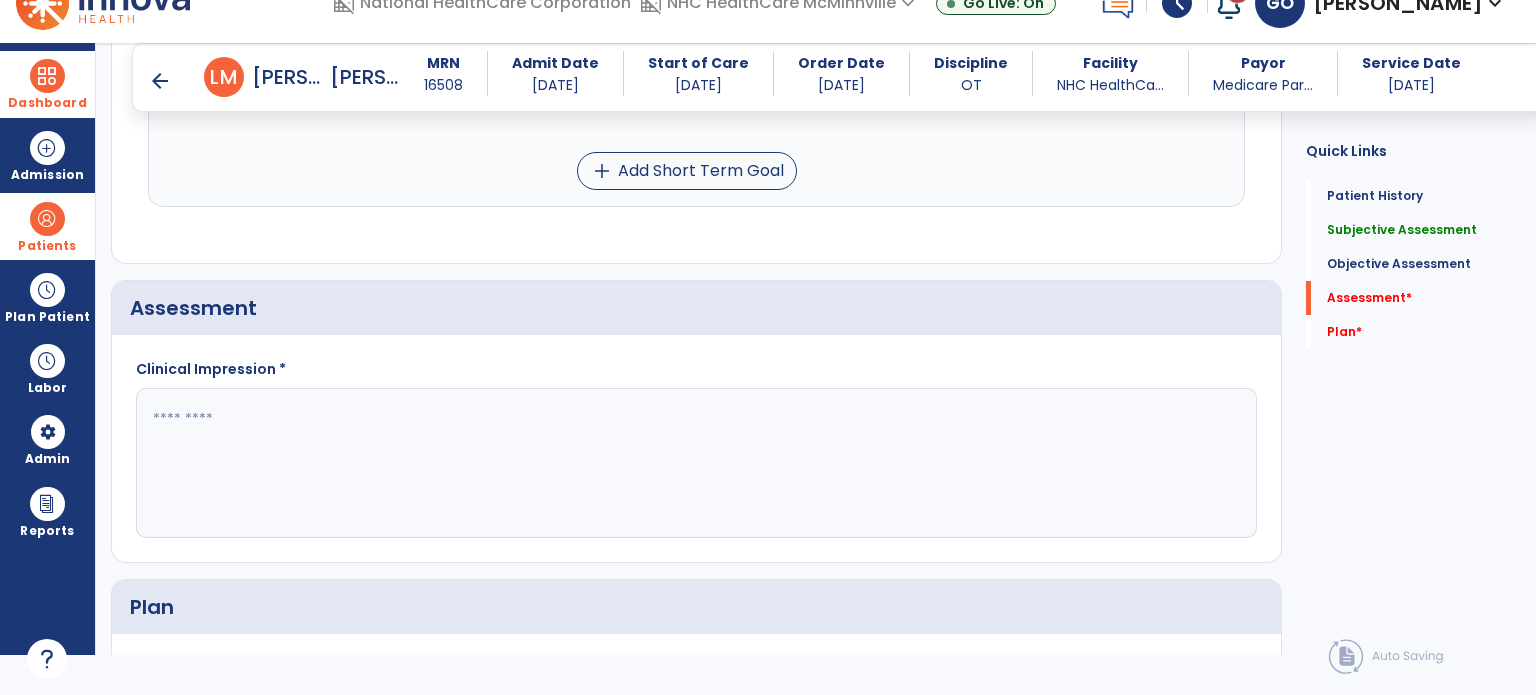 click 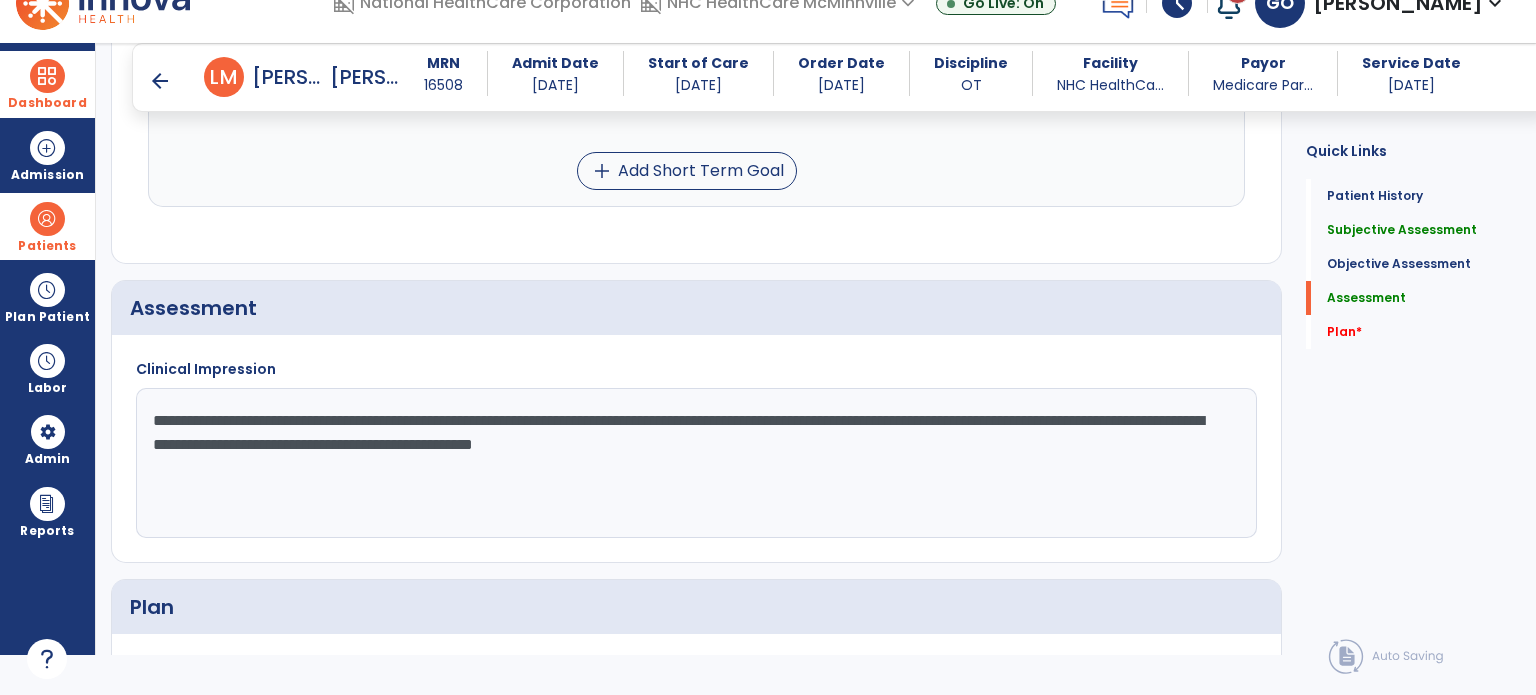 click on "**********" 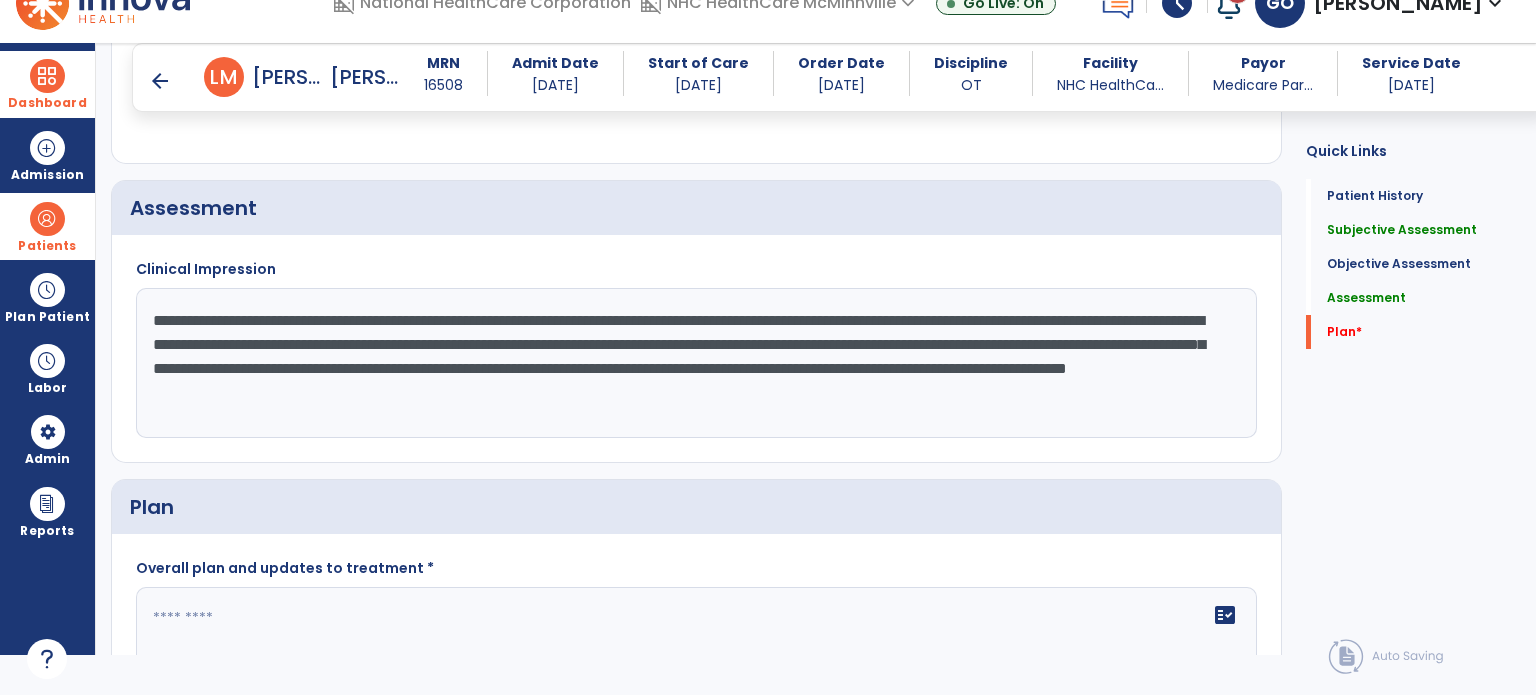 scroll, scrollTop: 2081, scrollLeft: 0, axis: vertical 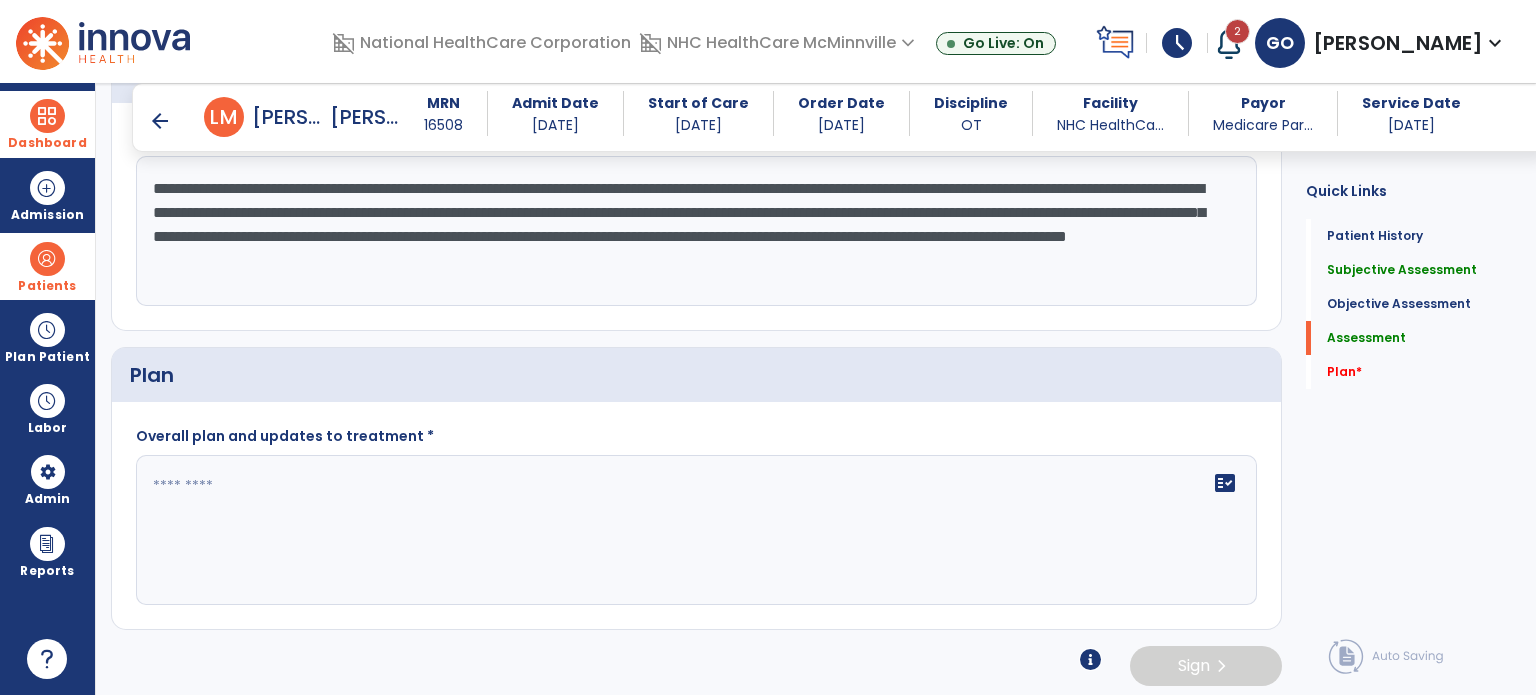 type on "**********" 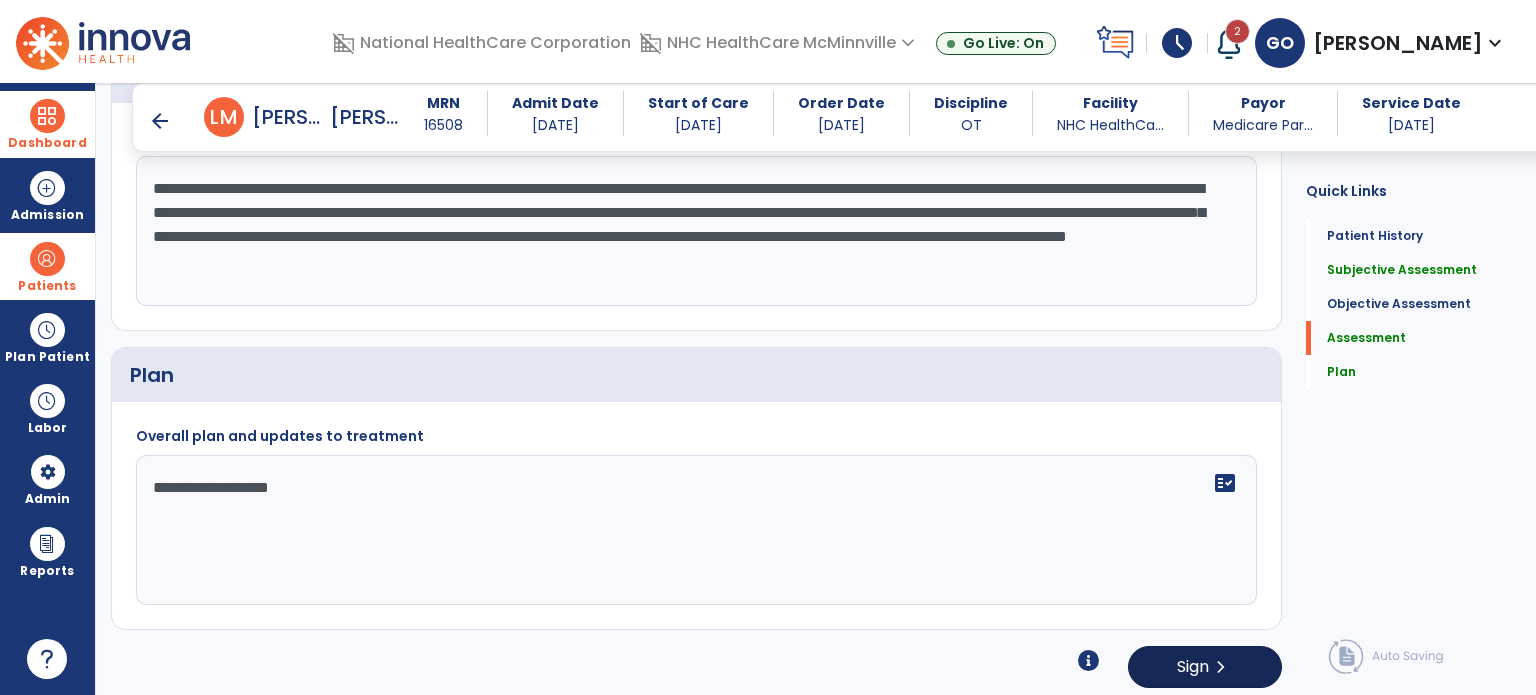 type on "**********" 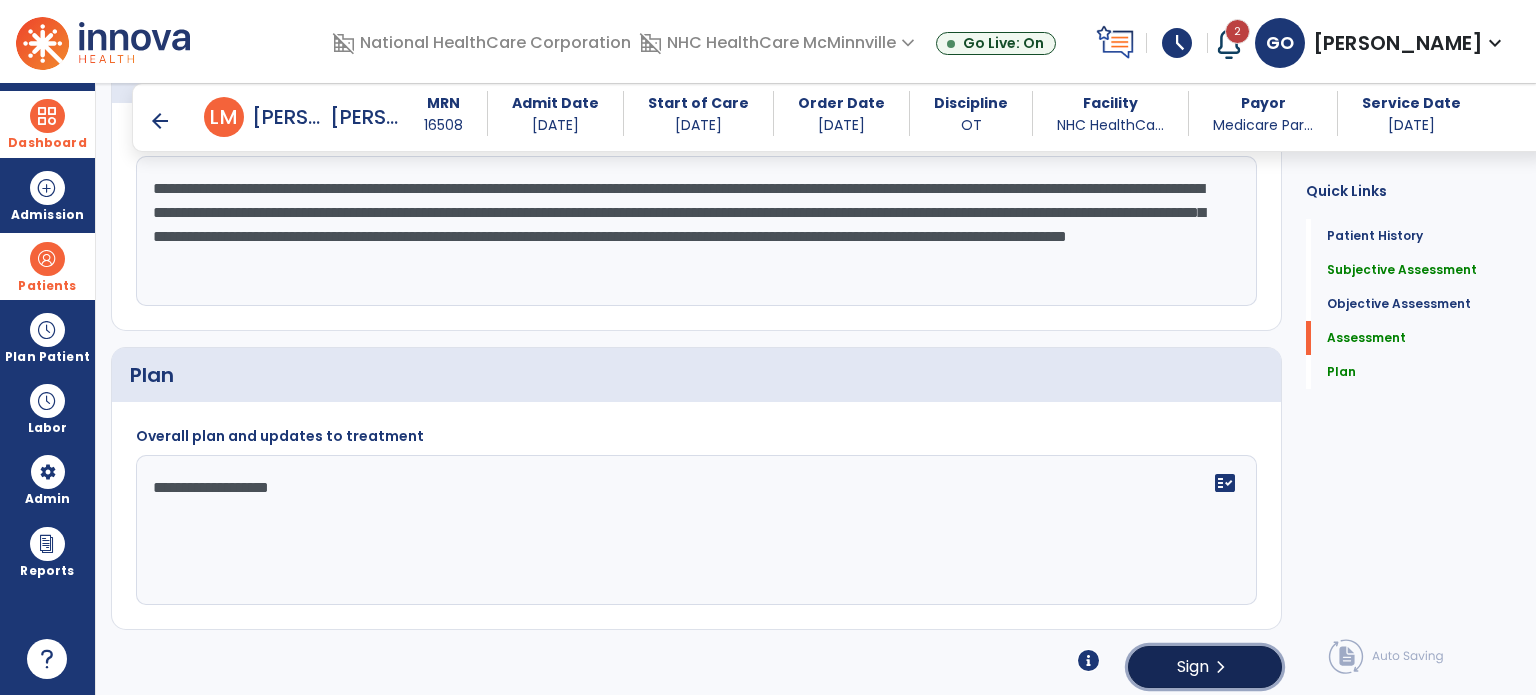 click on "Sign" 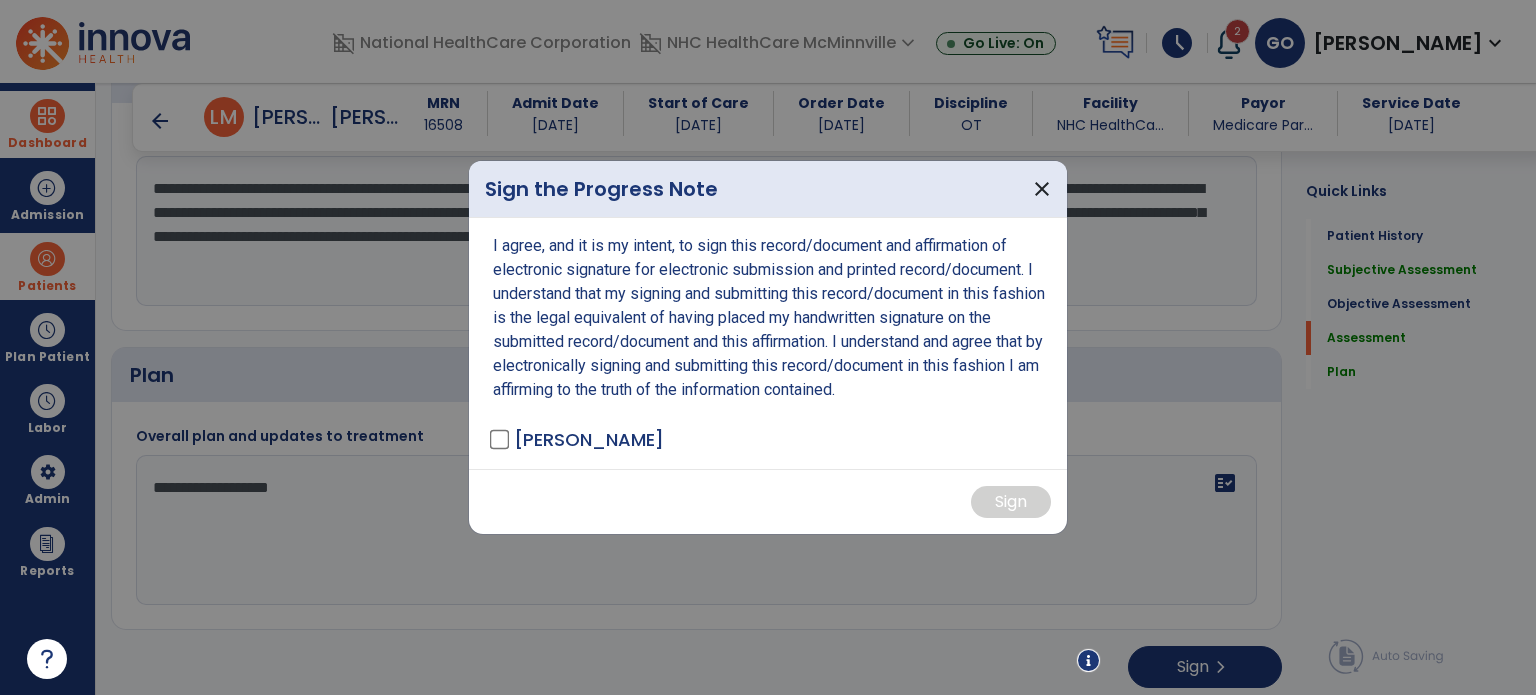 click on "[PERSON_NAME]" at bounding box center [589, 439] 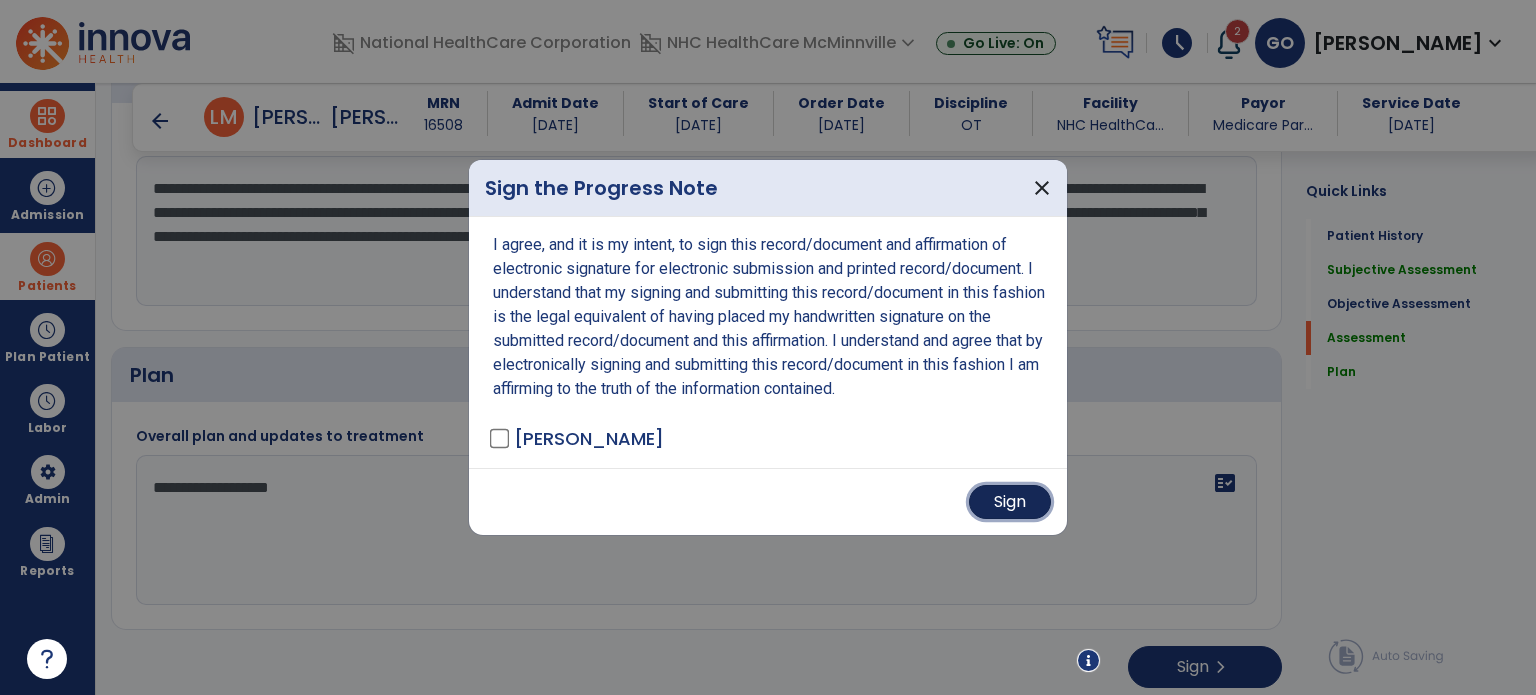 click on "Sign" at bounding box center [1010, 502] 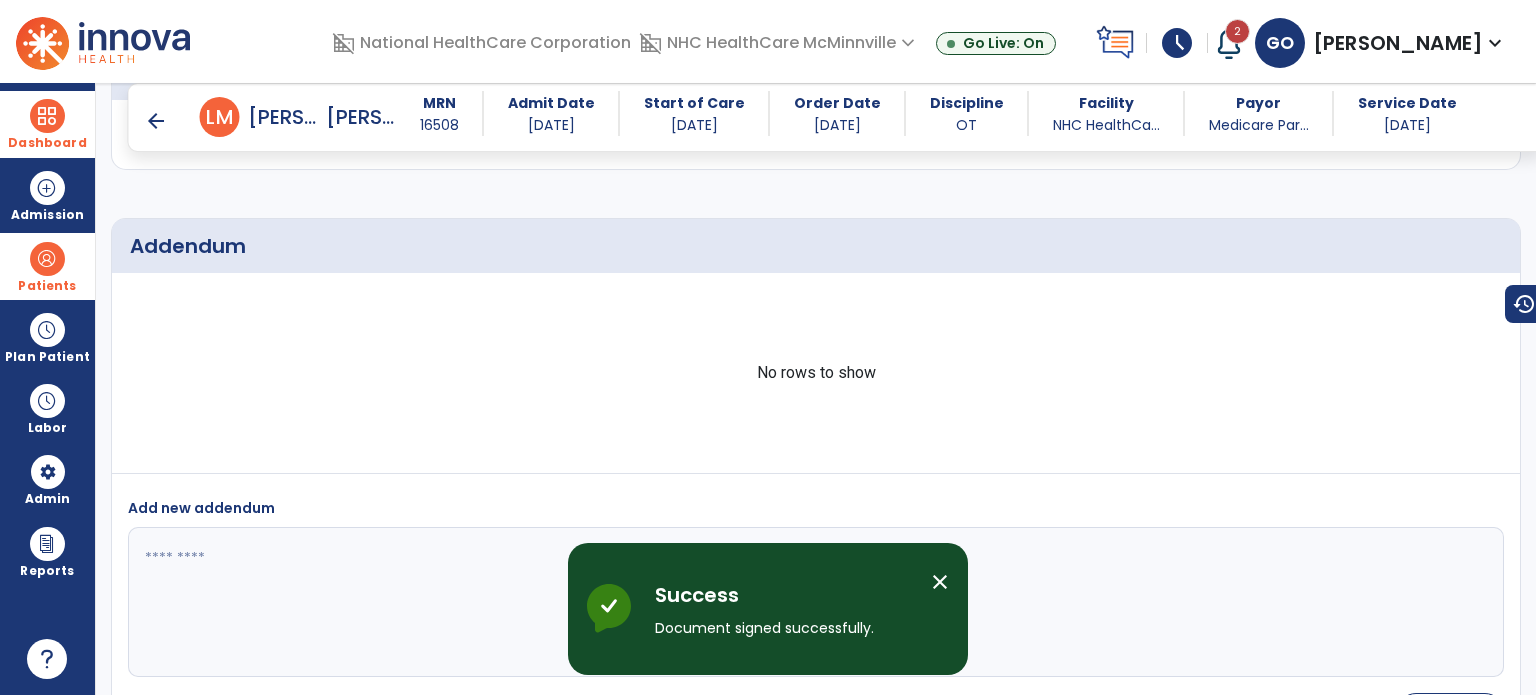 scroll, scrollTop: 3088, scrollLeft: 0, axis: vertical 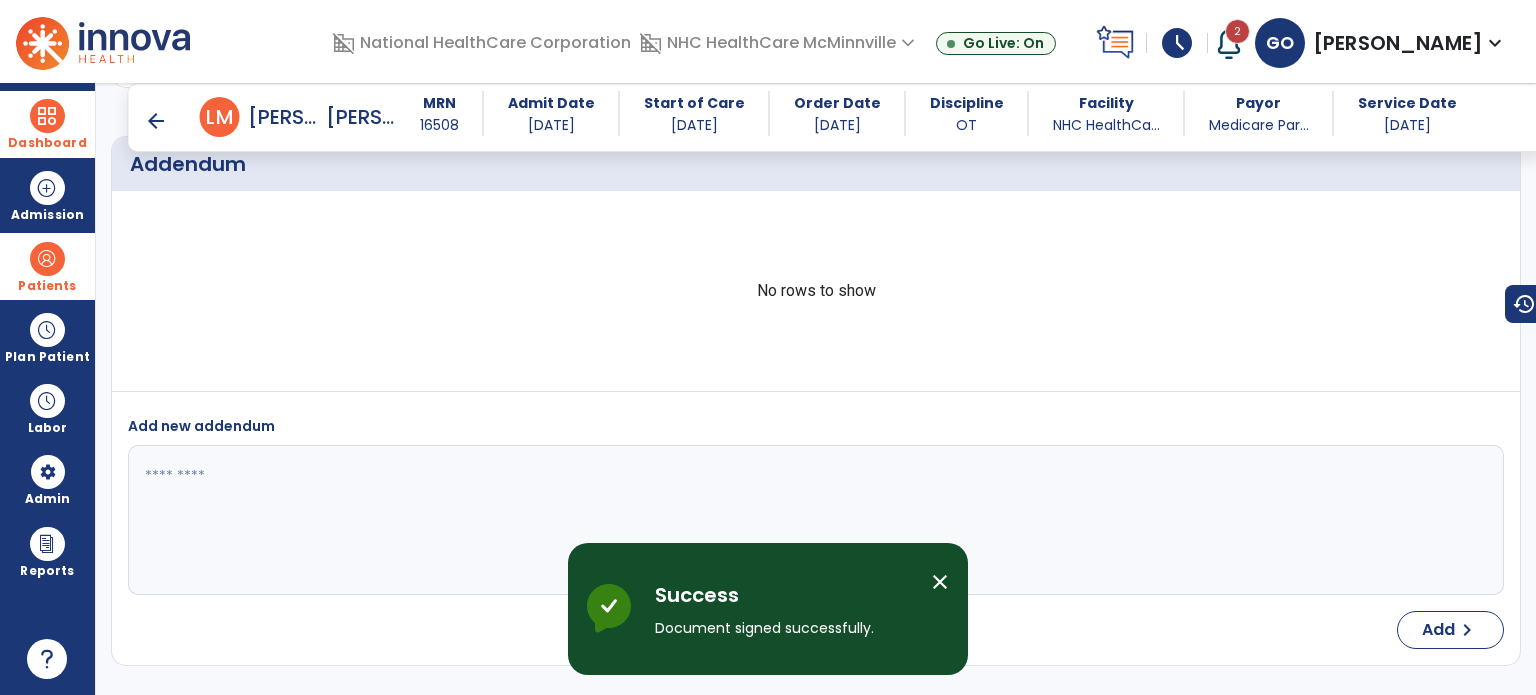 click on "Patients" at bounding box center (47, 266) 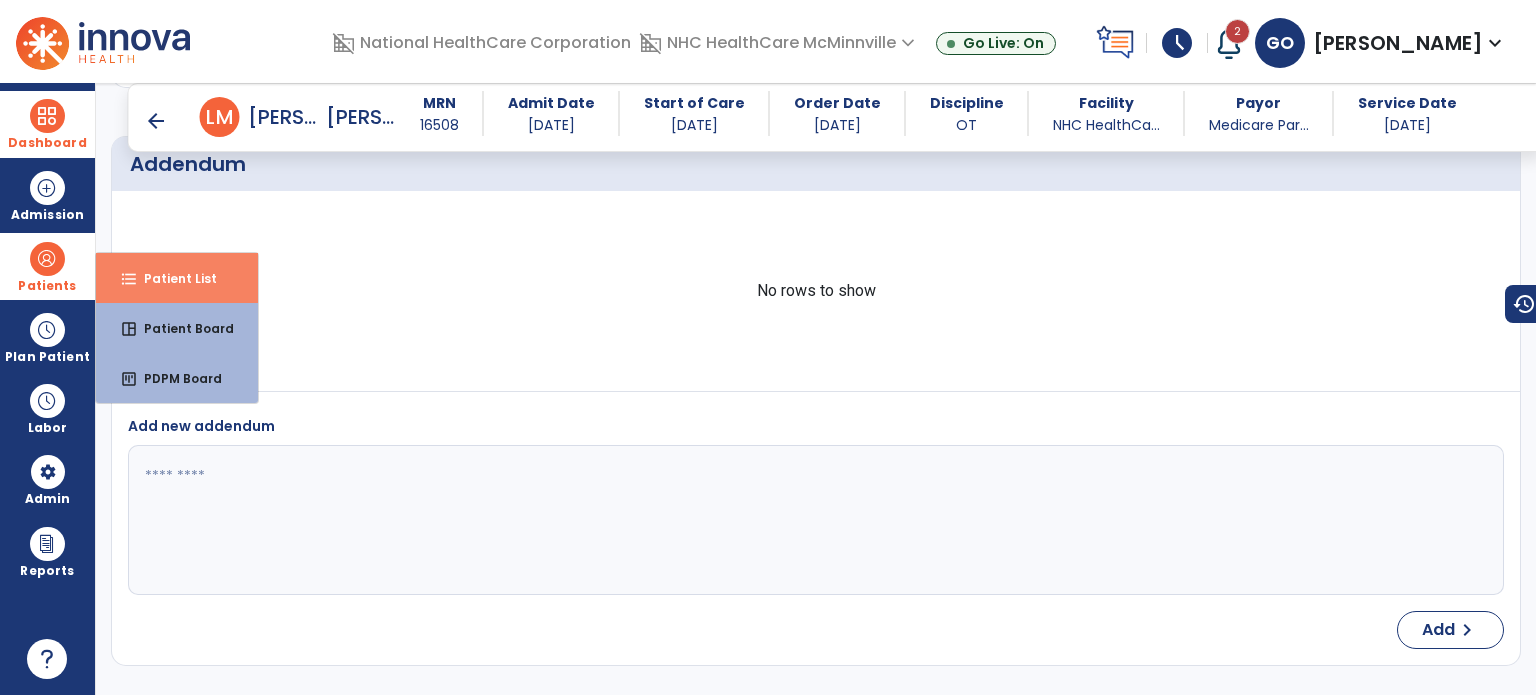 click on "format_list_bulleted  Patient List" at bounding box center [177, 278] 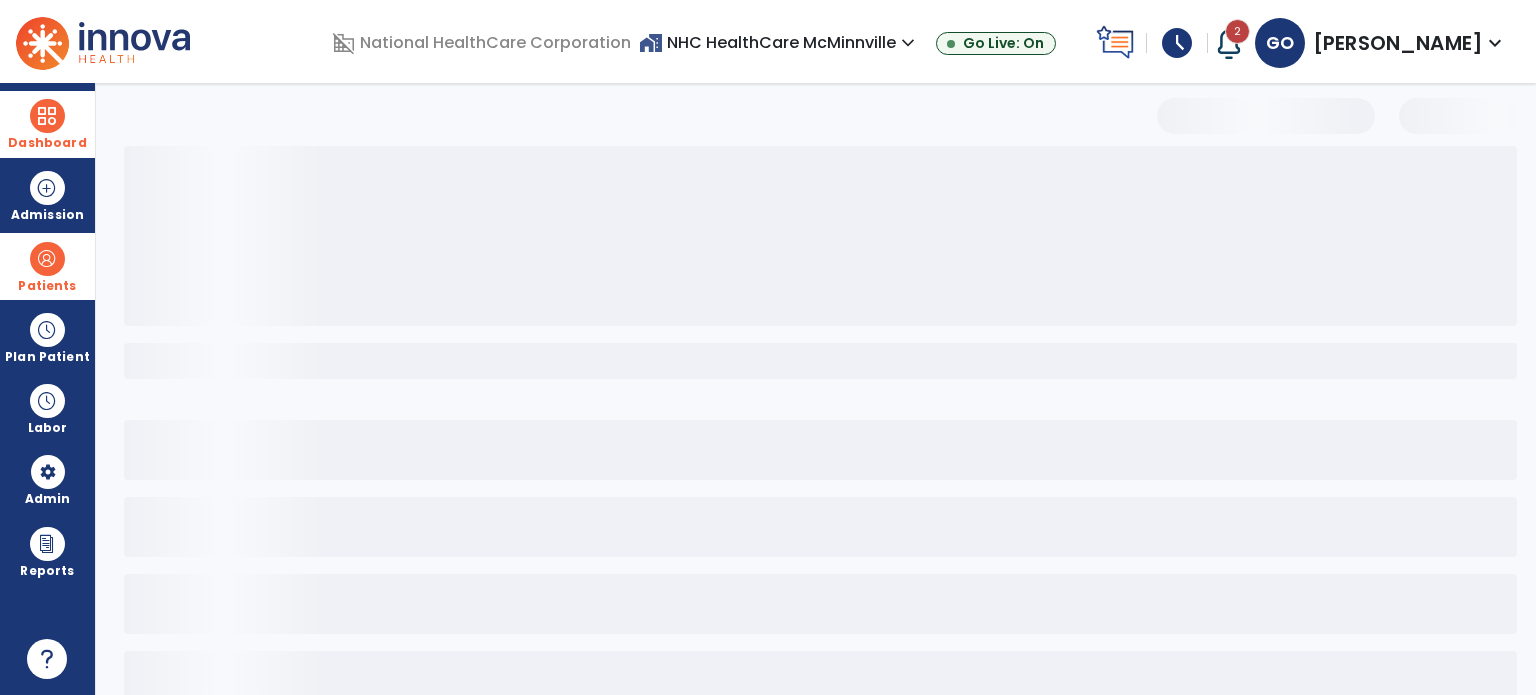 scroll, scrollTop: 0, scrollLeft: 0, axis: both 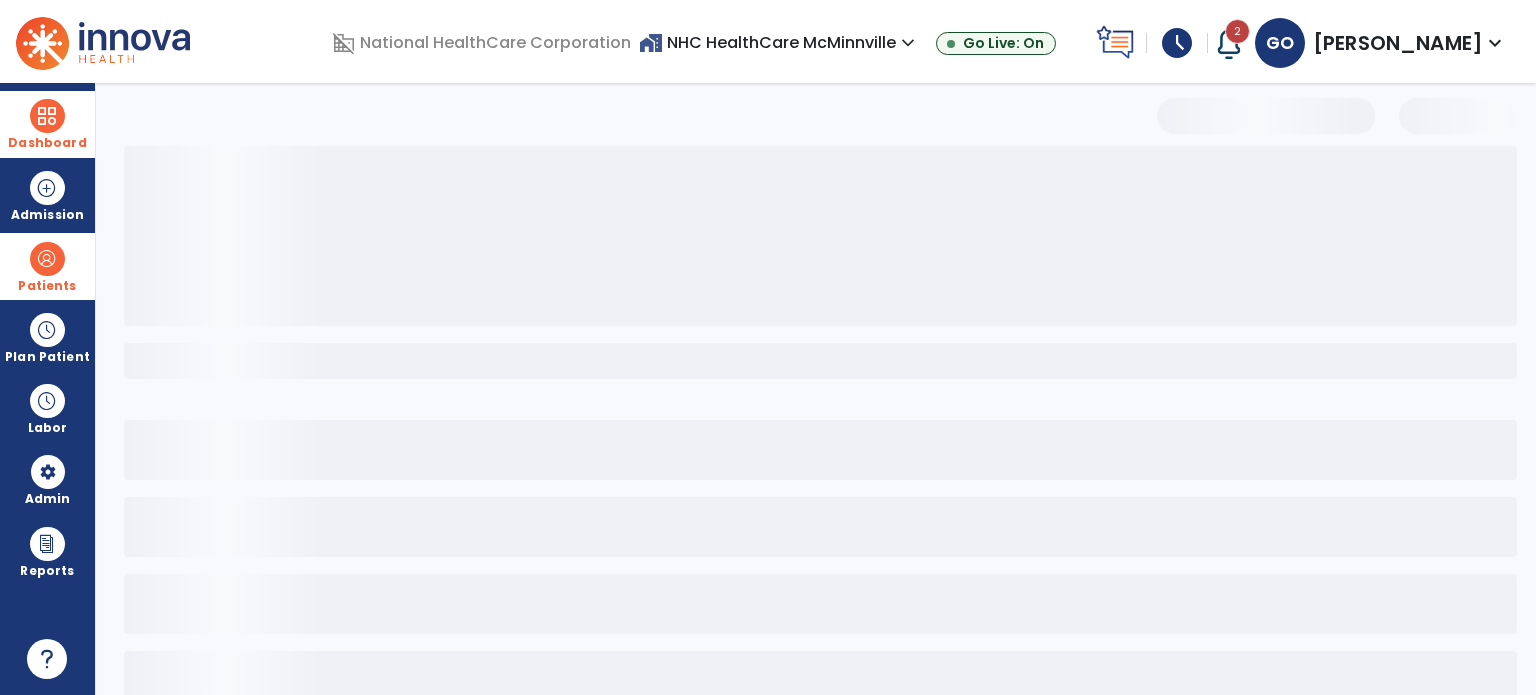 select on "***" 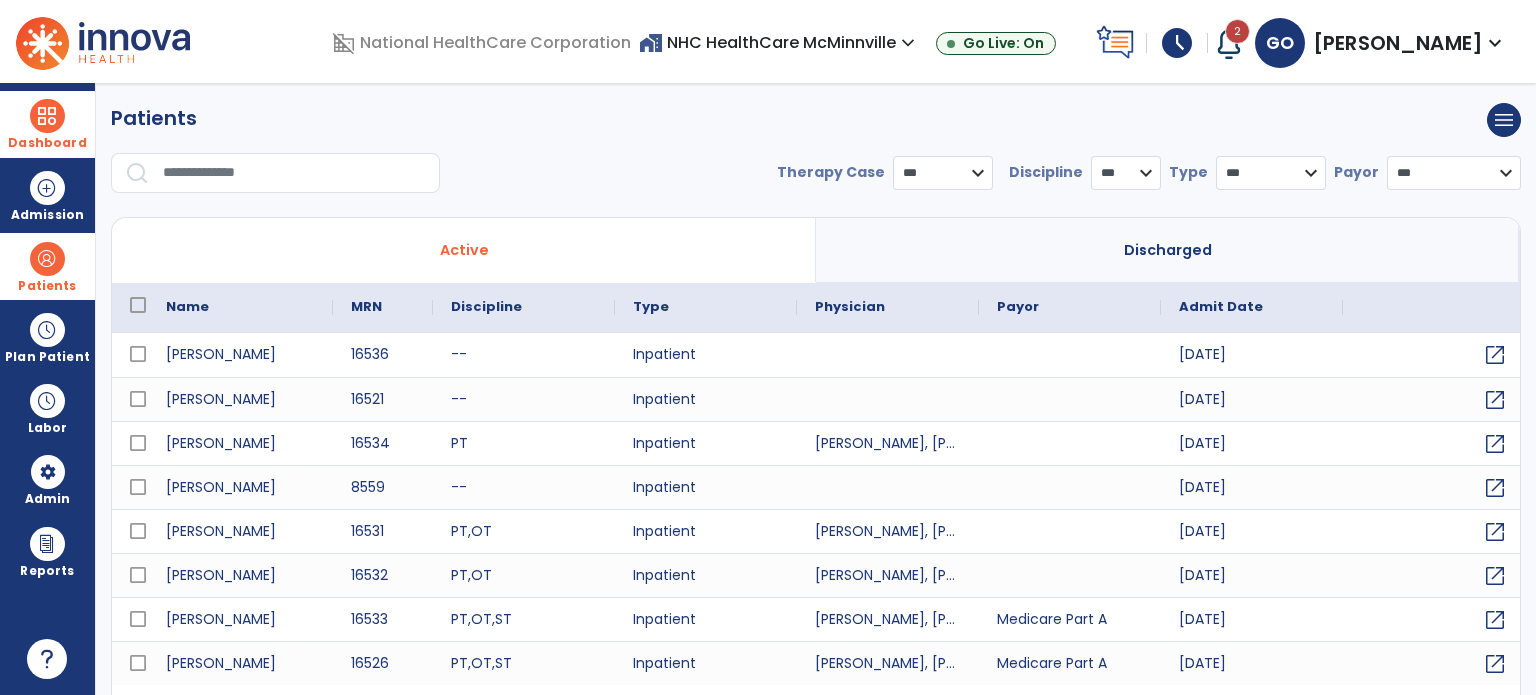 click on "**********" 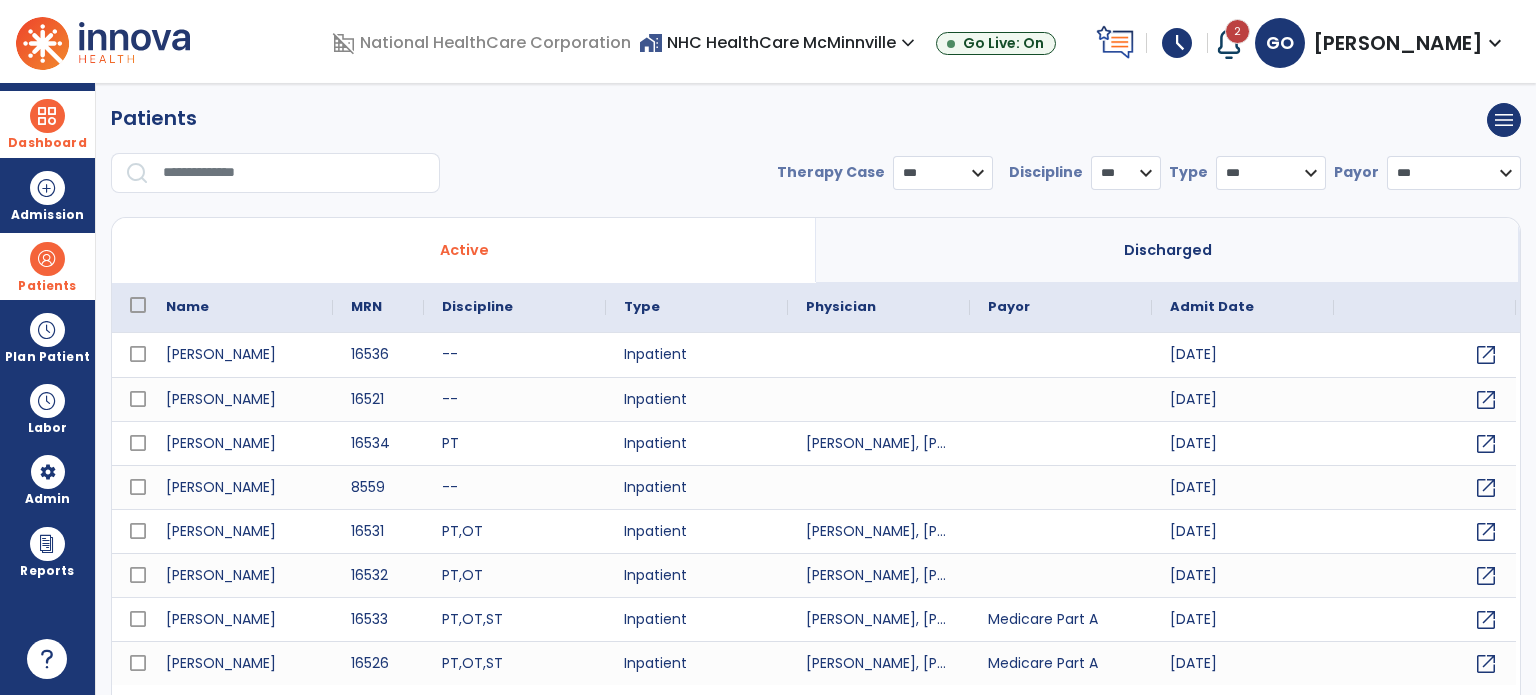 click at bounding box center (294, 173) 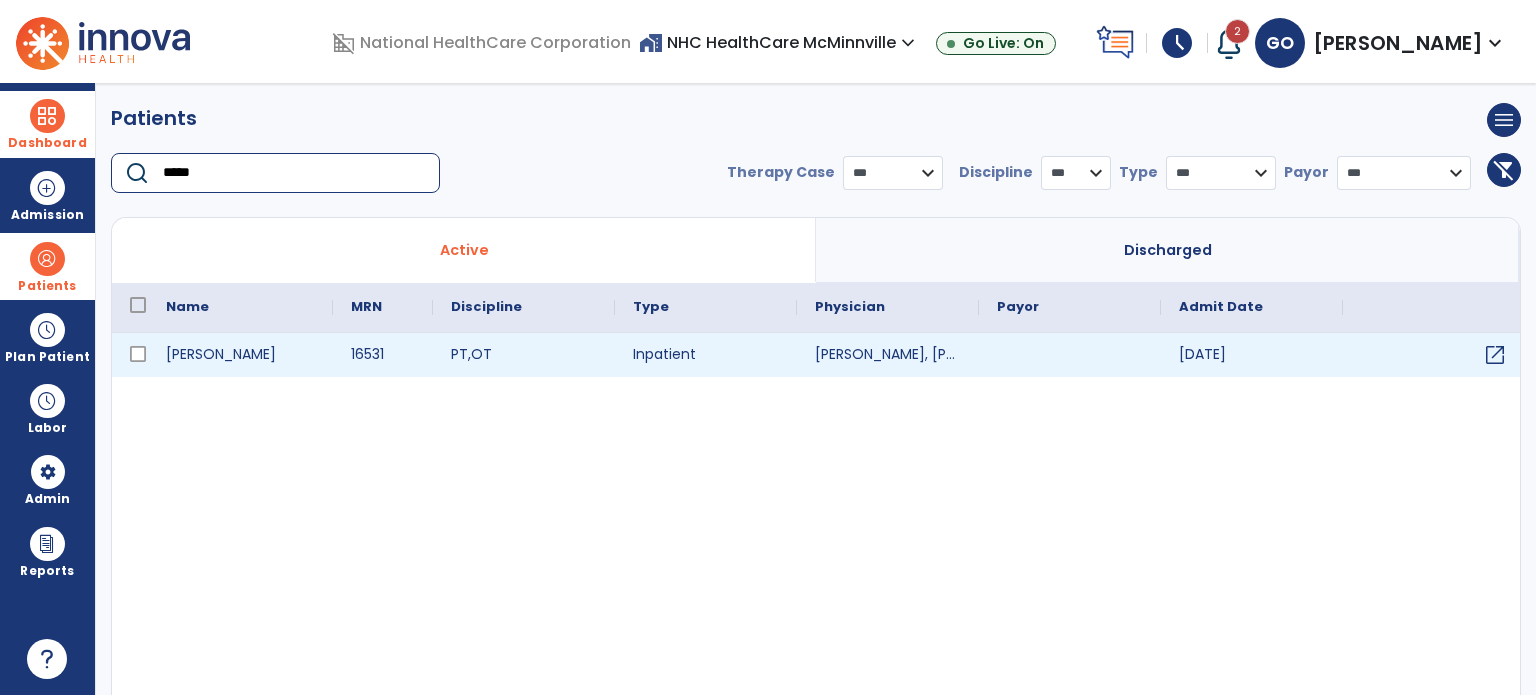type on "*****" 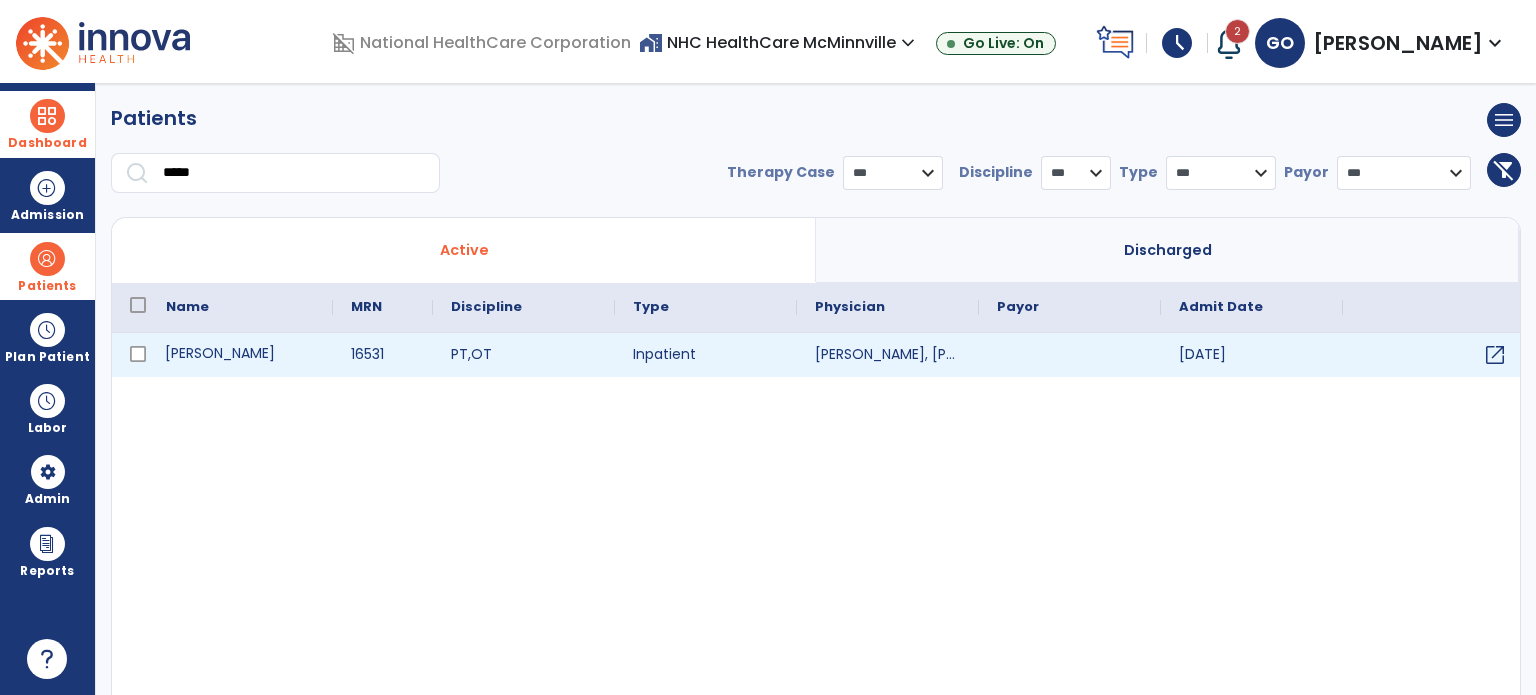 click on "[PERSON_NAME]" at bounding box center [240, 355] 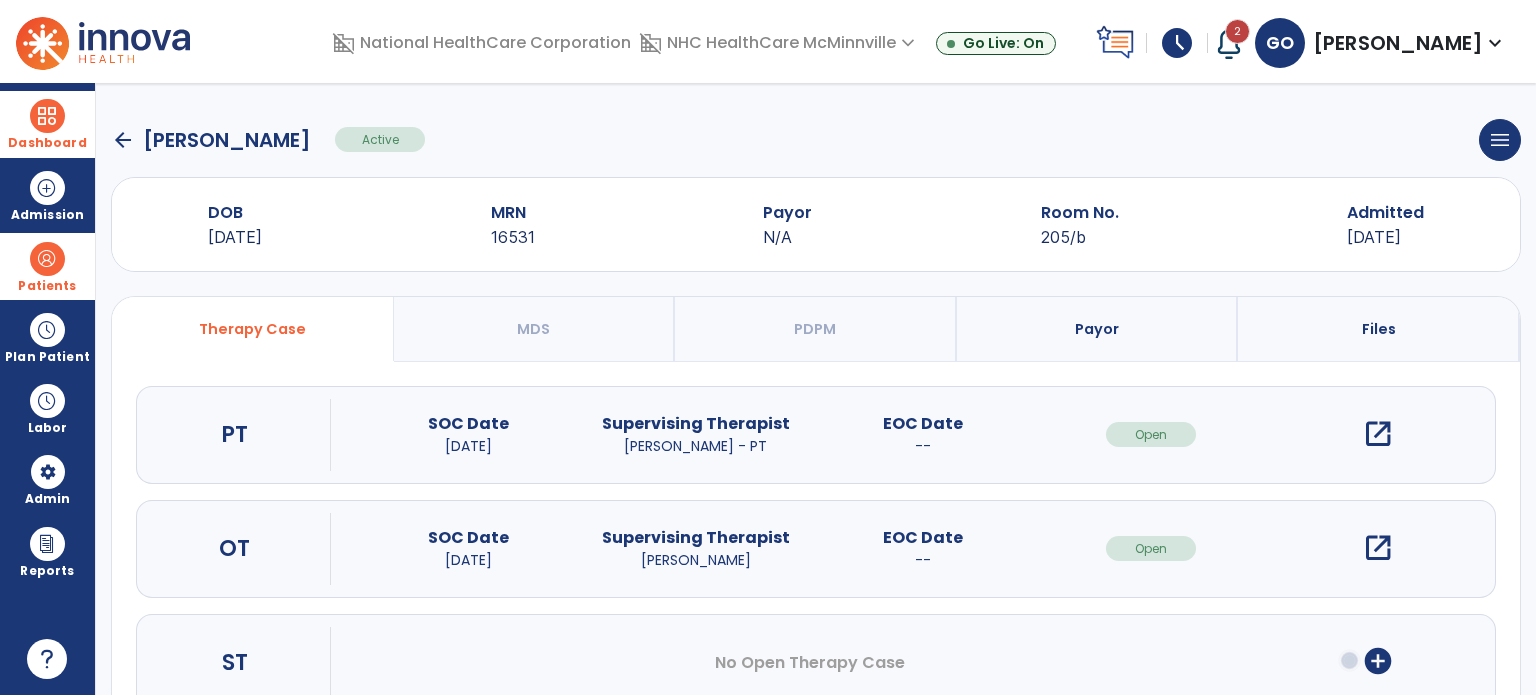 click on "open_in_new" at bounding box center [1378, 548] 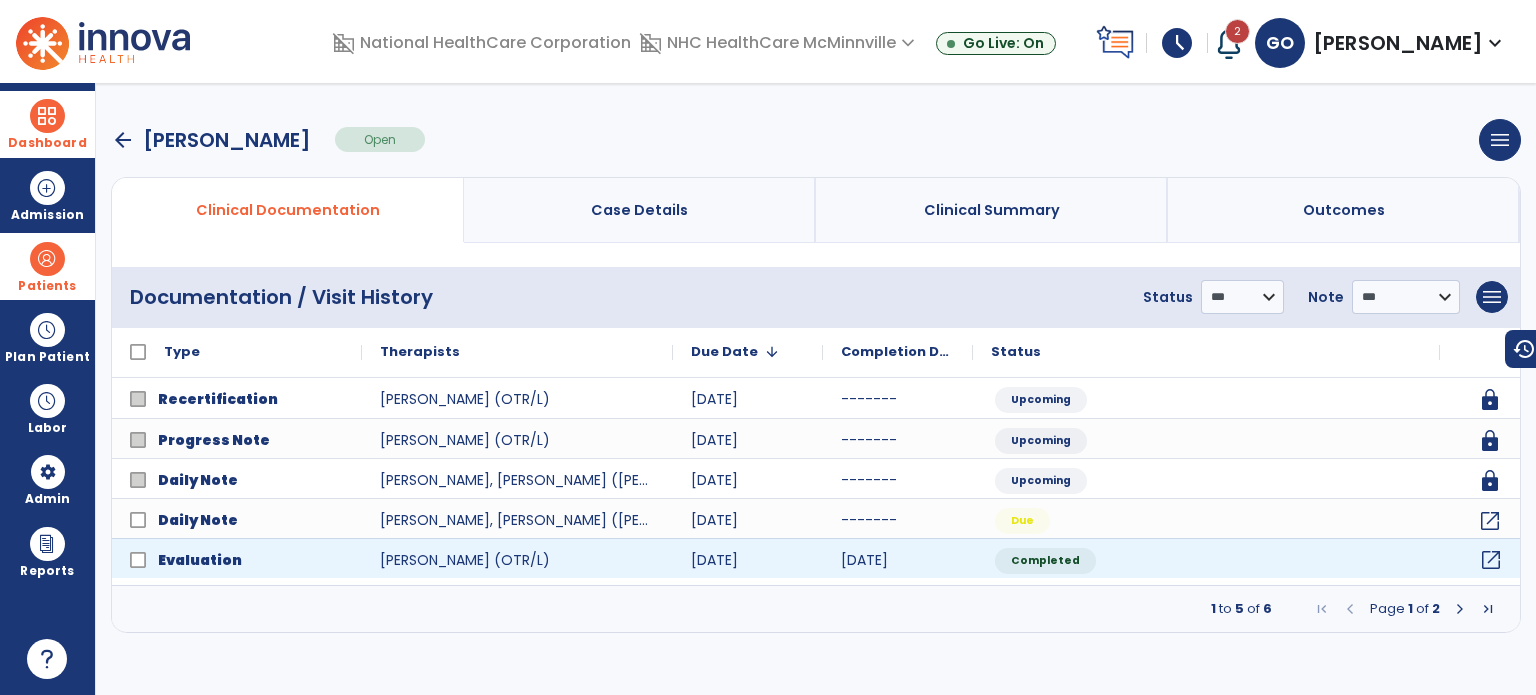click on "open_in_new" 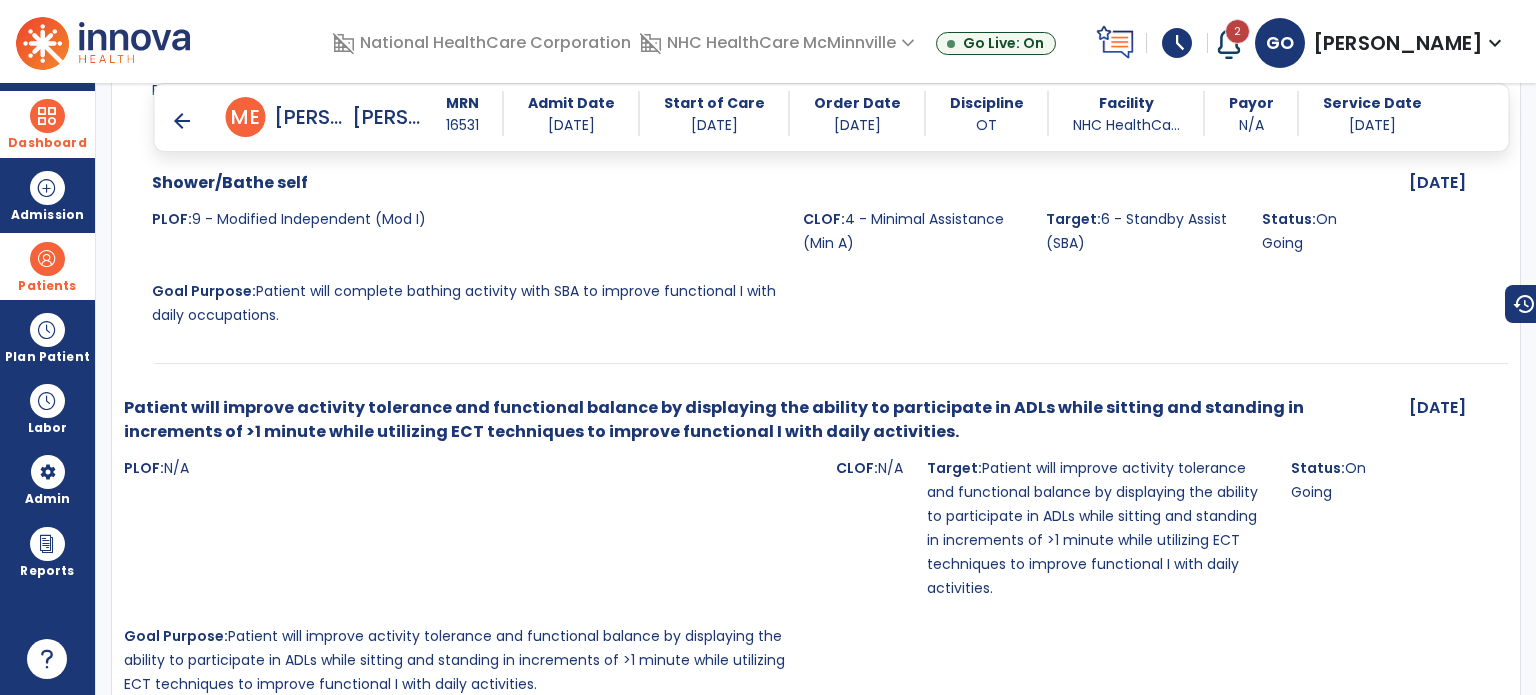 scroll, scrollTop: 8160, scrollLeft: 0, axis: vertical 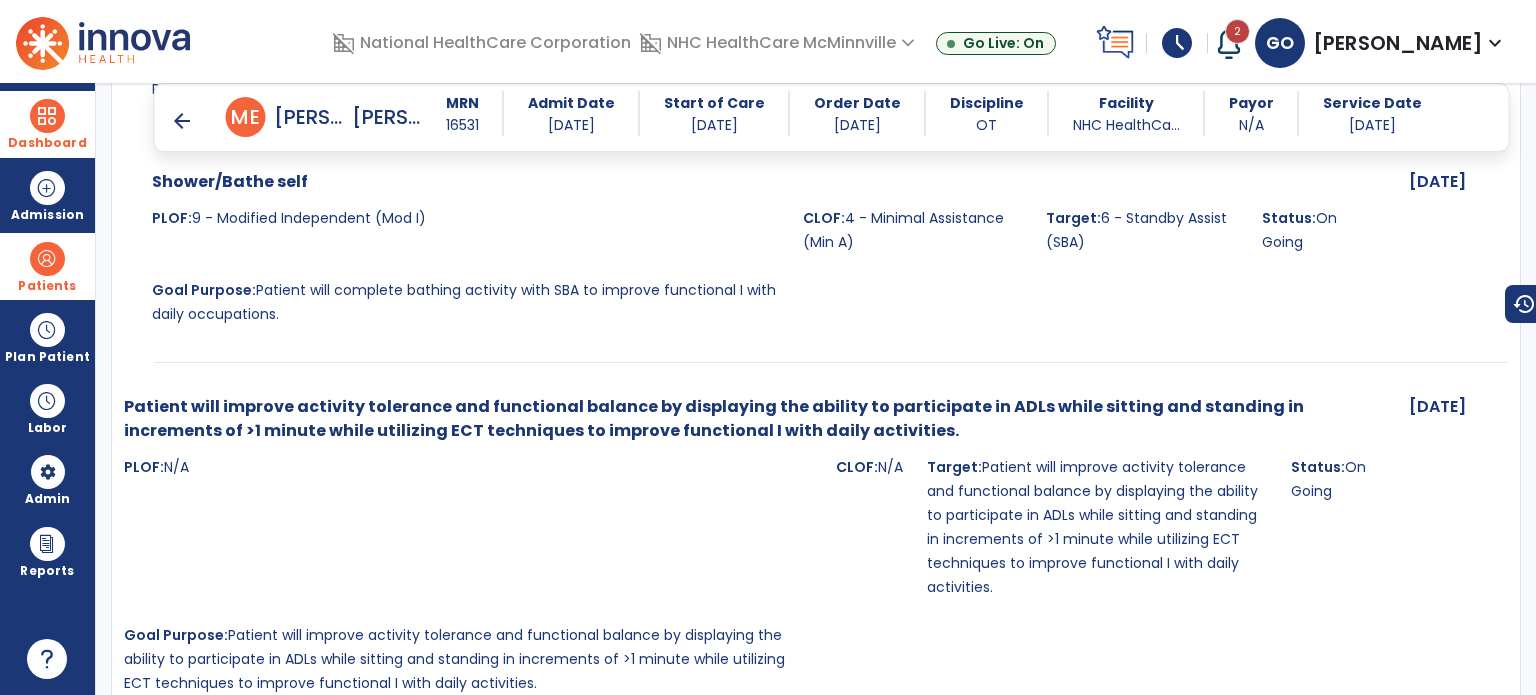 click on "Dashboard" at bounding box center (47, 124) 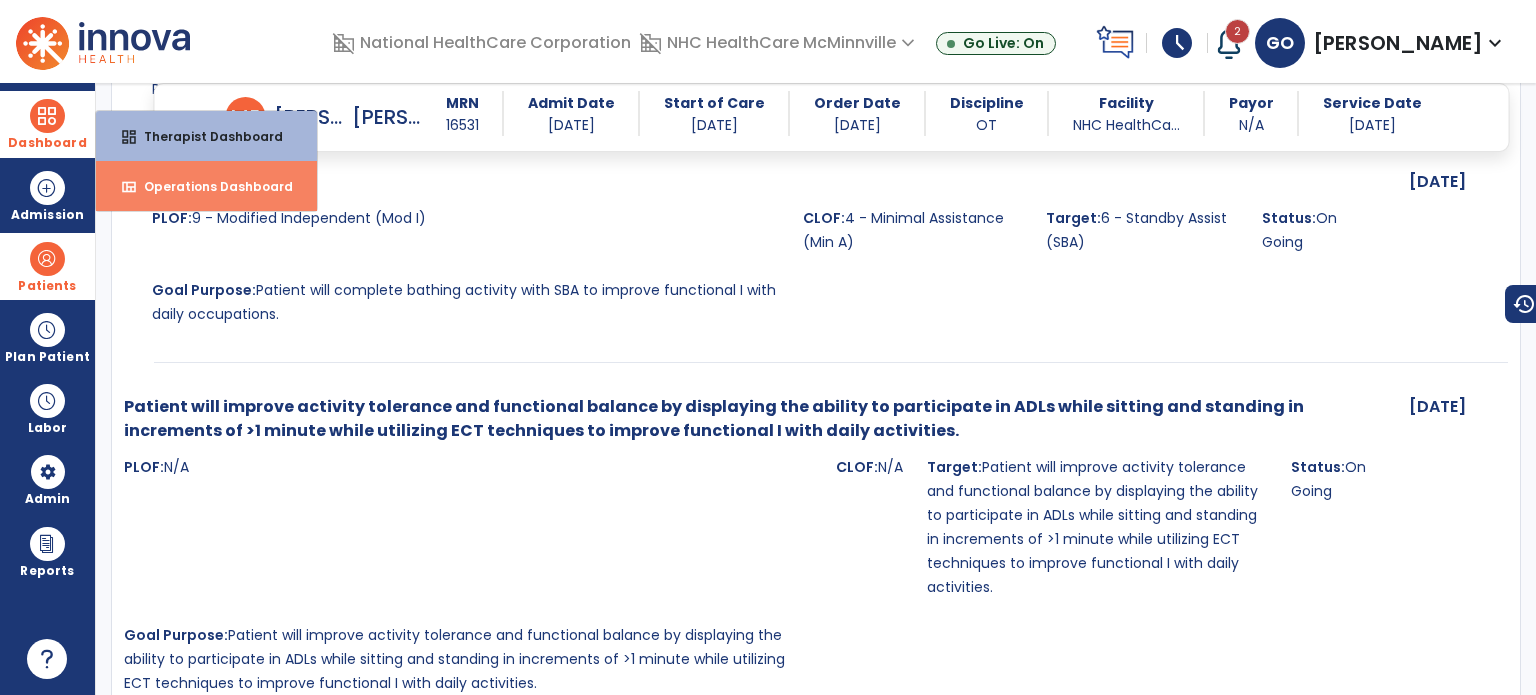 click on "view_quilt  Operations Dashboard" at bounding box center [206, 186] 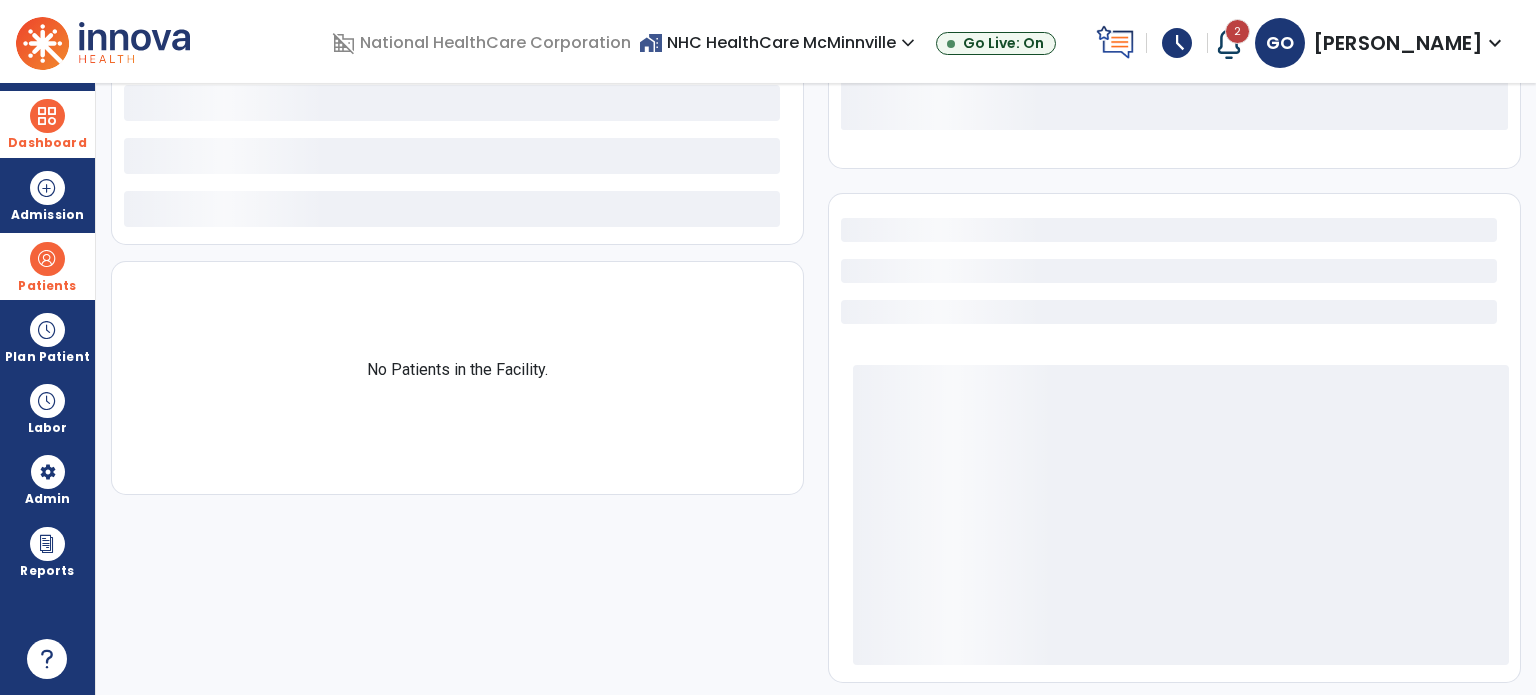 select on "***" 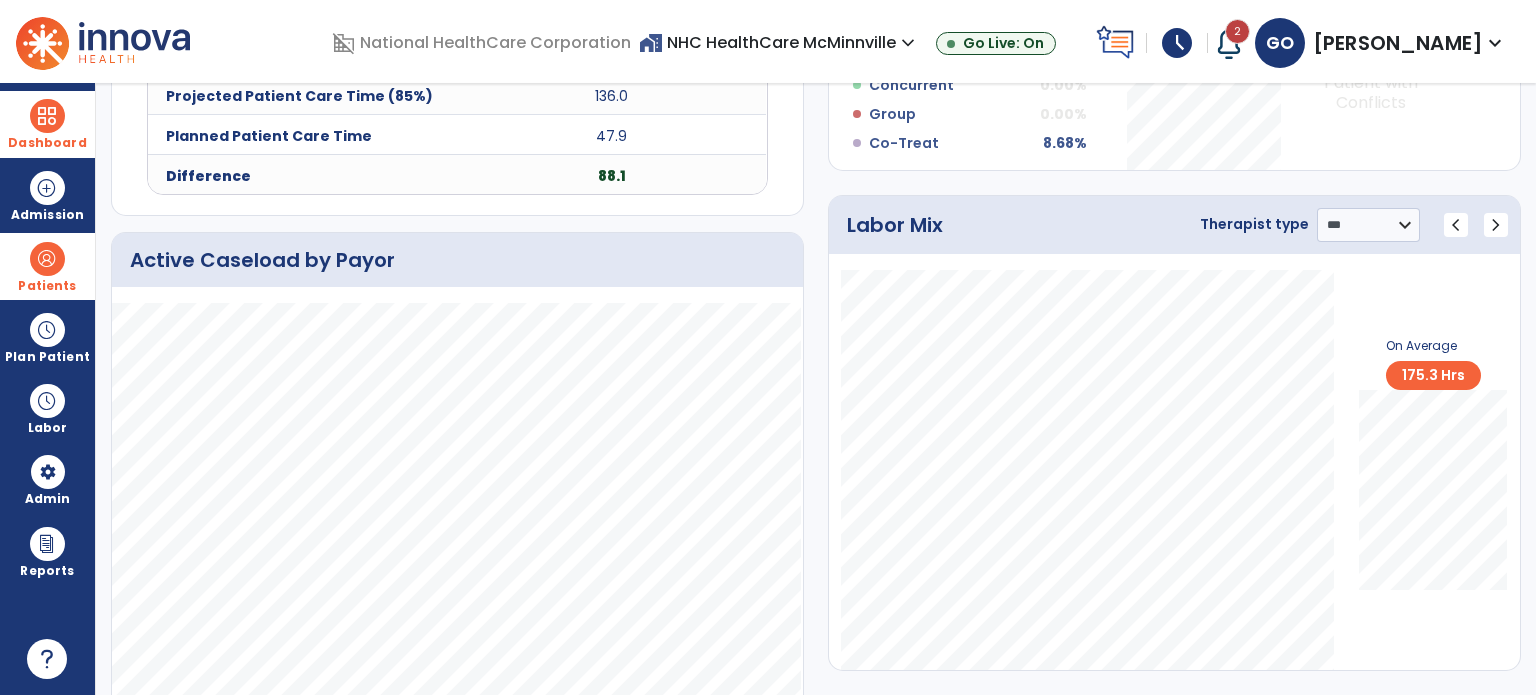scroll, scrollTop: 1055, scrollLeft: 0, axis: vertical 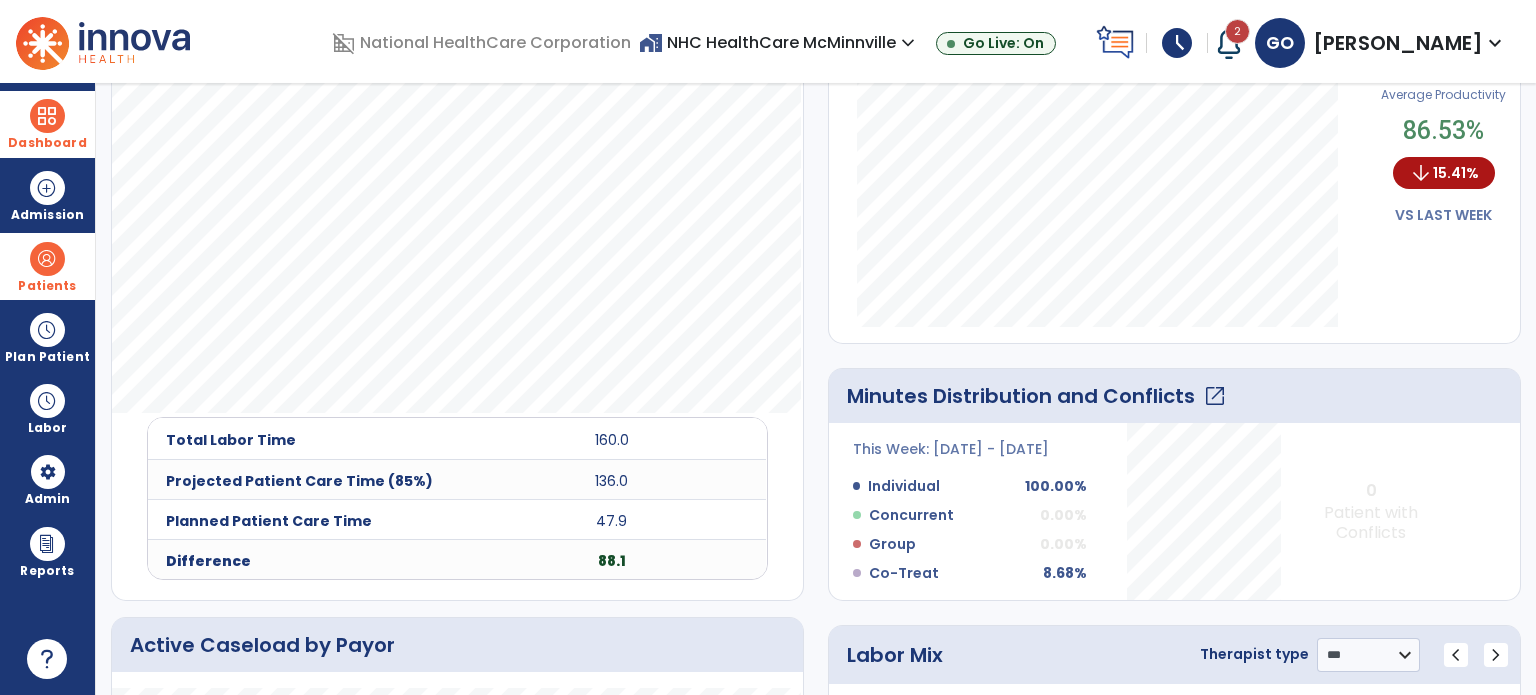 click on "Patients" at bounding box center (47, 266) 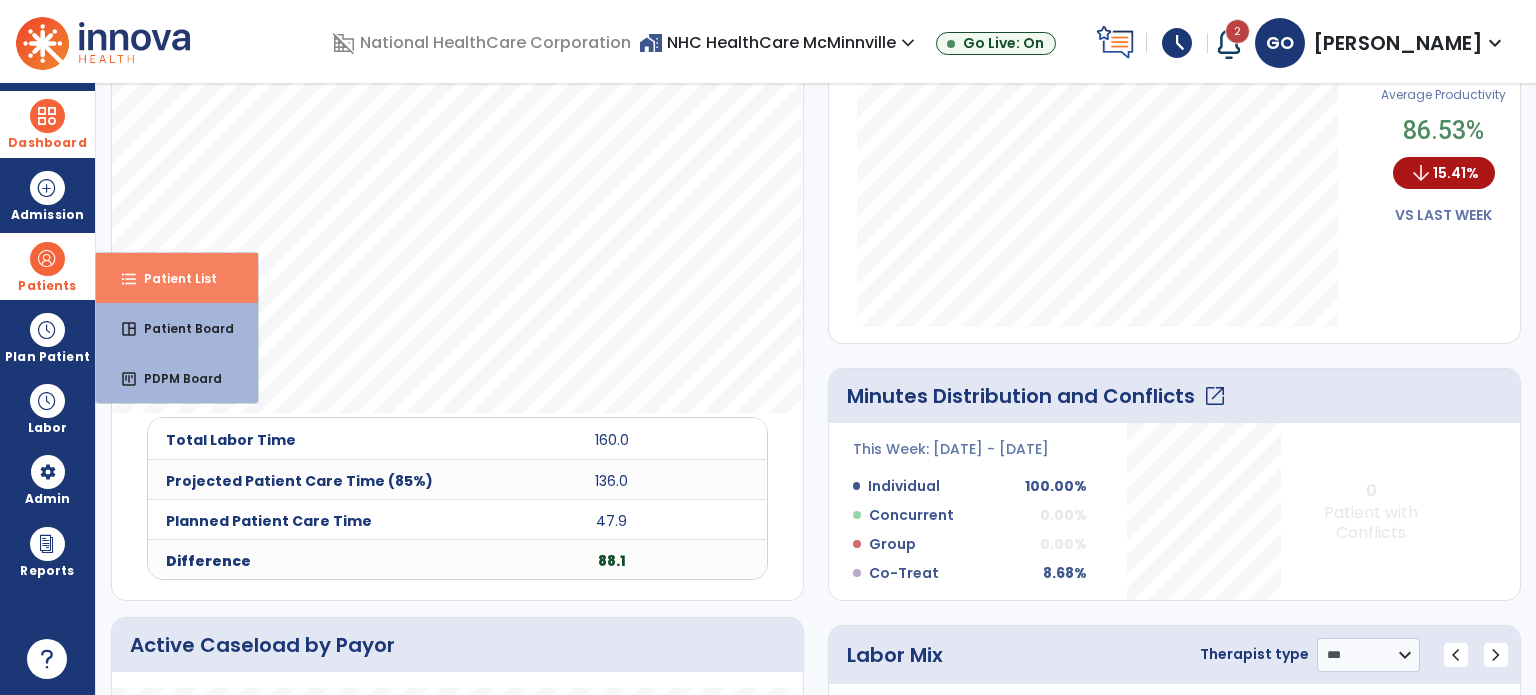click on "format_list_bulleted  Patient List" at bounding box center [177, 278] 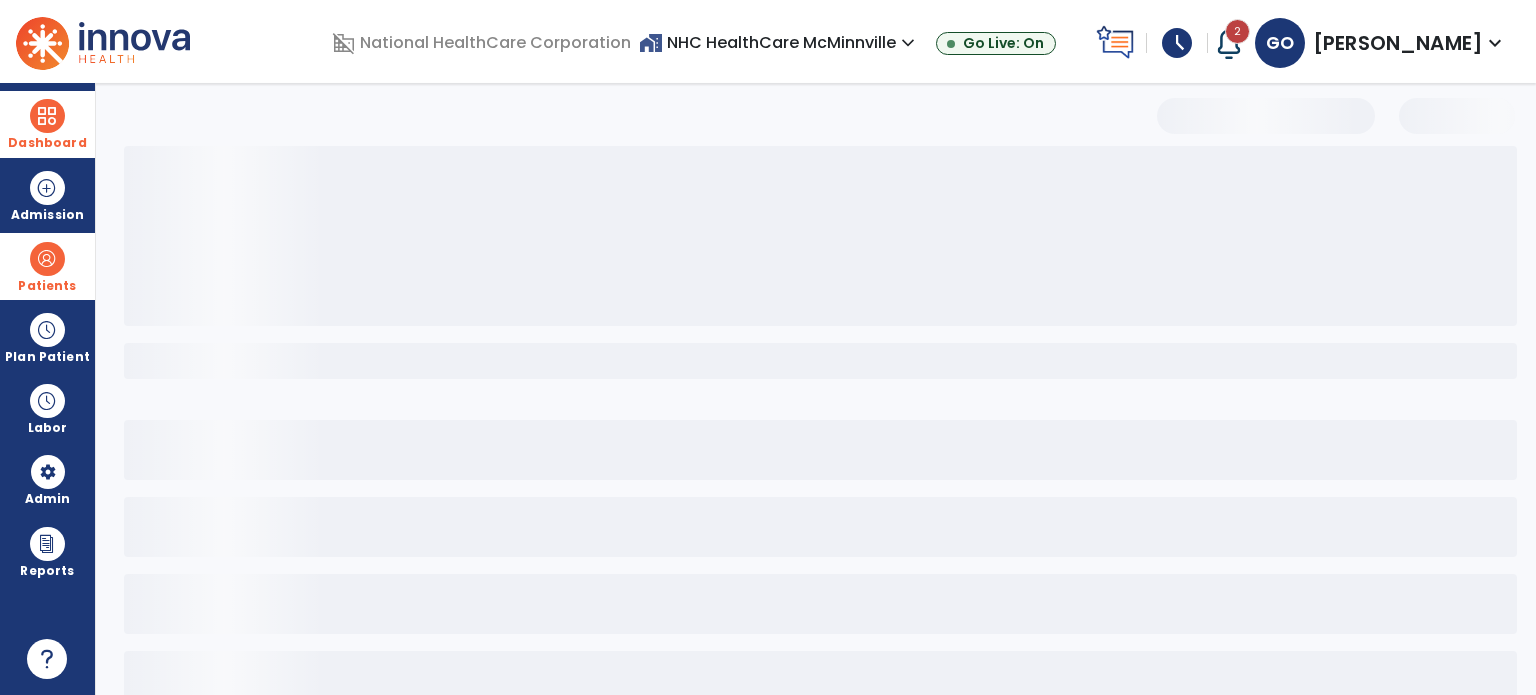 scroll, scrollTop: 46, scrollLeft: 0, axis: vertical 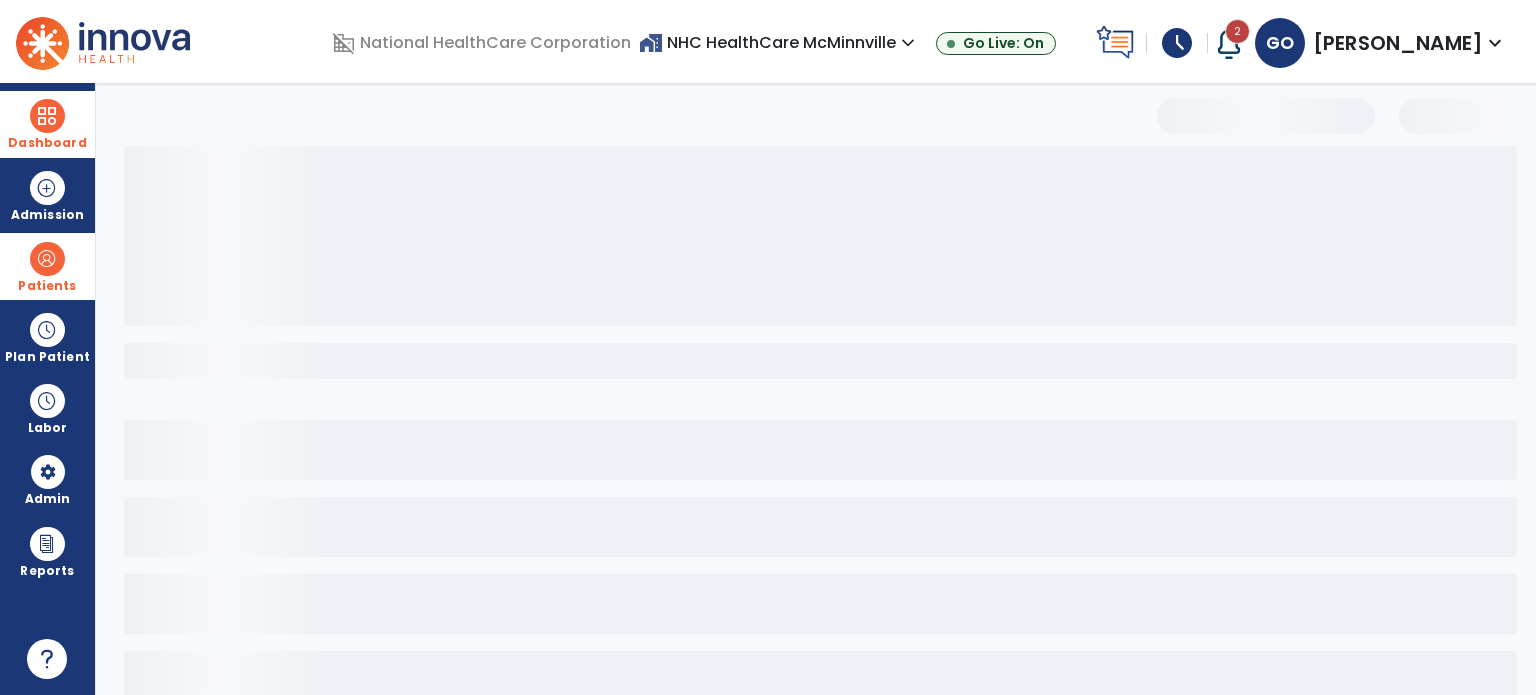select on "***" 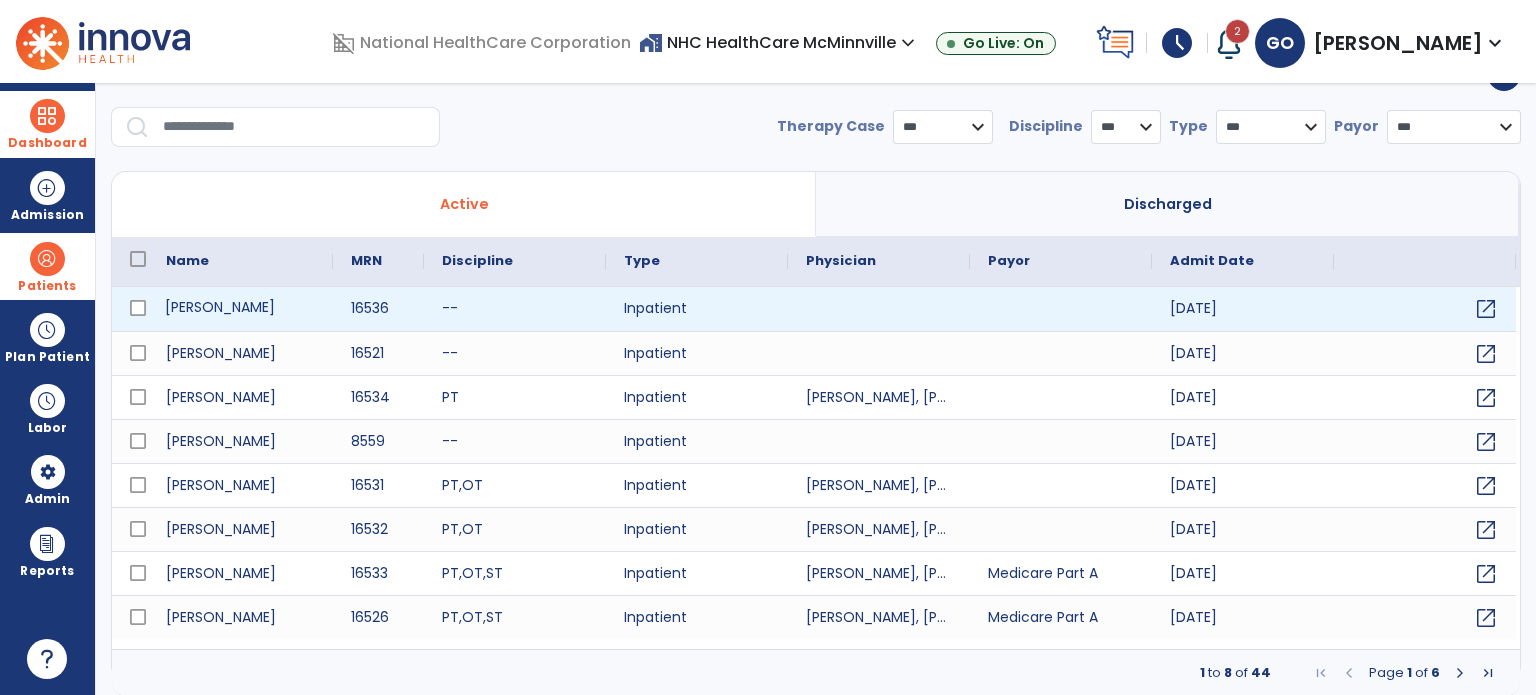 click on "[PERSON_NAME]" at bounding box center (240, 309) 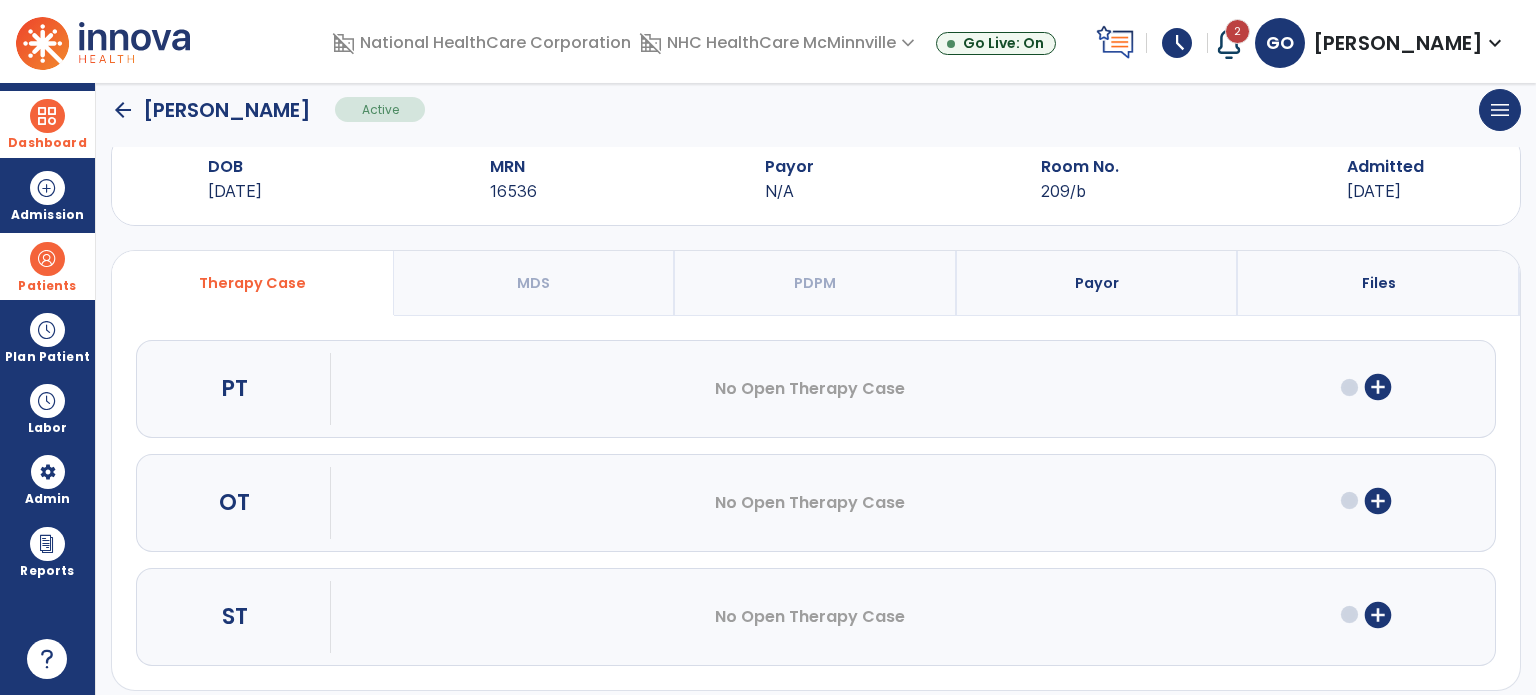 click on "Payor" at bounding box center [1098, 283] 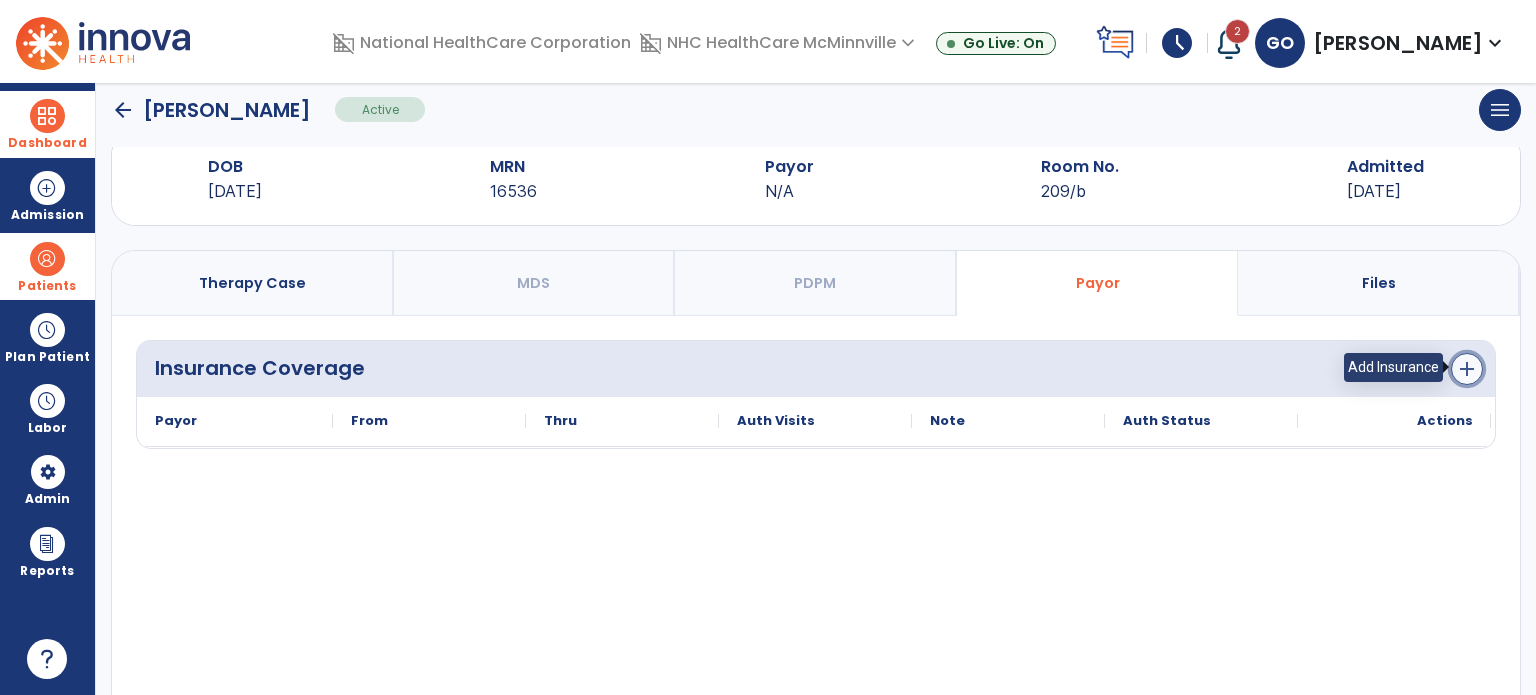 click on "add" 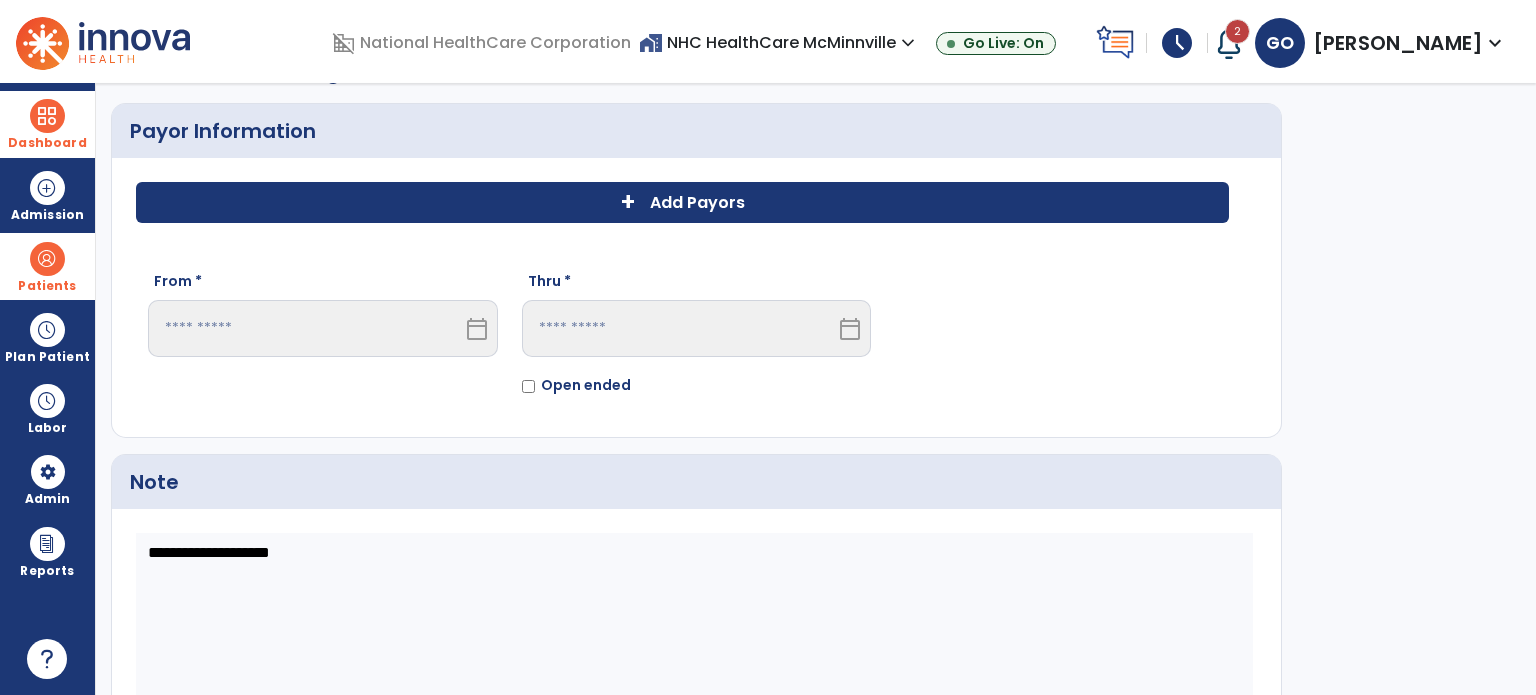 click on "+ Add Payors" 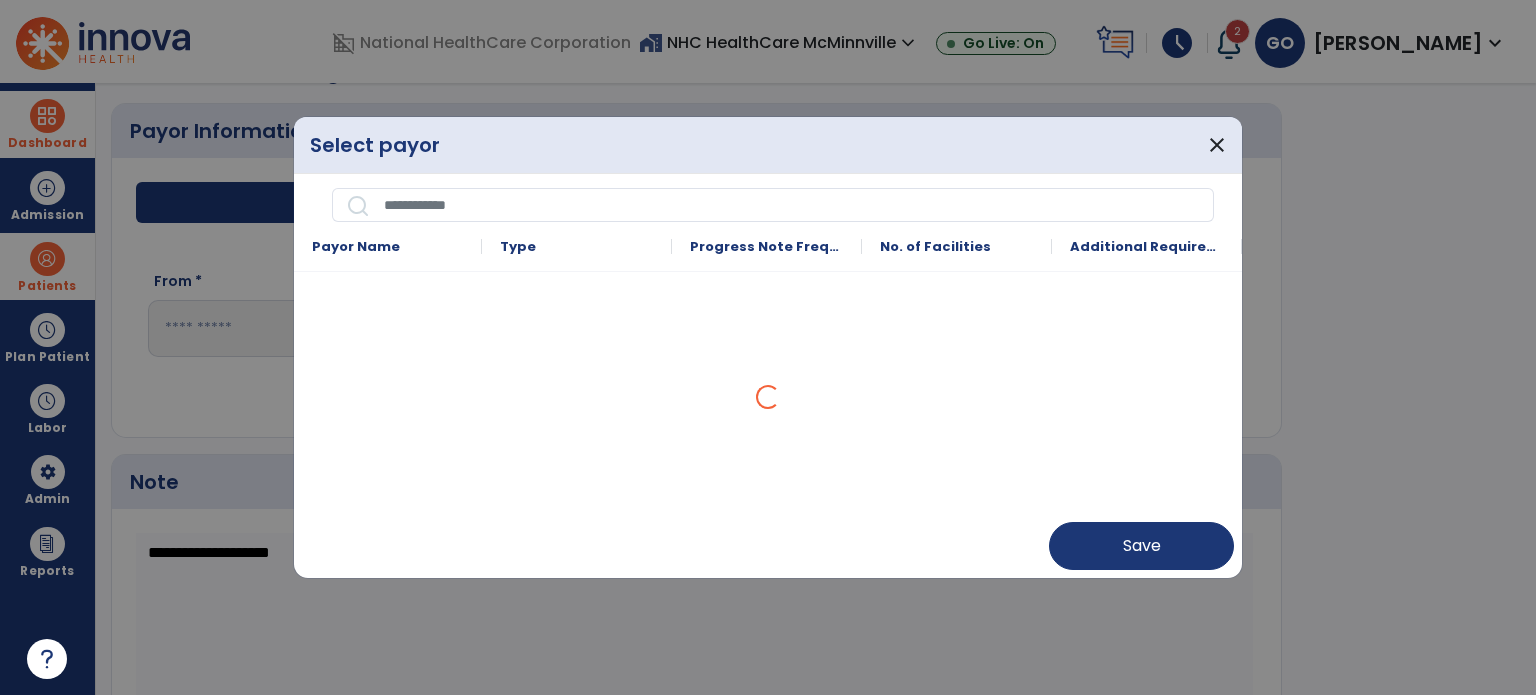 click on "Type" at bounding box center [577, 246] 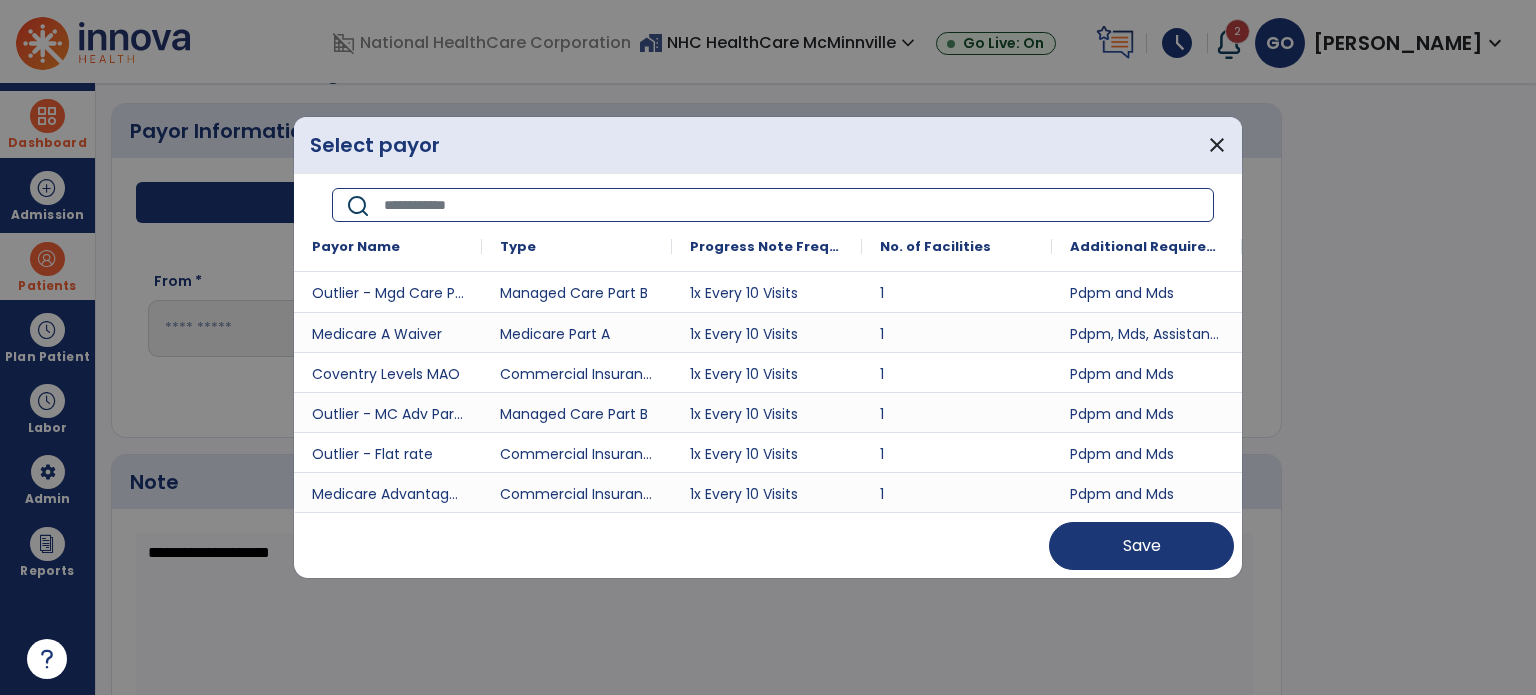 click at bounding box center [792, 205] 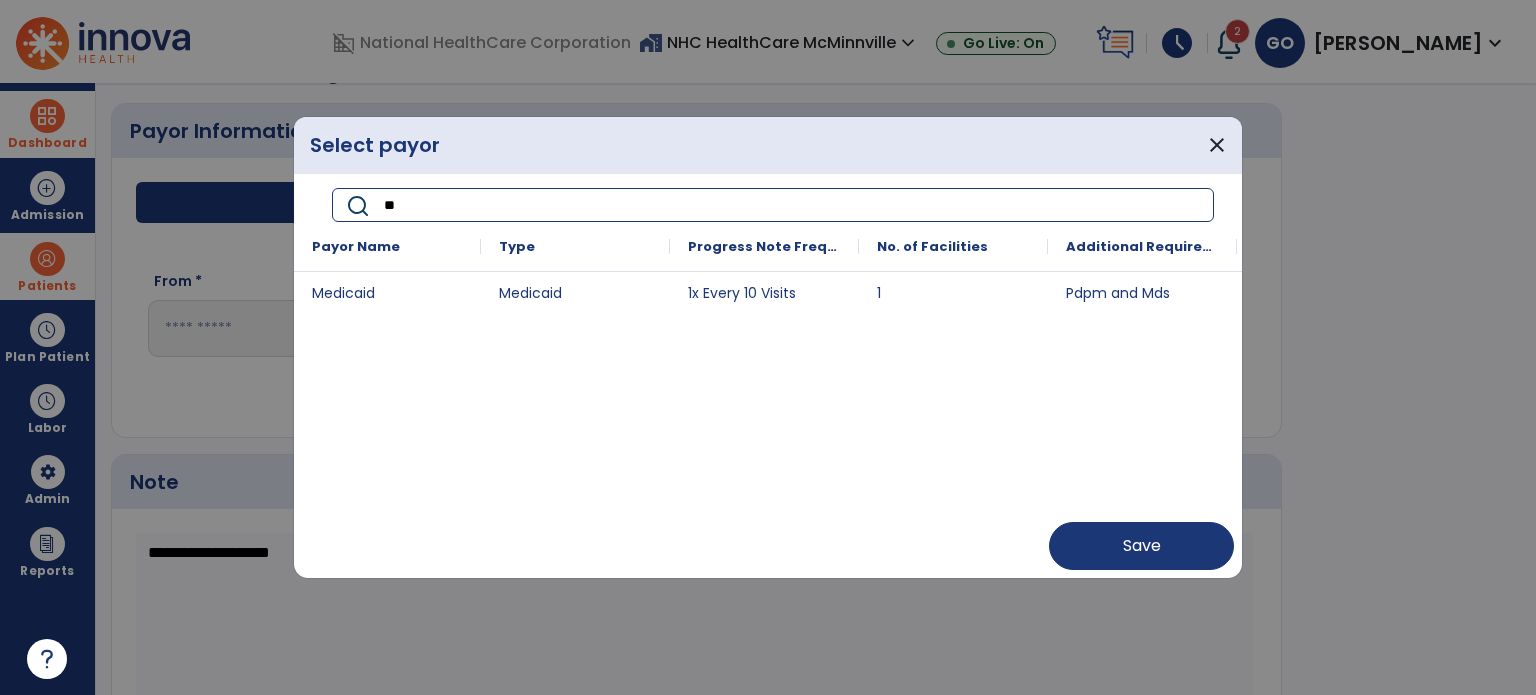 type on "*" 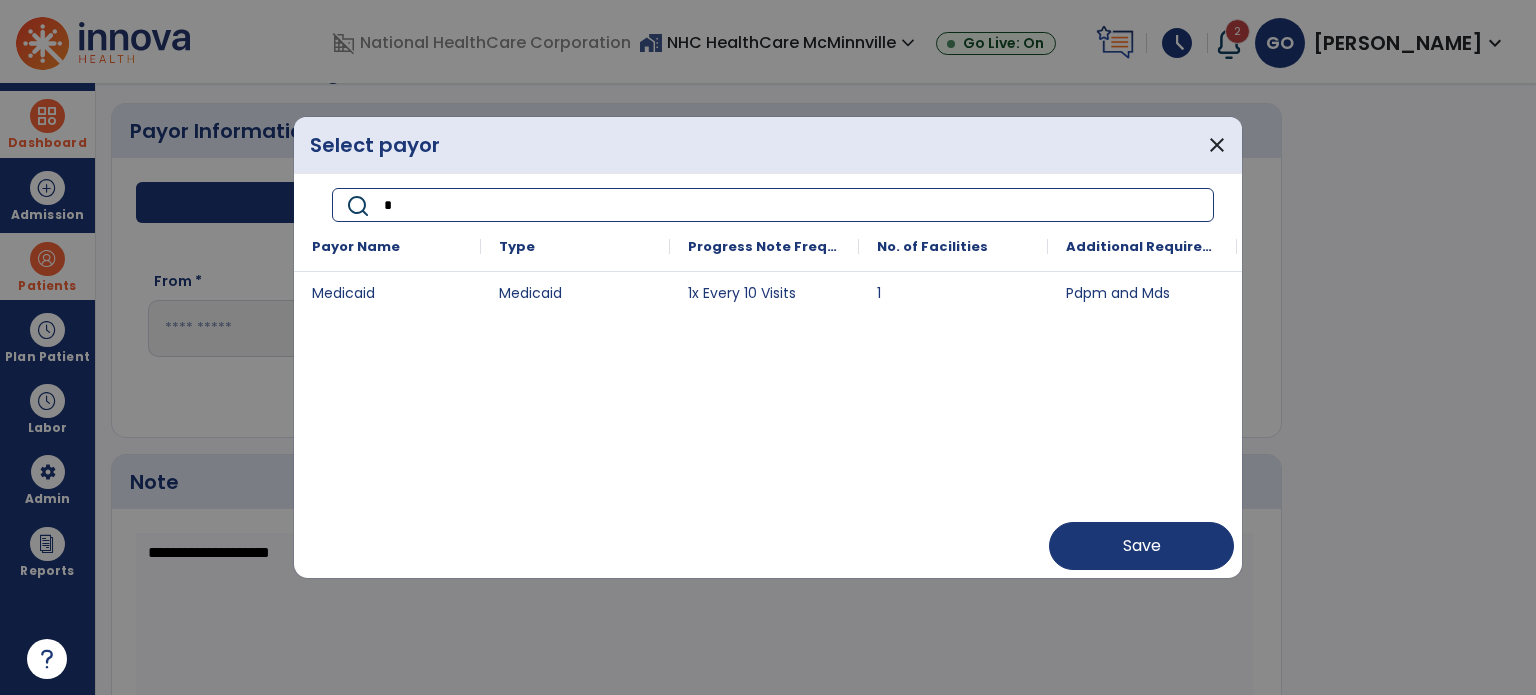 type 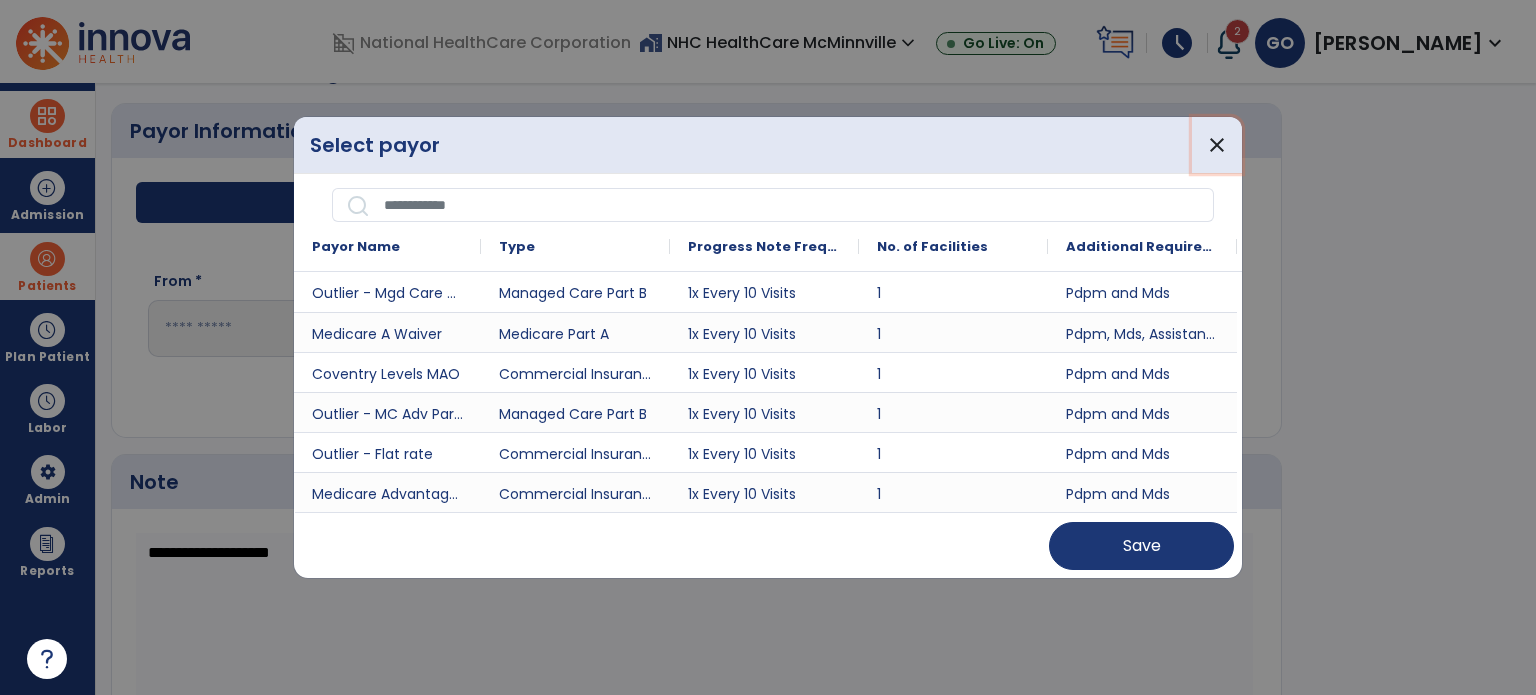 drag, startPoint x: 1202, startPoint y: 146, endPoint x: 1184, endPoint y: 126, distance: 26.907248 